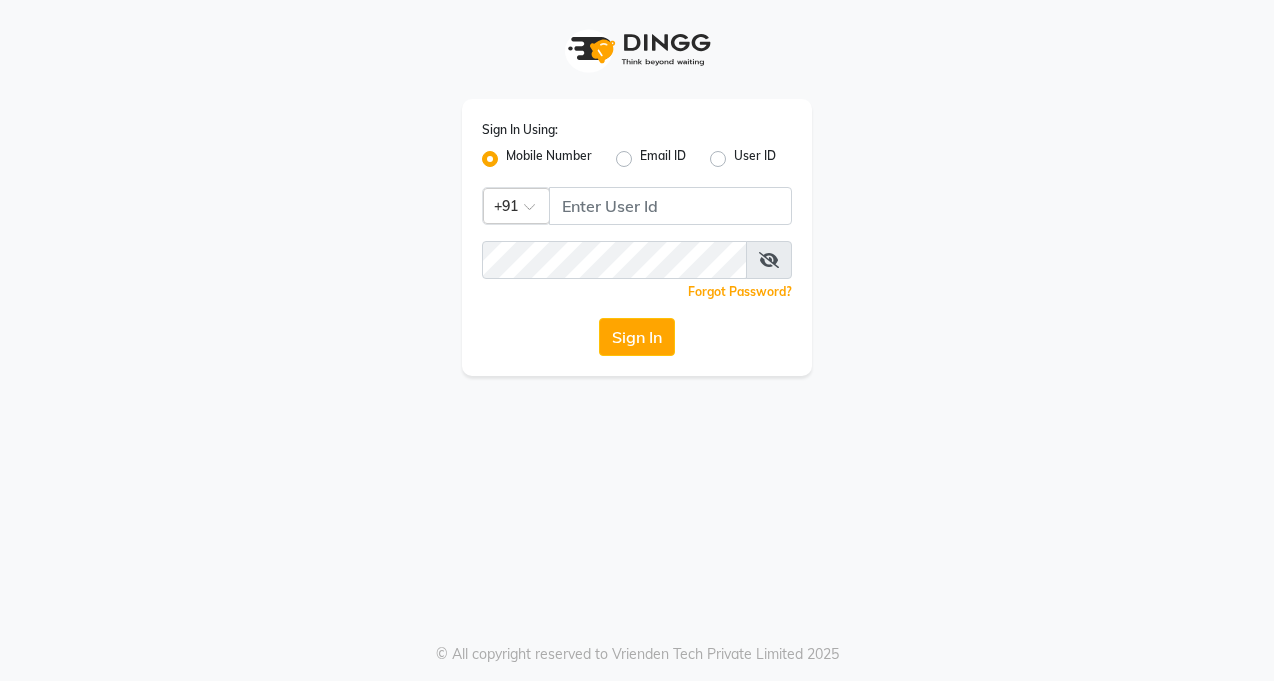 scroll, scrollTop: 0, scrollLeft: 0, axis: both 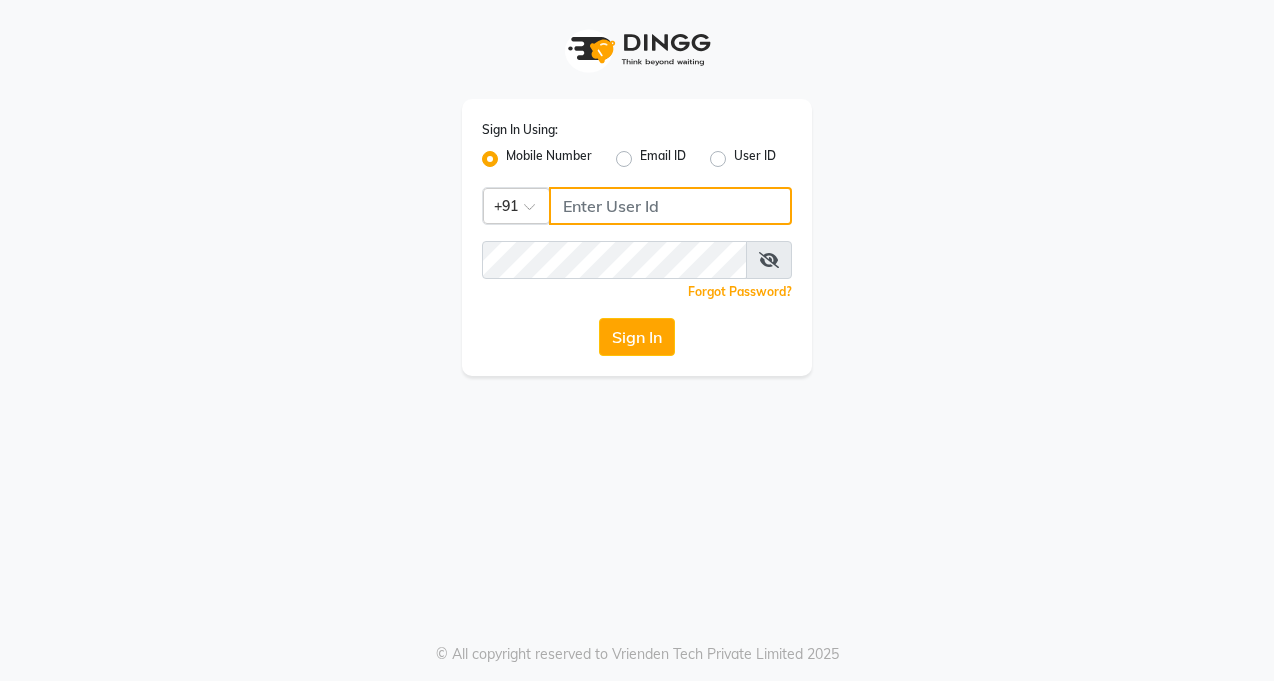 click 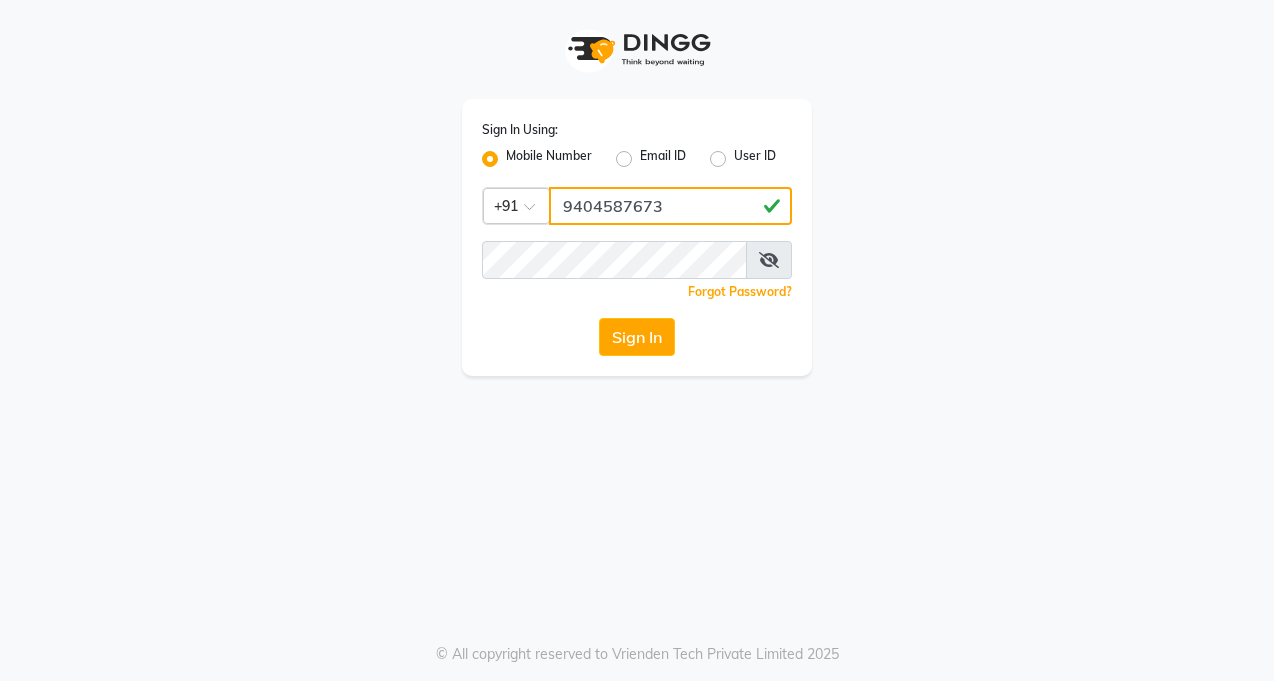 type on "9404587673" 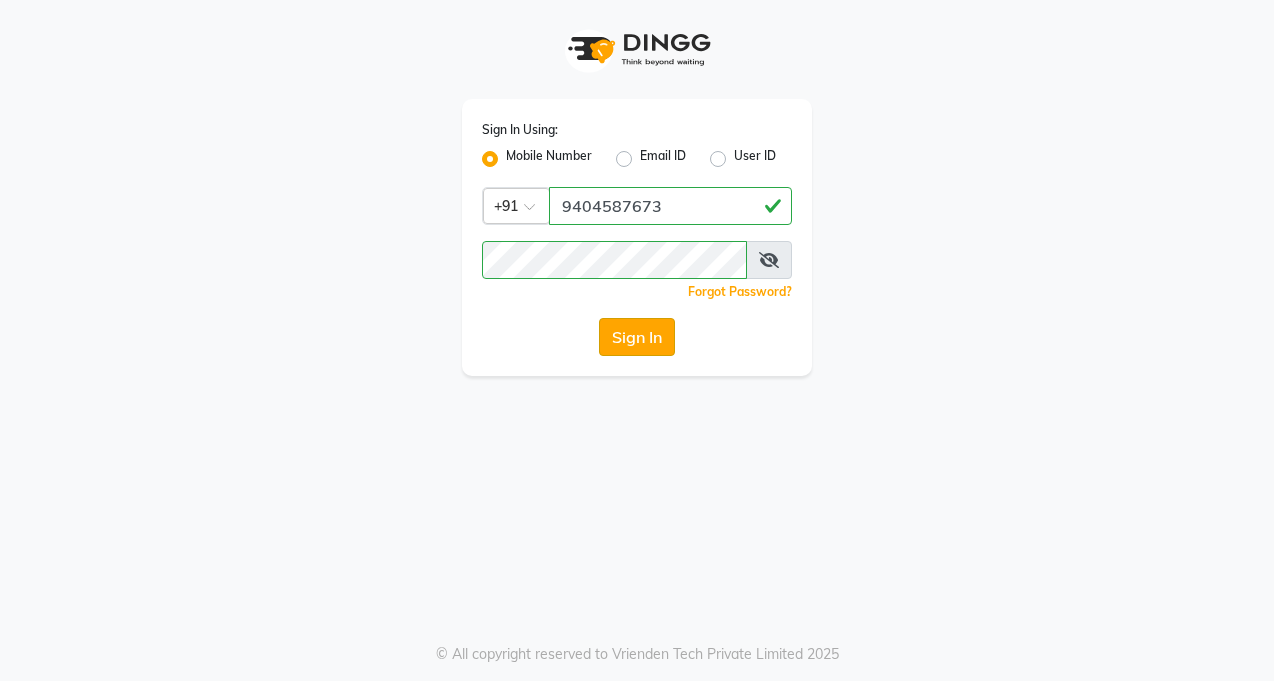 click on "Sign In" 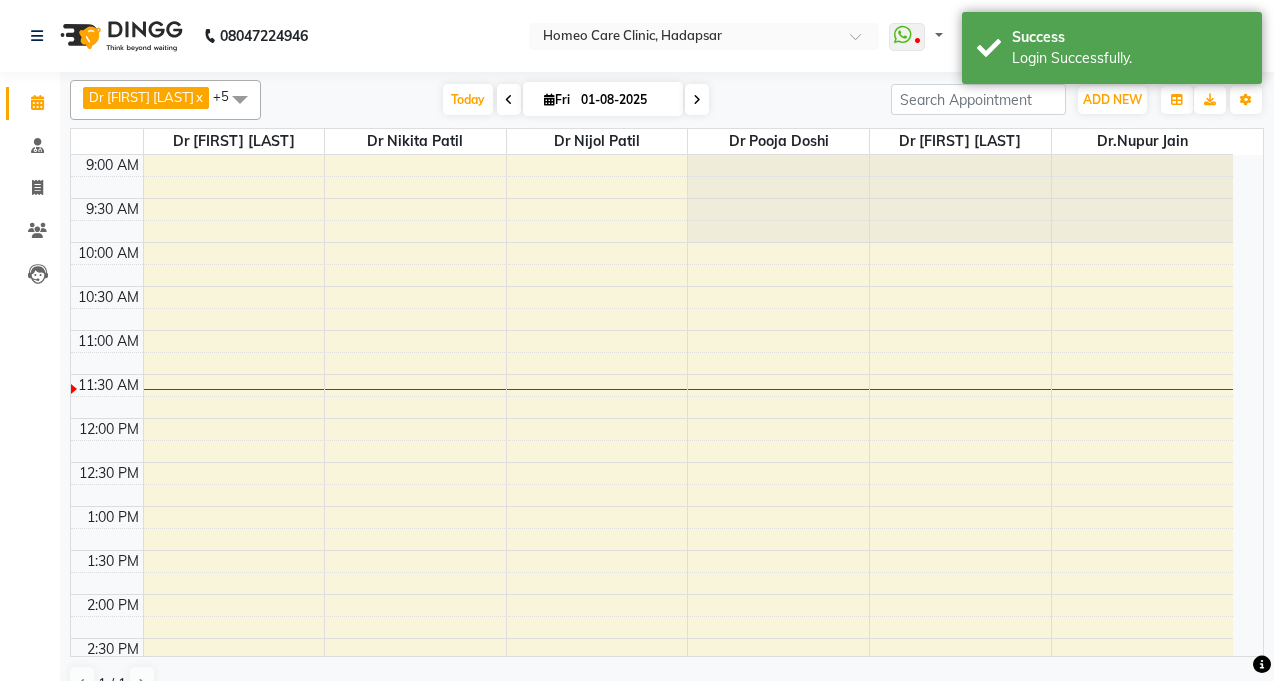 select on "en" 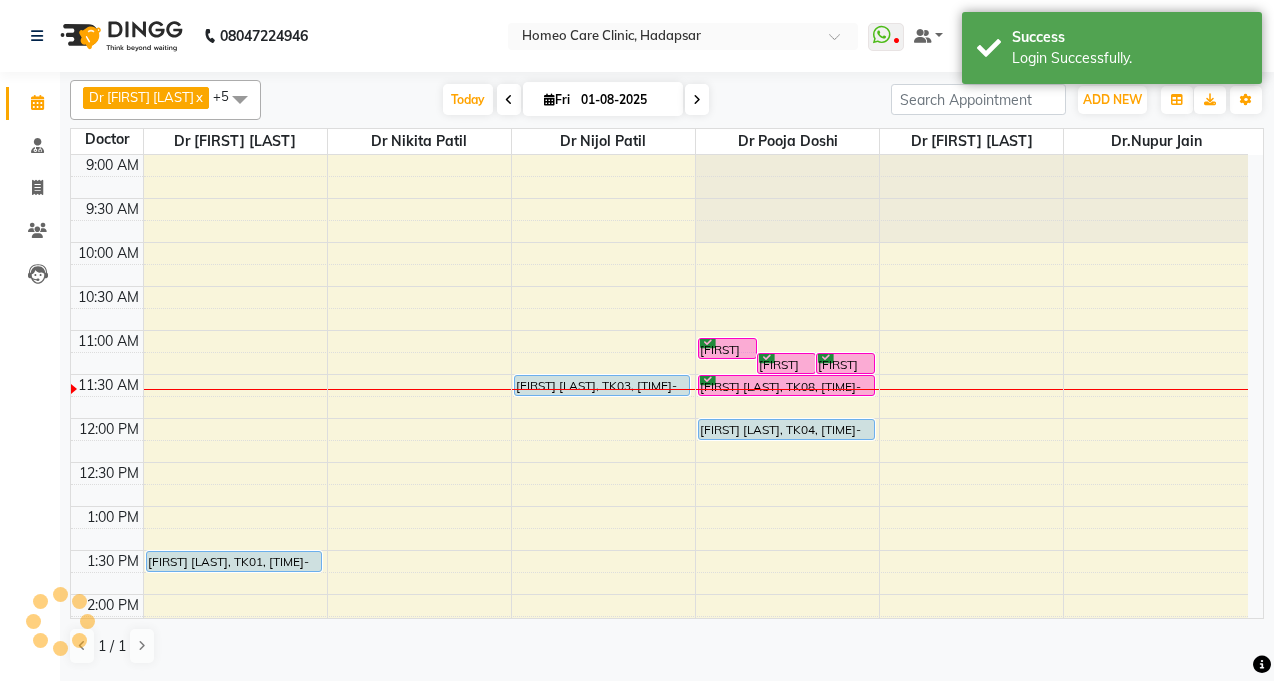 scroll, scrollTop: 0, scrollLeft: 0, axis: both 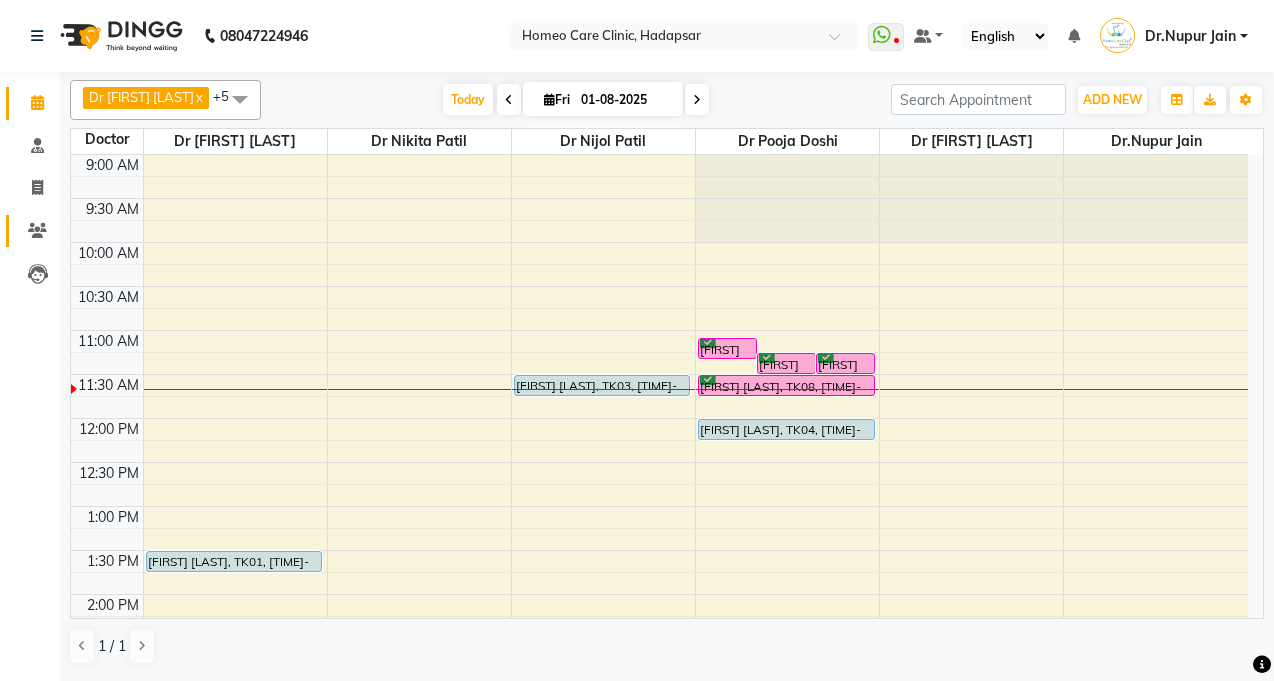 click 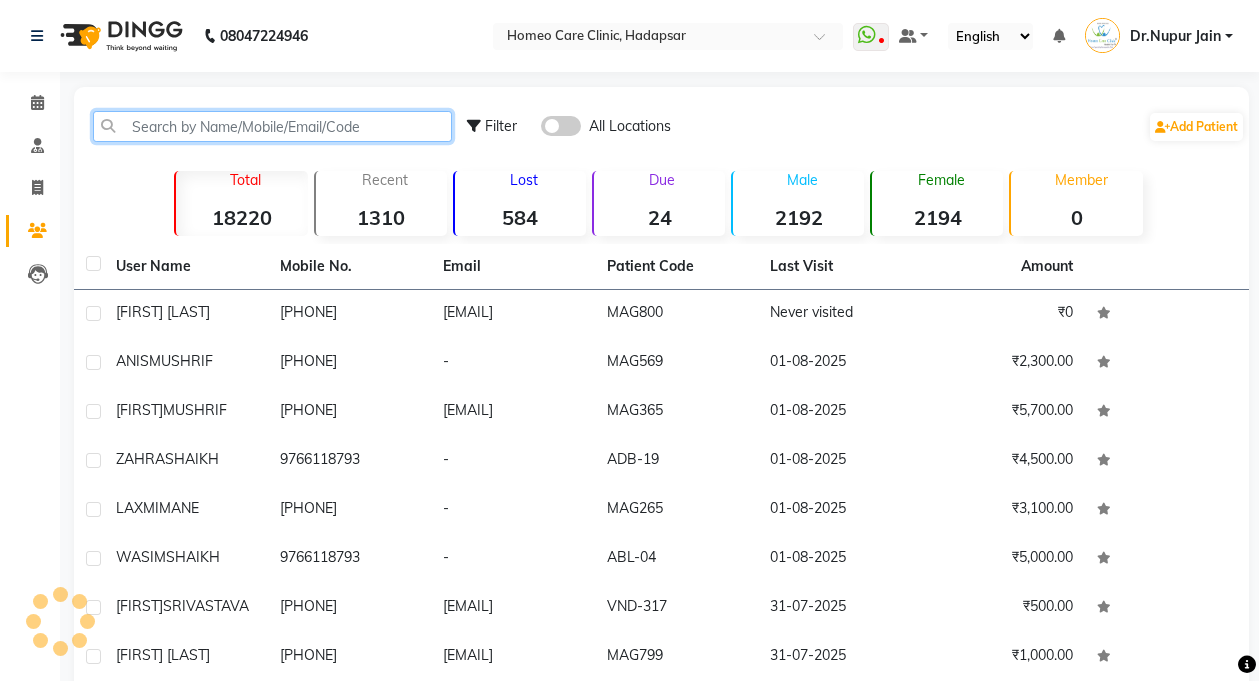 click 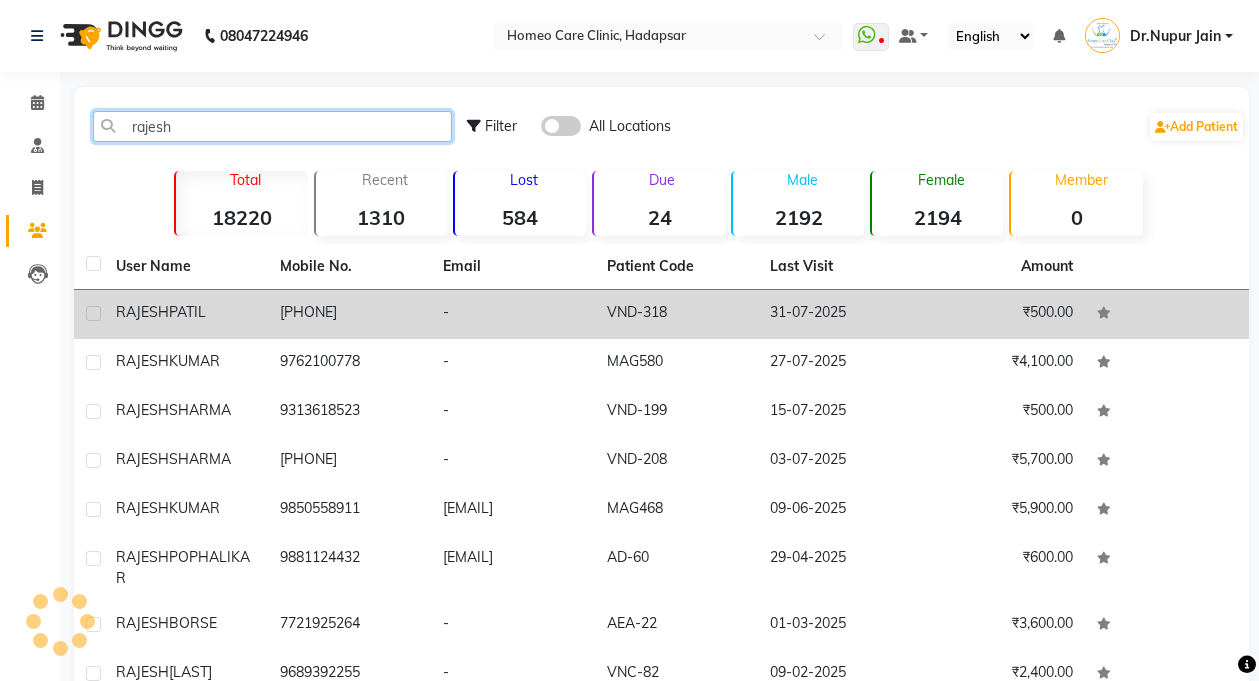 type on "rajesh" 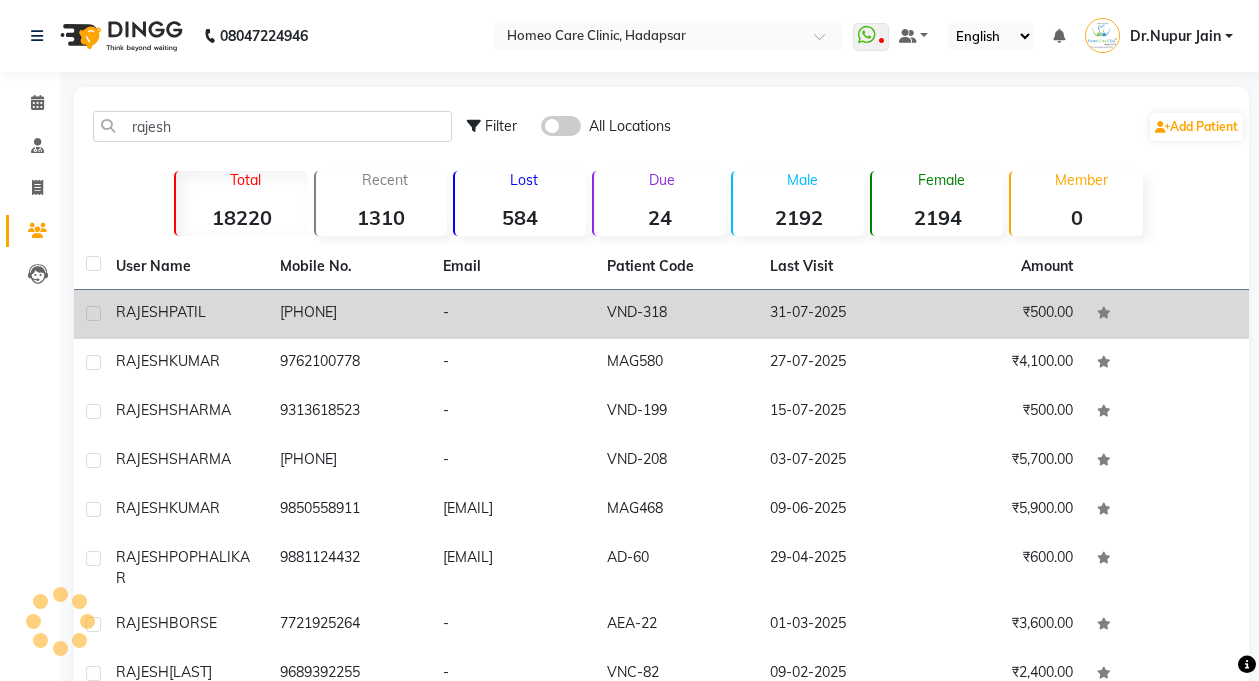 click on "PATIL" 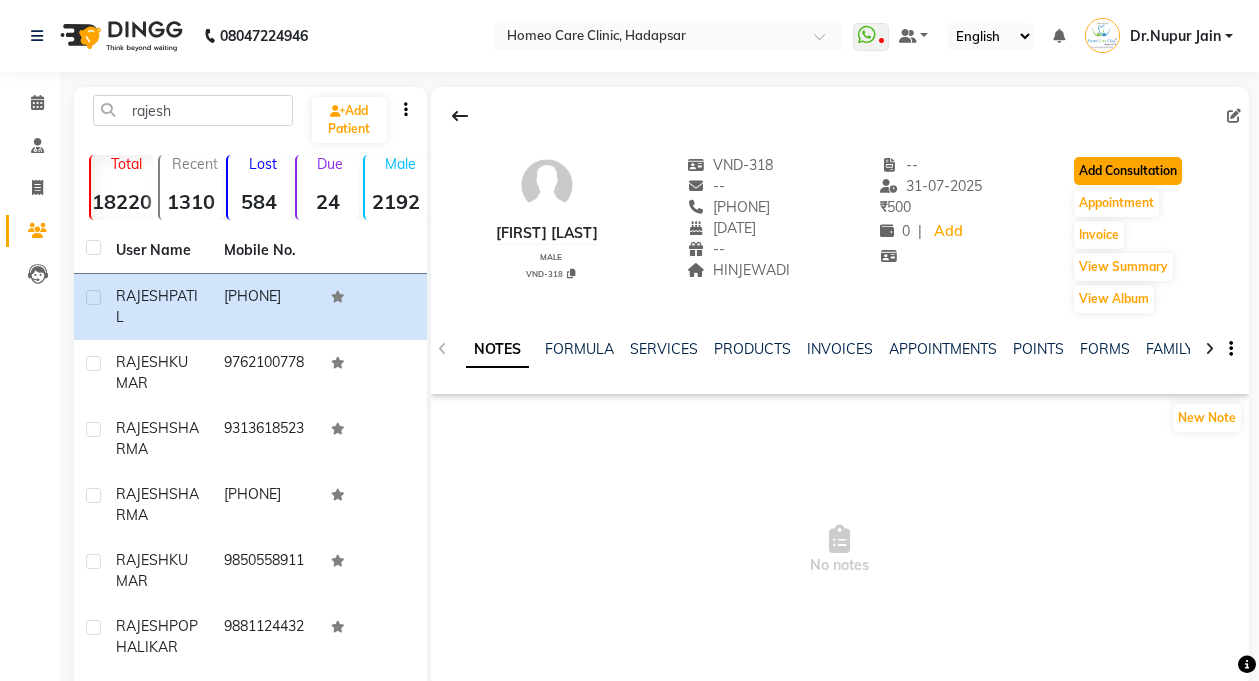 click on "Add Consultation" 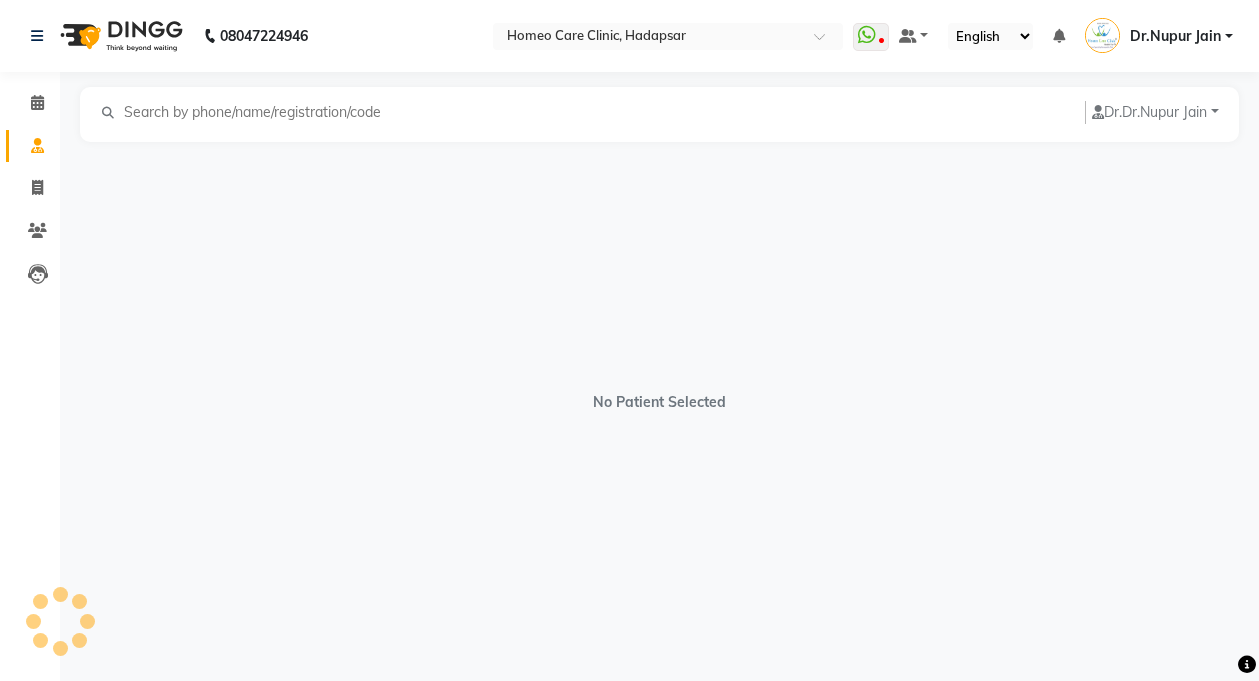 select on "male" 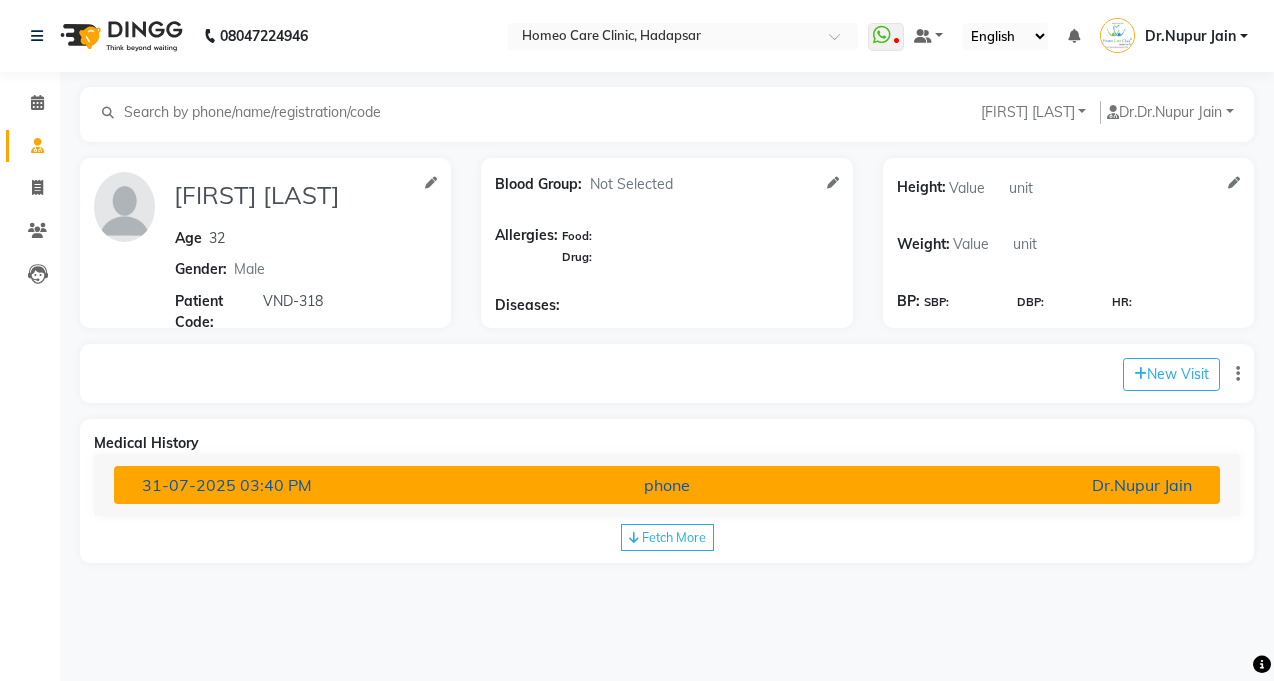 click on "phone" at bounding box center (667, 485) 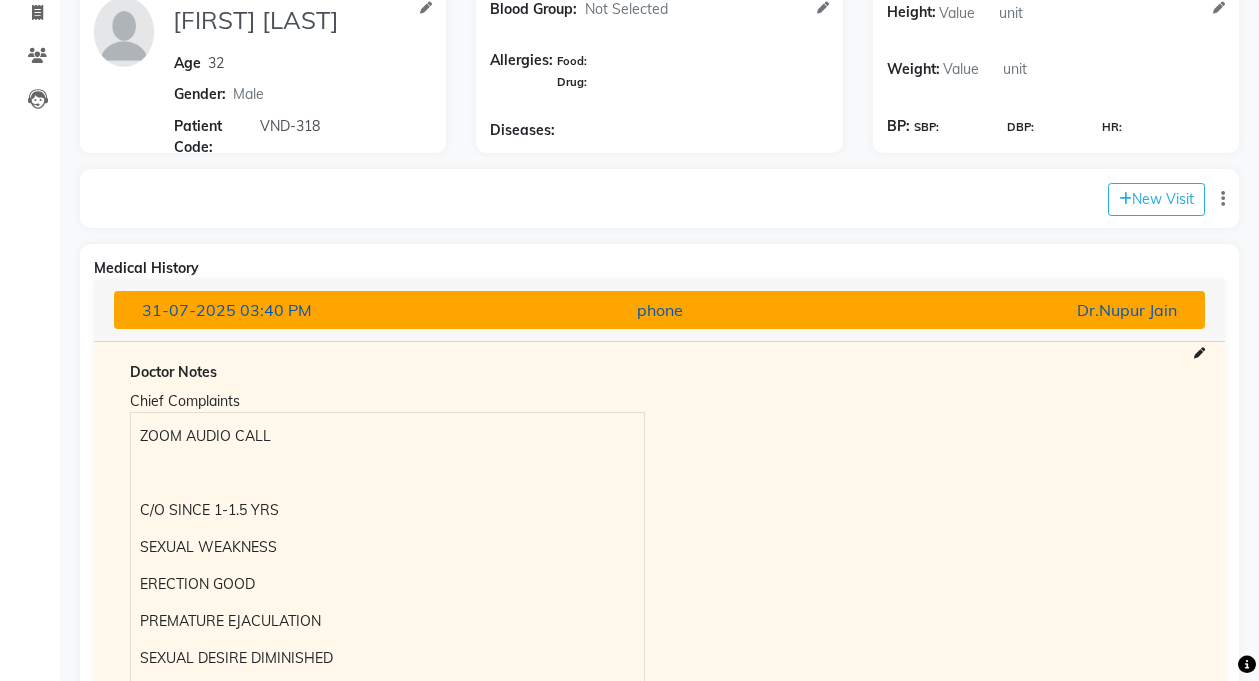 scroll, scrollTop: 0, scrollLeft: 0, axis: both 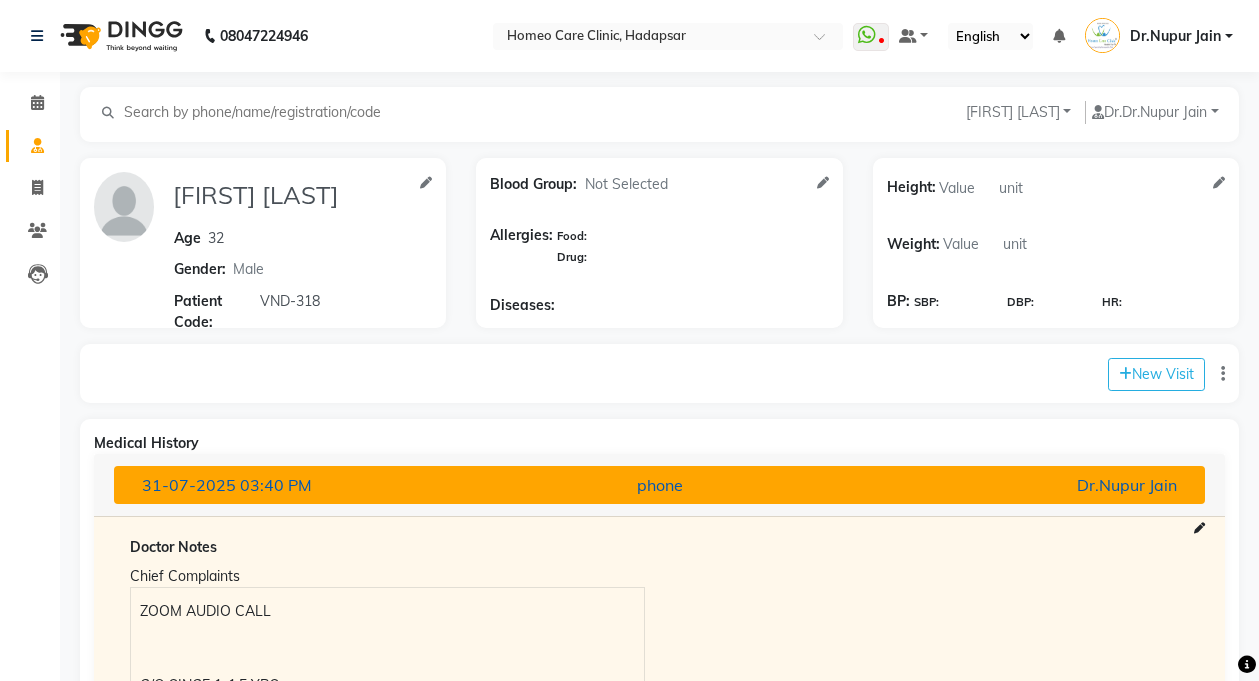 click on "Dr.Nupur Jain" at bounding box center [1014, 485] 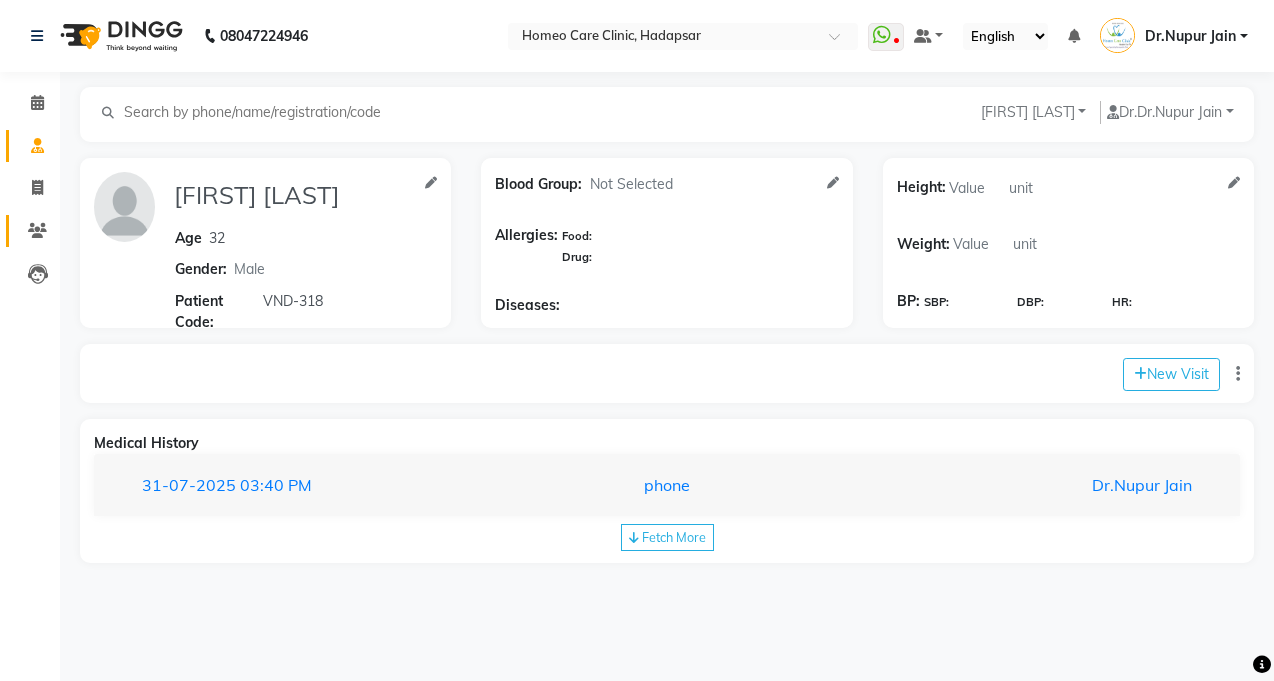 click on "Patients" 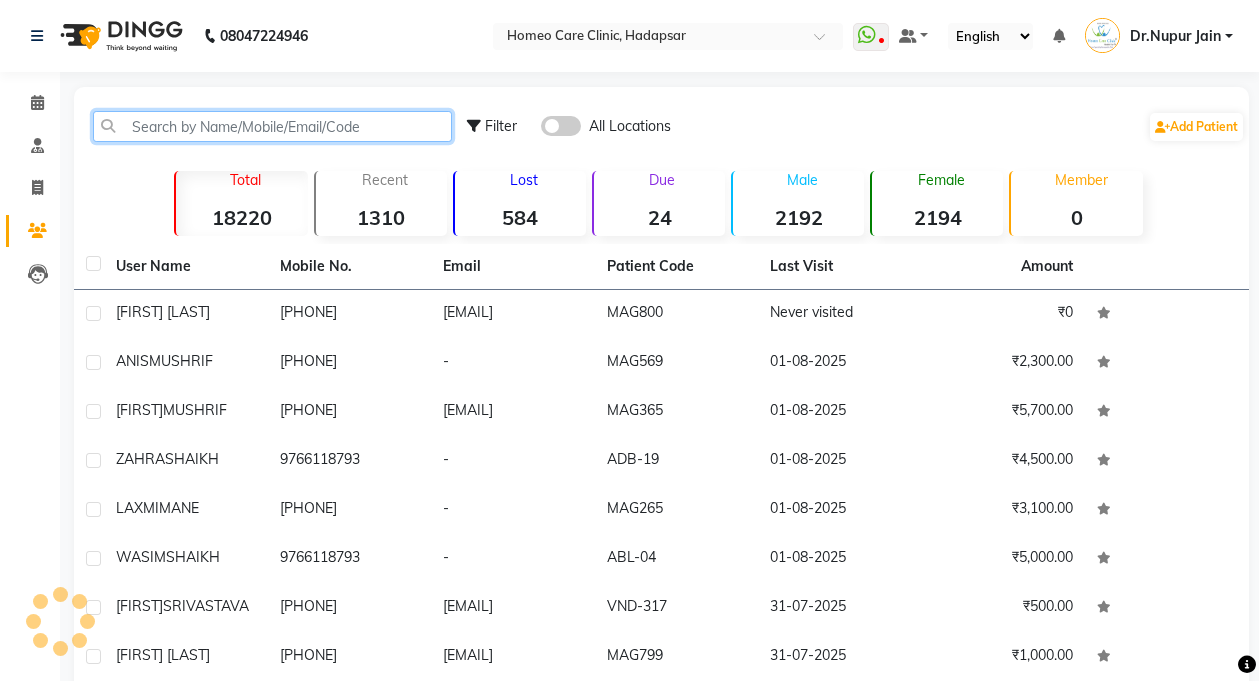click 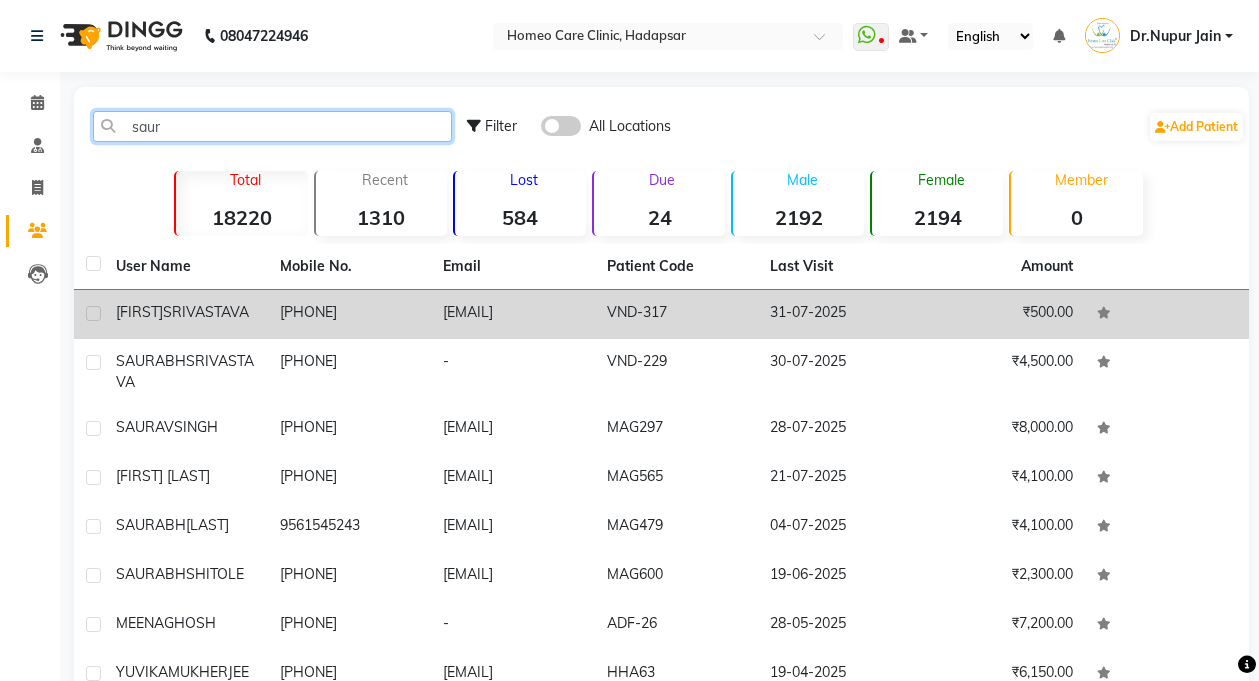type on "saur" 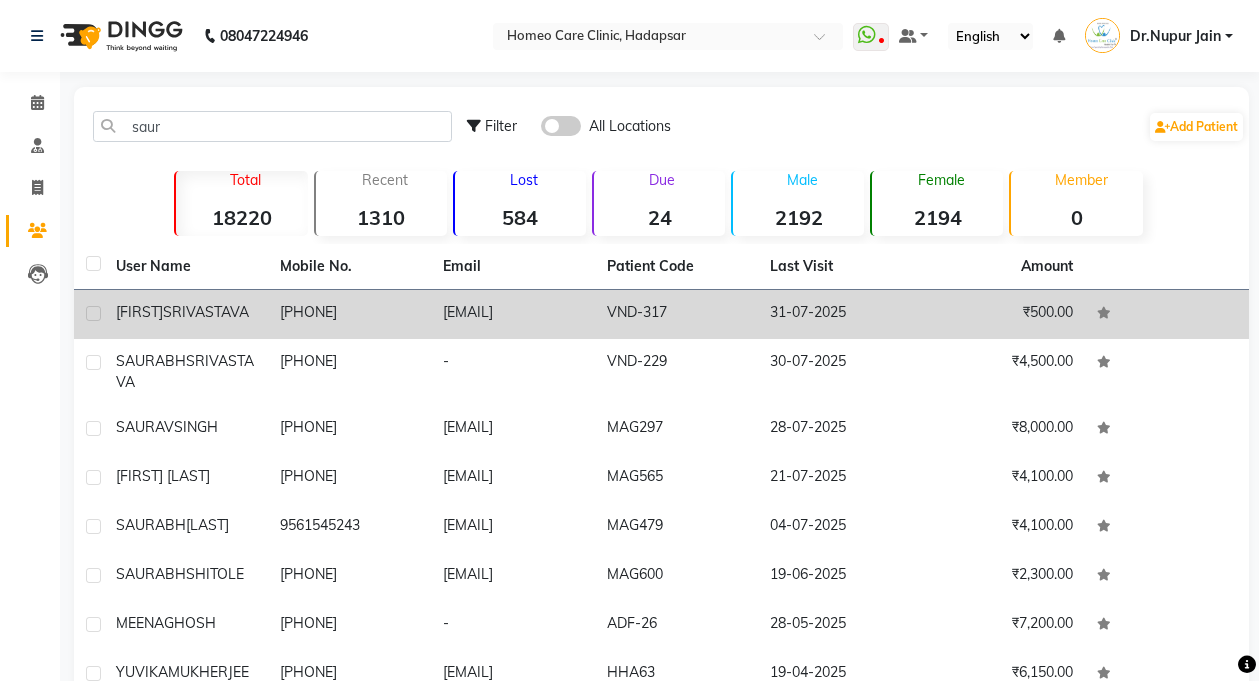 click on "[FIRST] [LAST]" 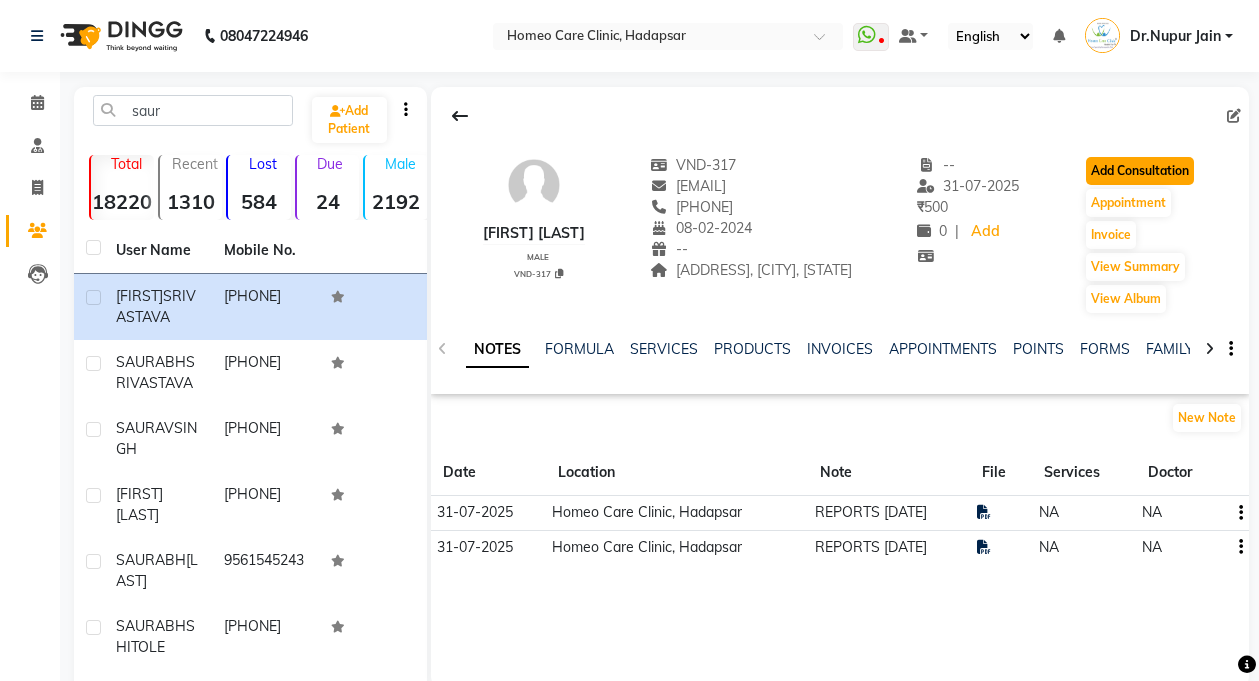 click on "Add Consultation" 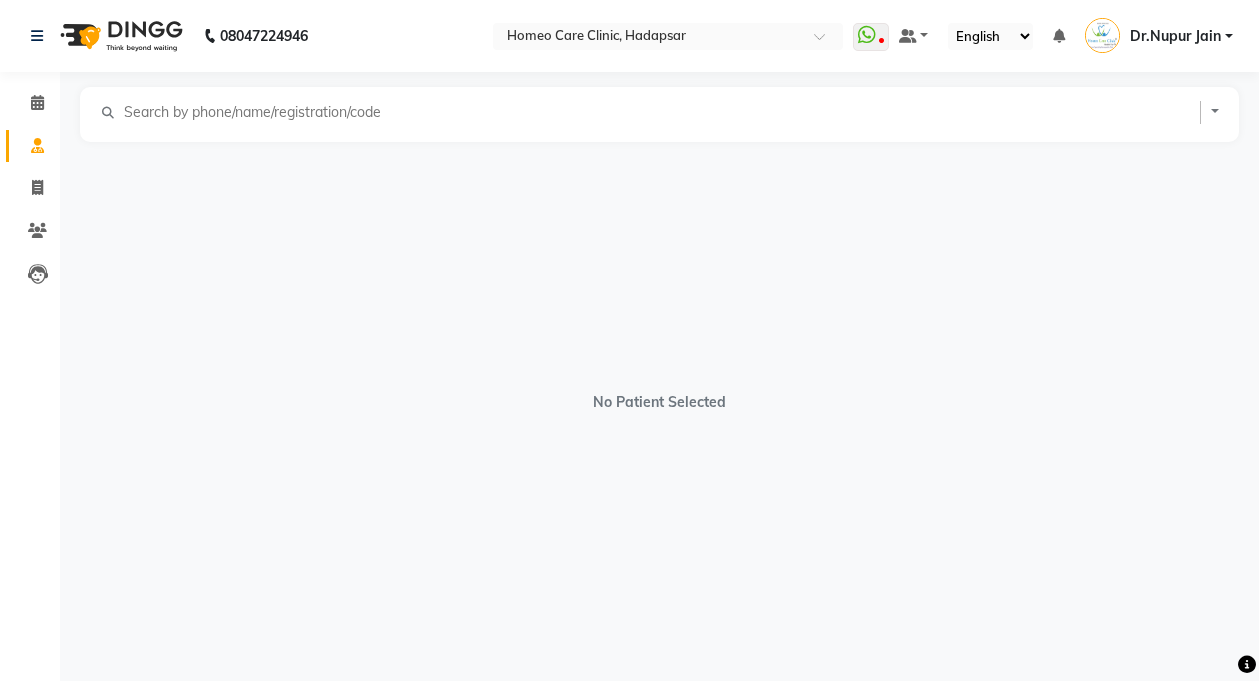 select on "male" 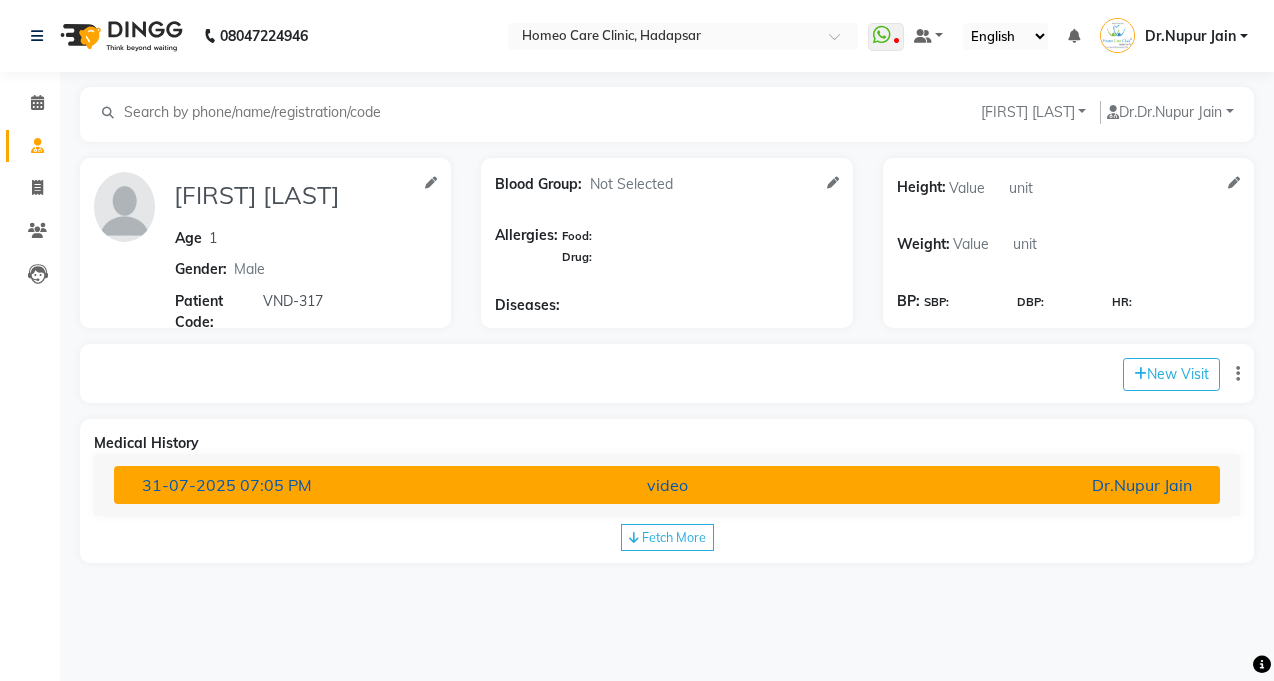 click on "[DATE] [TIME]" at bounding box center (307, 485) 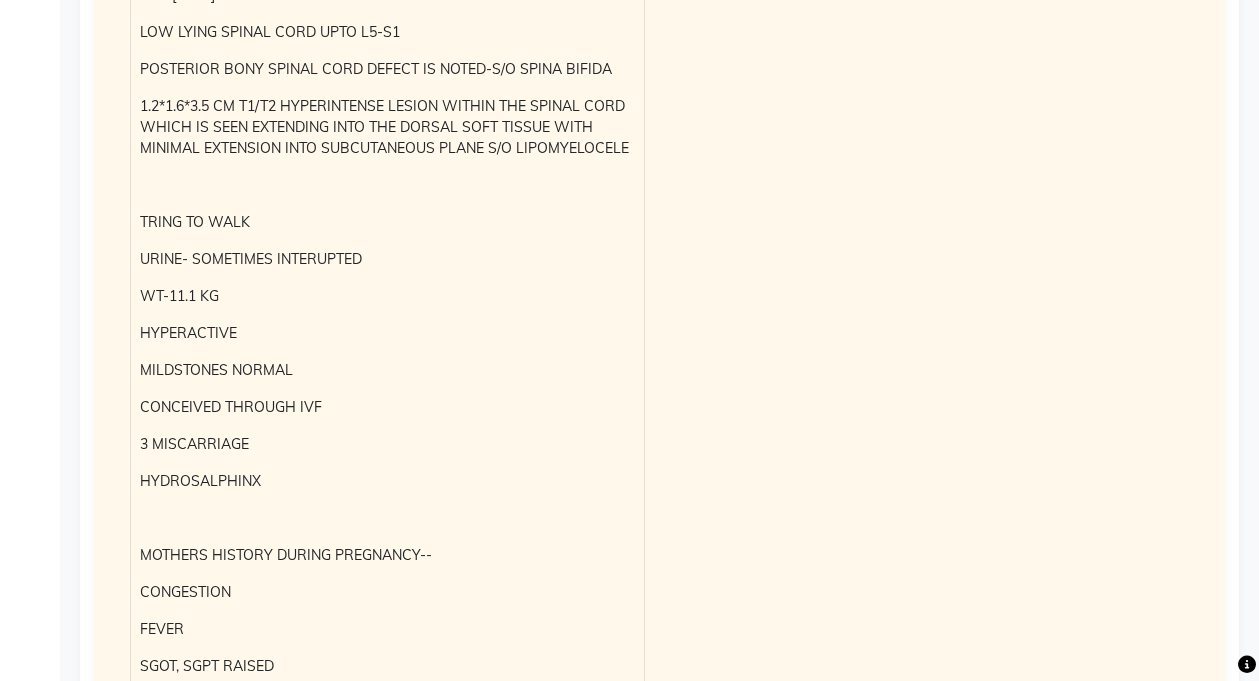 scroll, scrollTop: 0, scrollLeft: 0, axis: both 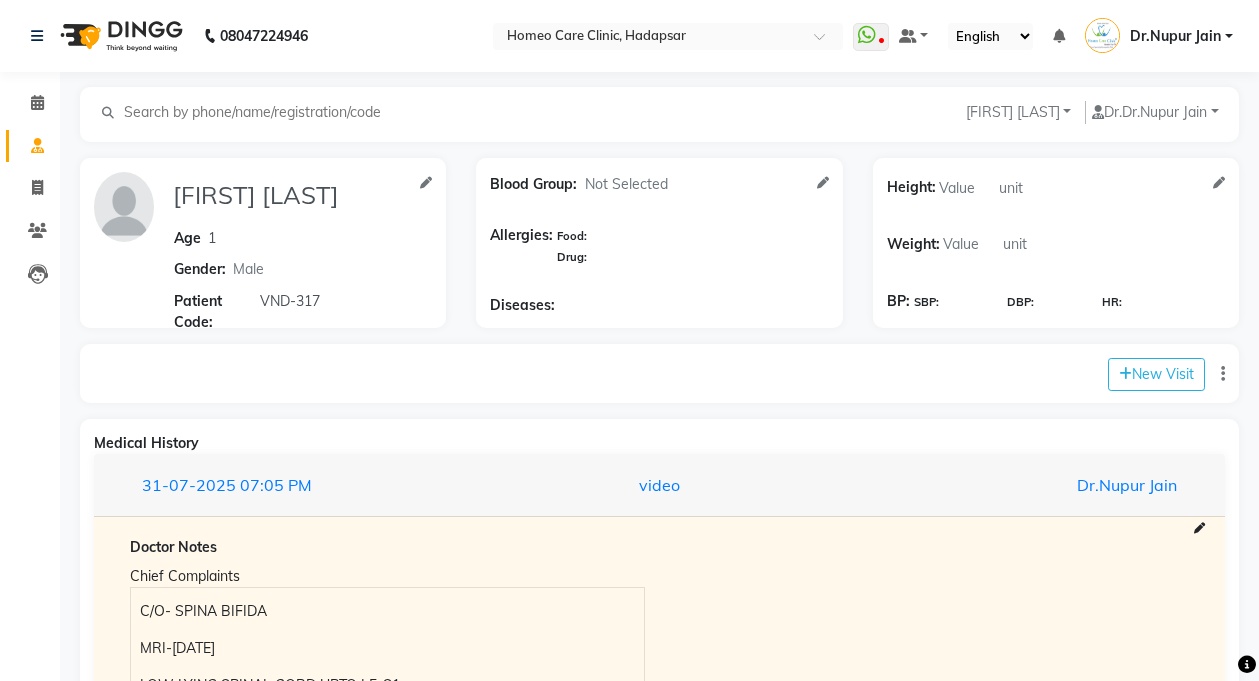 click 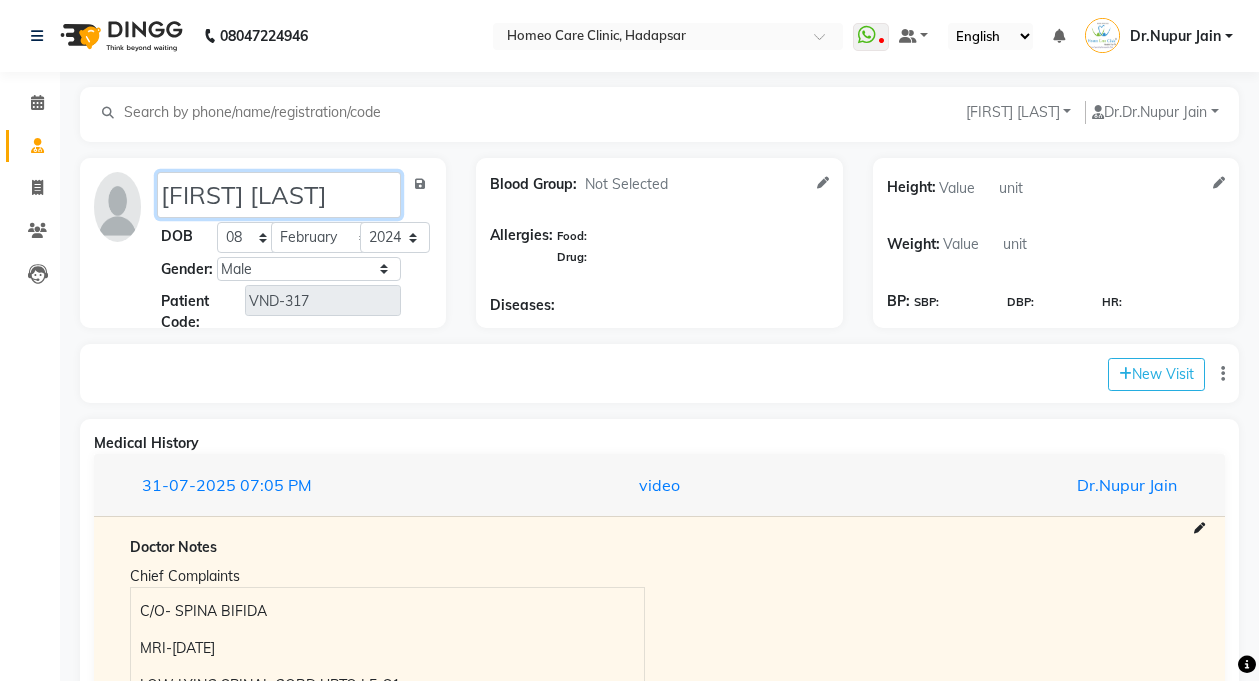 click on "[FIRST] [LAST]" 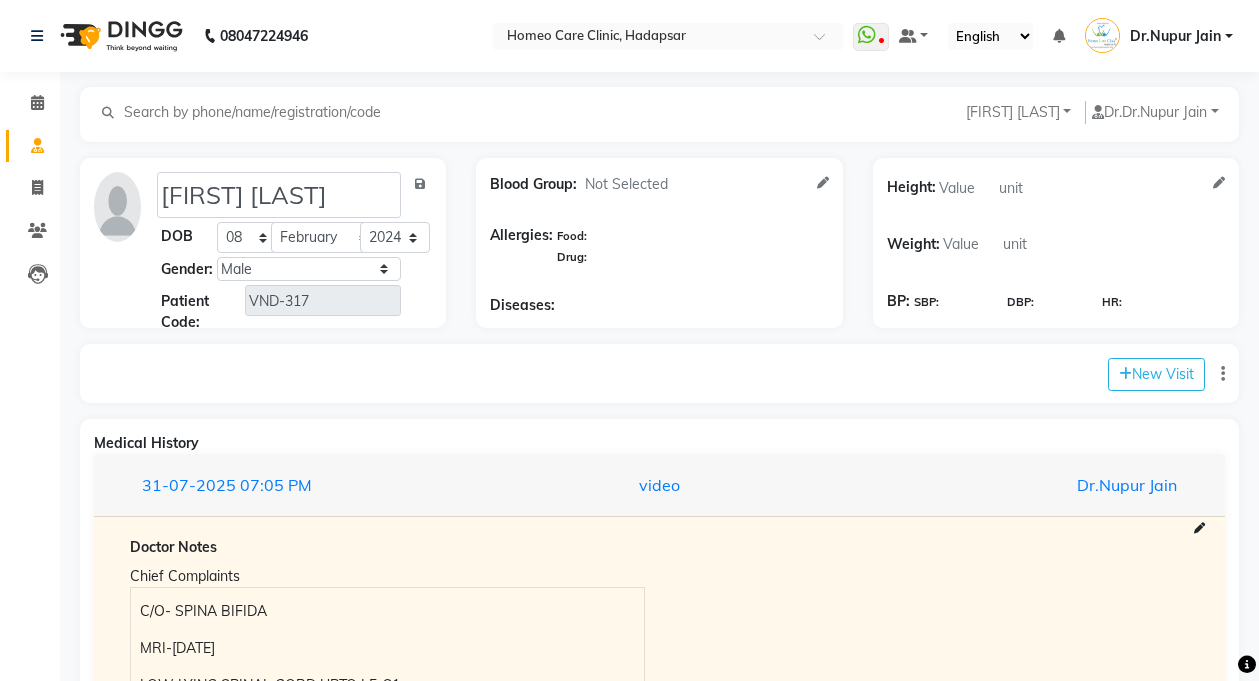 click on "Medical History" 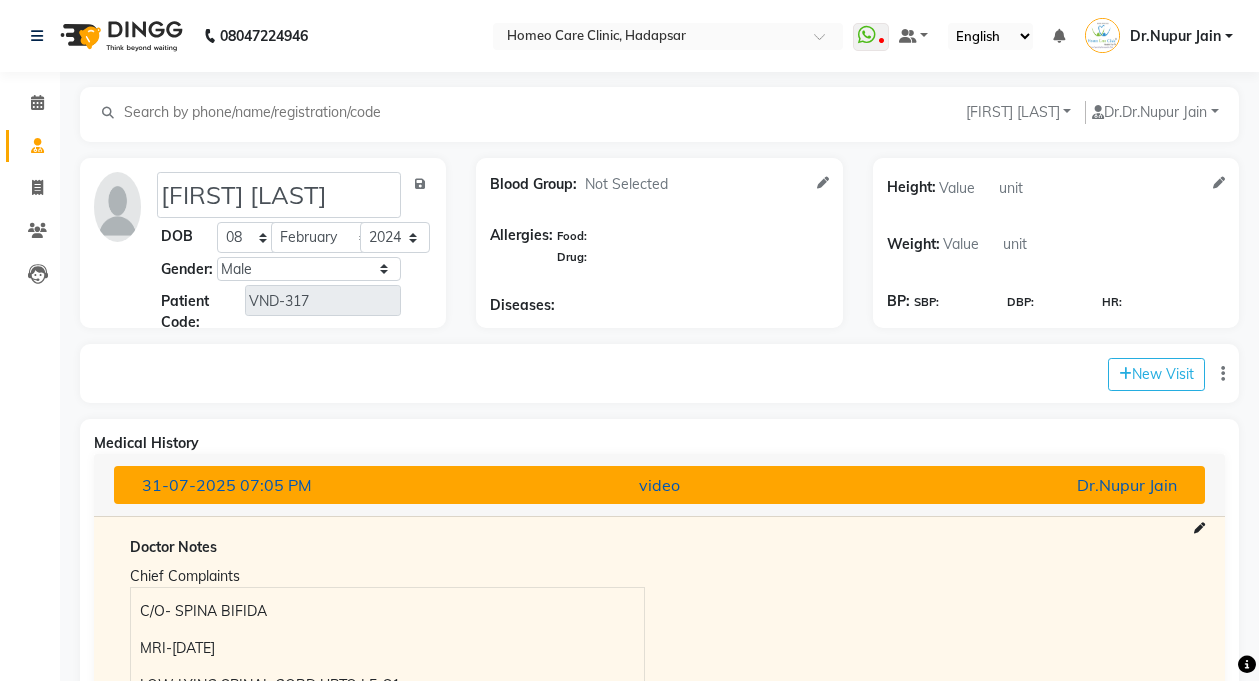 click on "video" at bounding box center (659, 485) 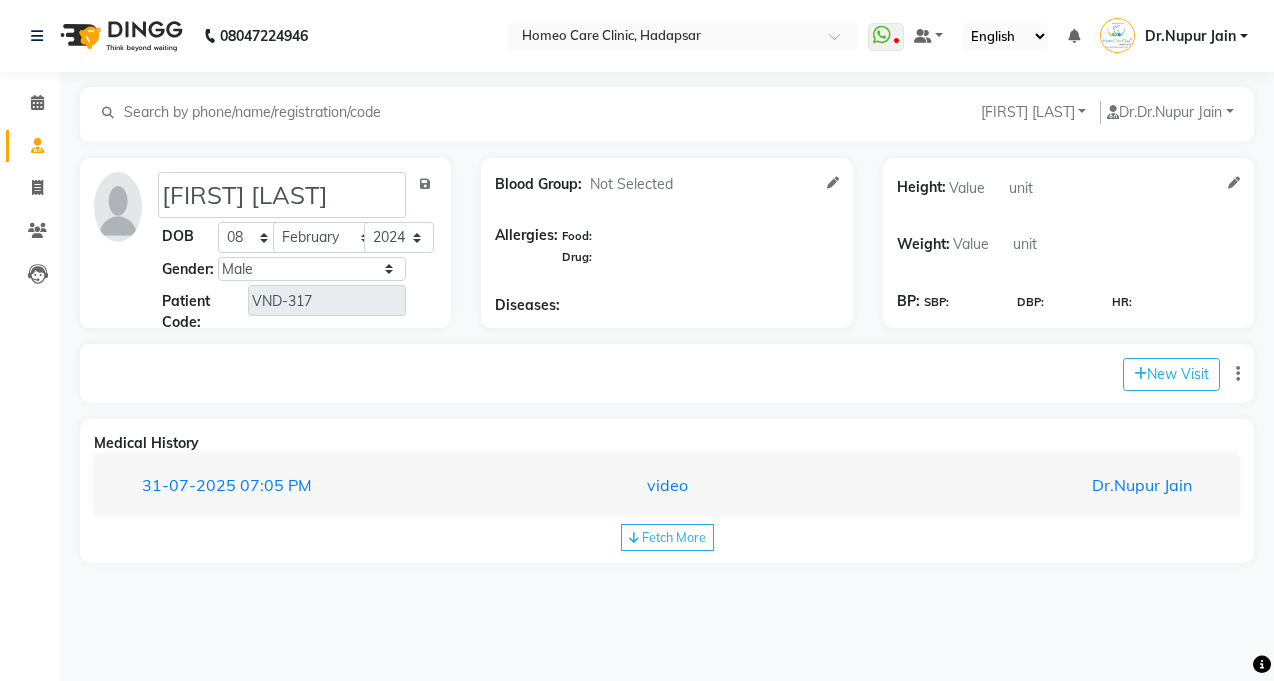 click on "Select Location × Homeo Care Clinic, Hadapsar Whatsapp Status ✕ Status: Disconnected Most Recent Message: [DATE] [TIME] Recent Service Activity: [DATE] [TIME] [PHONE] Whatsapp Settings Default Panel My Panel English ENGLISH Español العربية मराठी हिंदी ગુજરાતી தமிழ் 中文 Notifications nothing to show Dr.Nupur Jain Manage Profile Change Password Sign out Version:3.15.9 ☀ Homeo Care Clinic, Hadapsar Calendar Consultation Invoice Patients Leads Completed InProgress Upcoming Dropped Tentative Check-In Confirm Bookings Segments Page Builder SAURANSH SRIVASTAVA Add Family Member Dr. Dr.Nupur Jain Dingg Support Dr.Anisa Choudhary Dr Faraz Choudhary Dr Komal Saste Dr Nijol Patil Dr Nikita Patil Dr.Nupur Jain Dr Pooja Doshi Dr Shraddha Nair Dr Vaseem Choudhary Ejas Choudhary Nikita Bhondave Prajakta Yadav SAURABH SRIVASTAVA DOB Day 01 02 03 04 05 06 07 08 09 10 11 12 13 14 15 16 17 18 19 20 21 22 23" at bounding box center (637, 340) 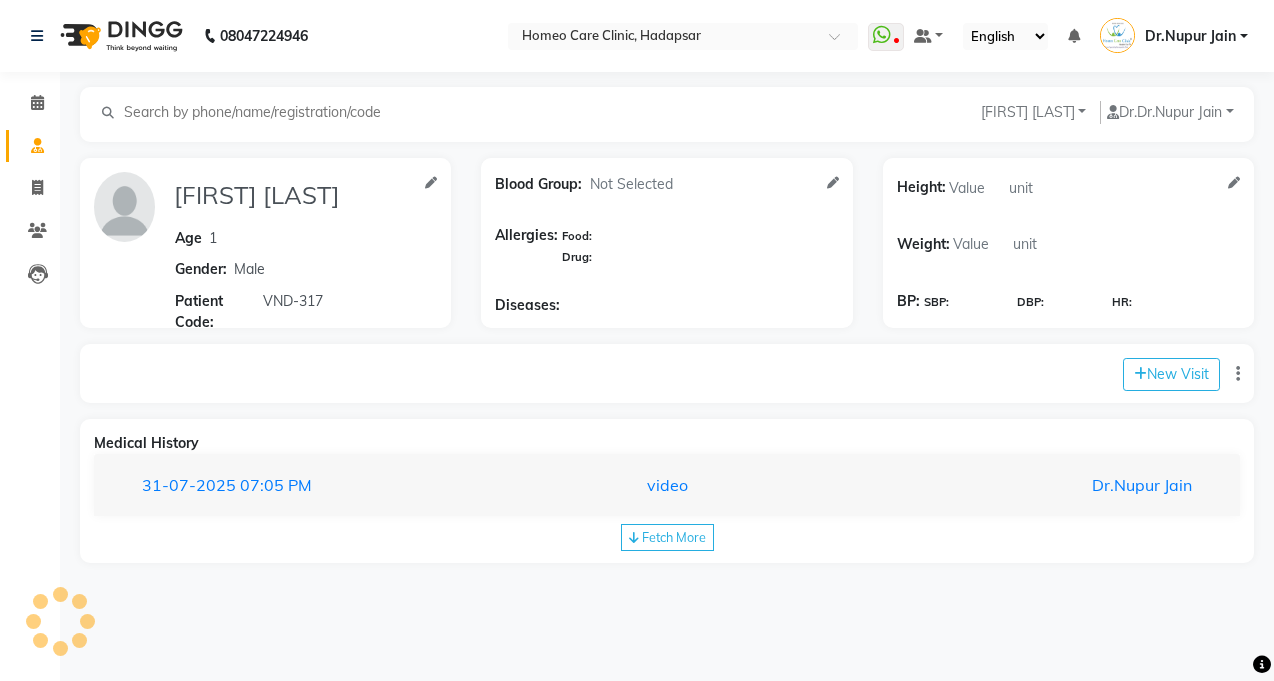 type on "[FIRST] [LAST]" 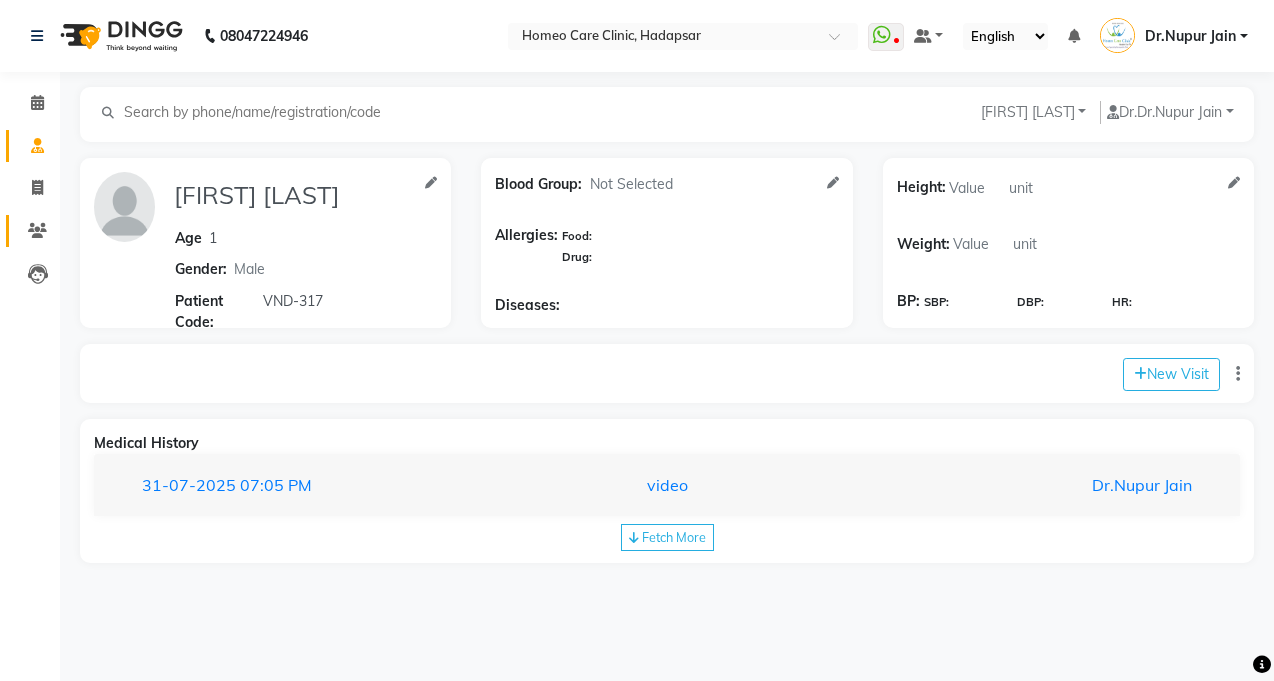 click 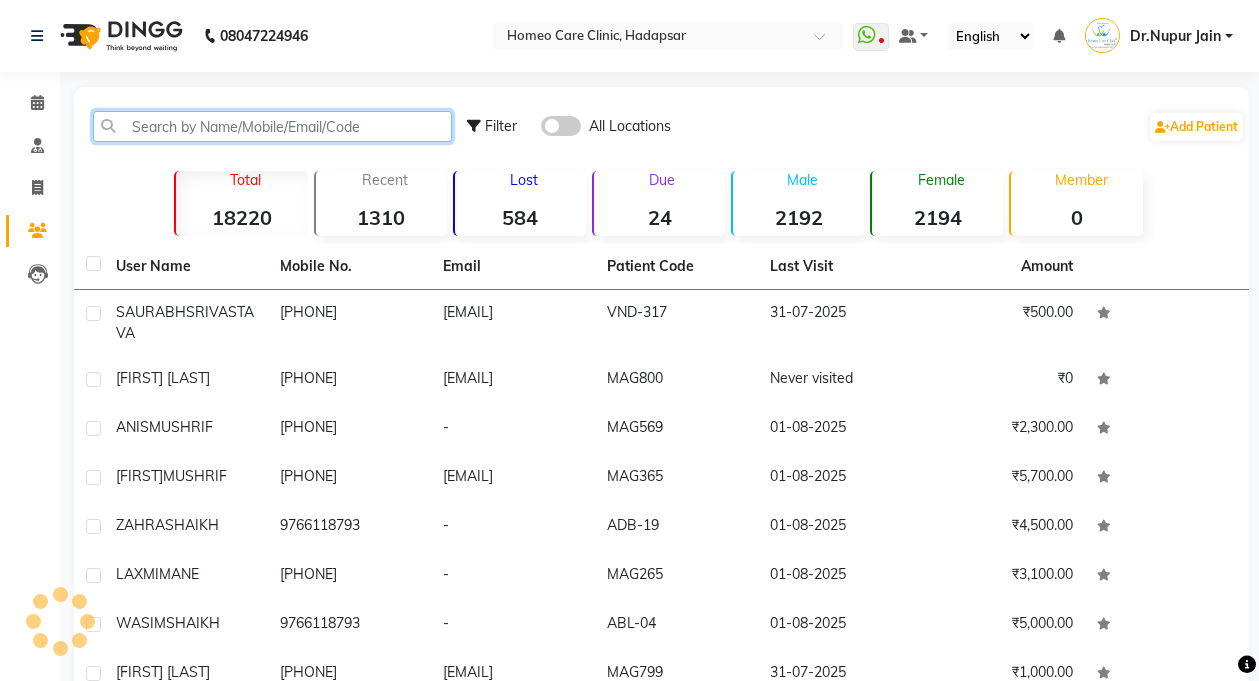 click 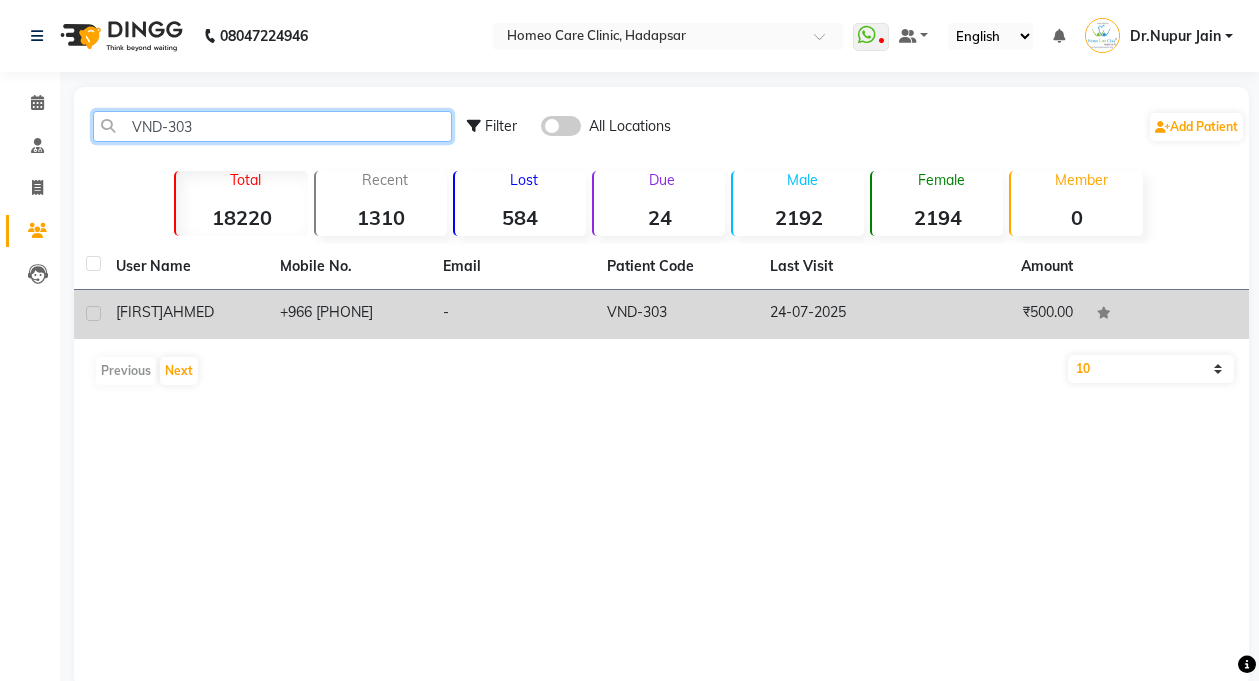 type on "VND-303" 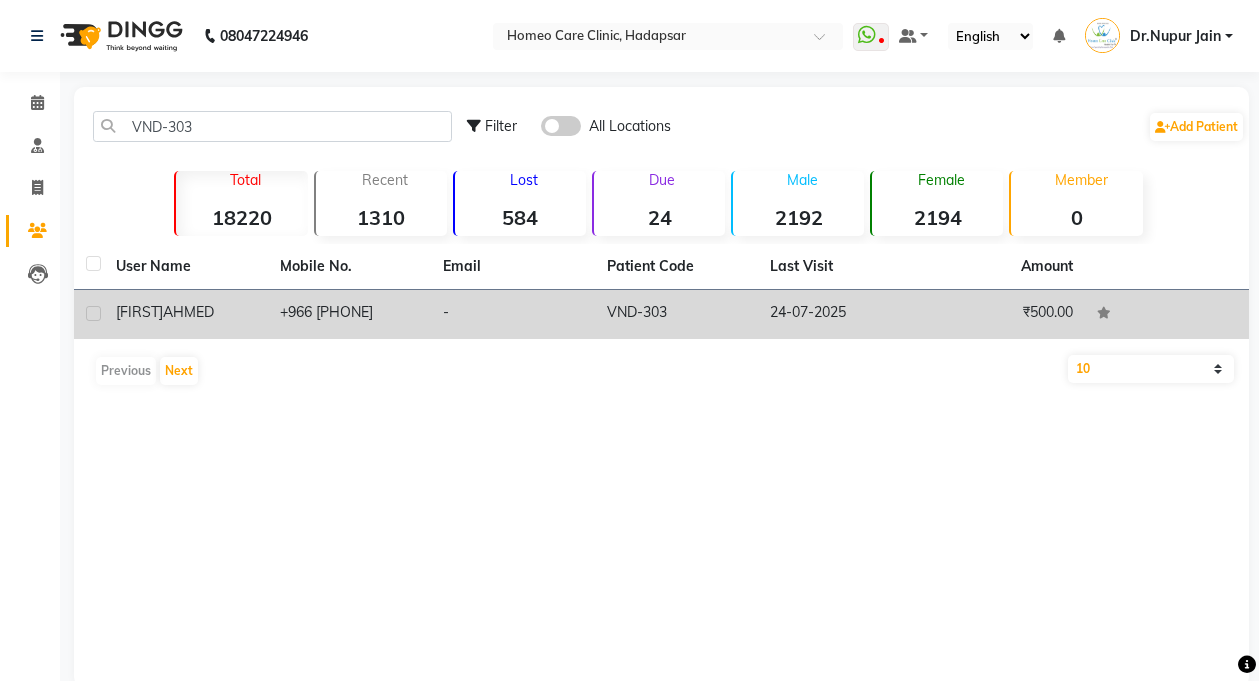click on "VND-303" 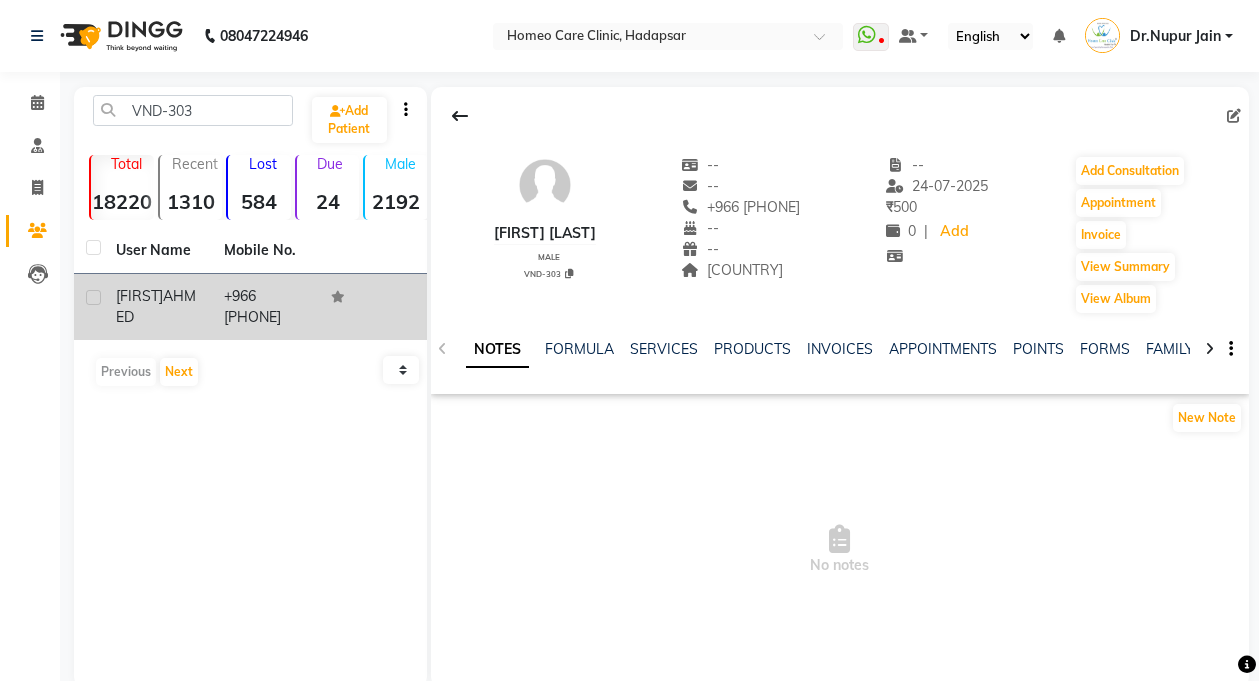 click on "[FIRST] [LAST] male VND-303 -- -- +966 [PHONE] -- -- [COUNTRY] -- [DATE] ₹    500 0 |  Add   Add Consultation   Appointment   Invoice  View Summary  View Album" 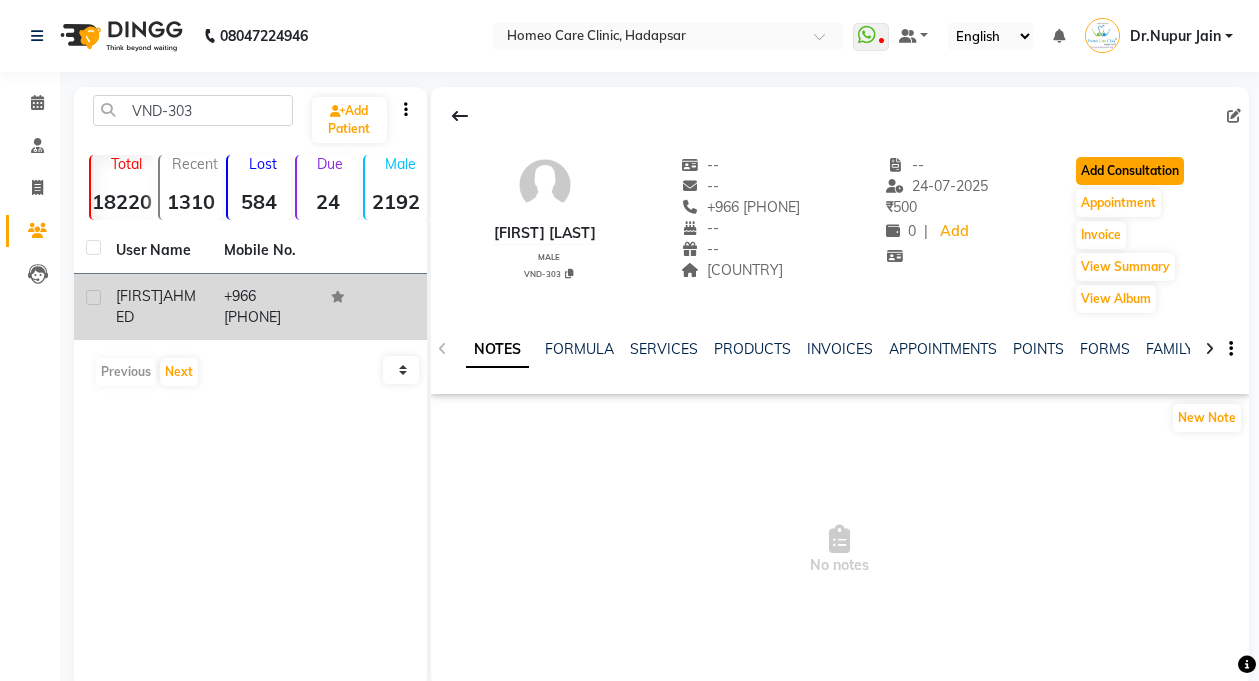 click on "Add Consultation" 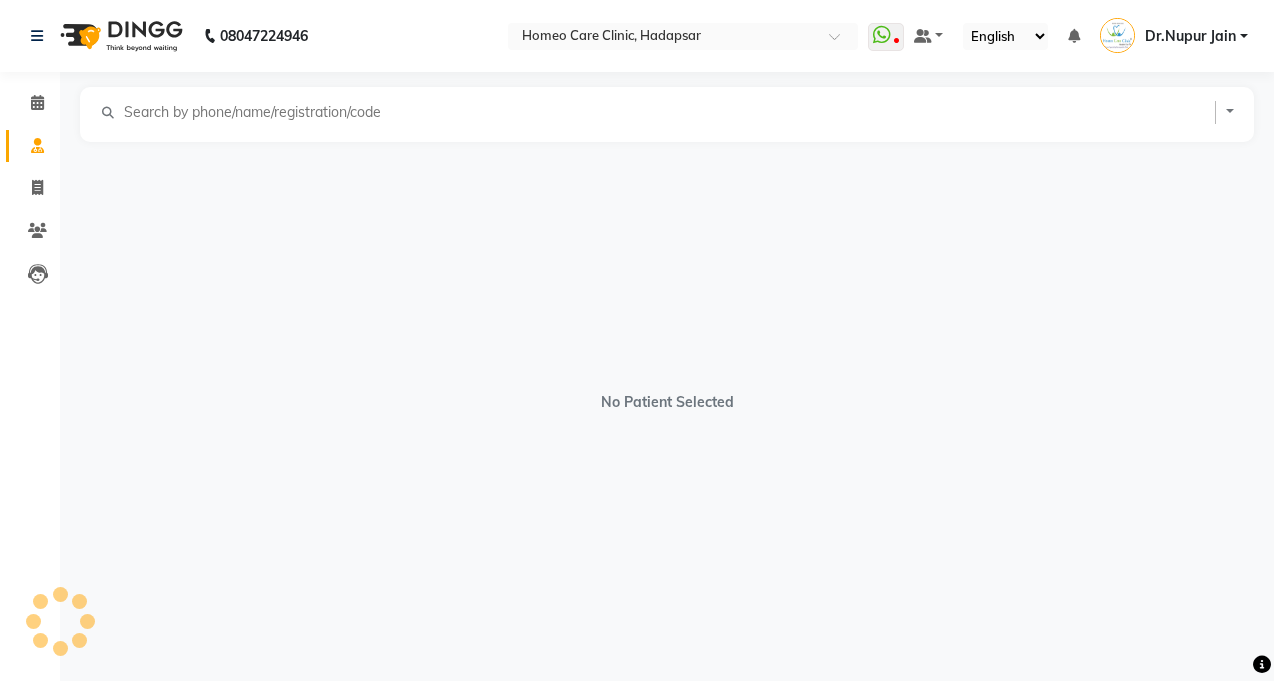 select on "male" 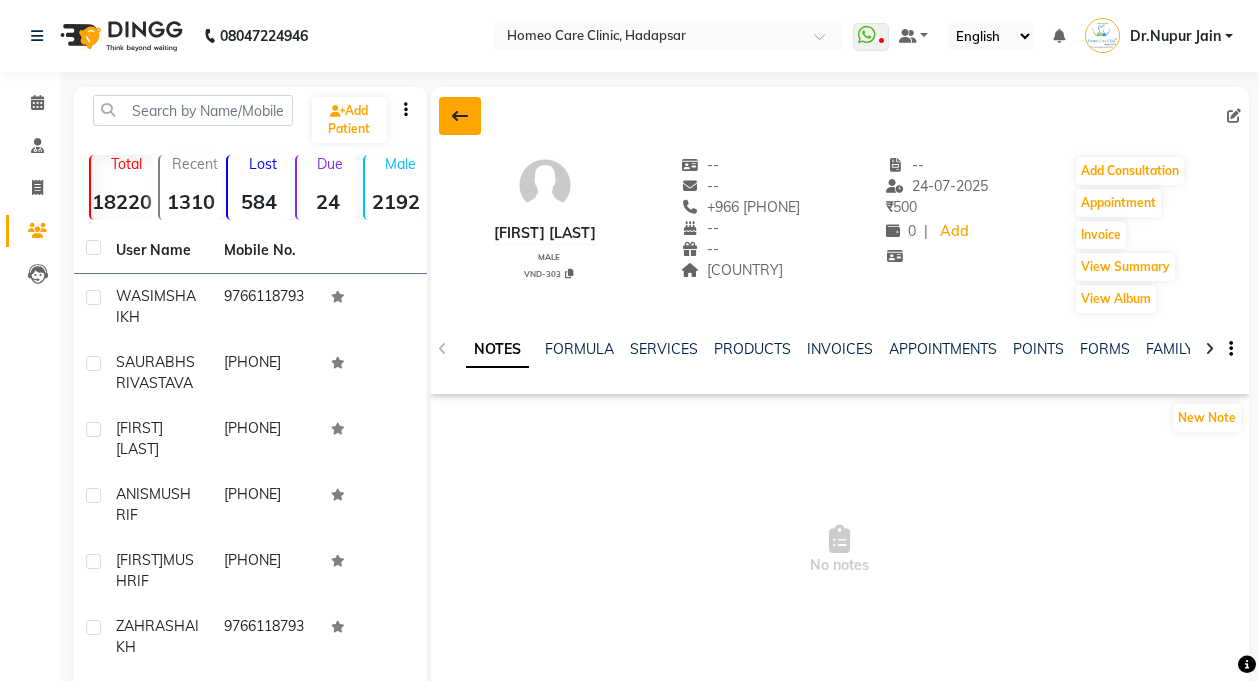 click 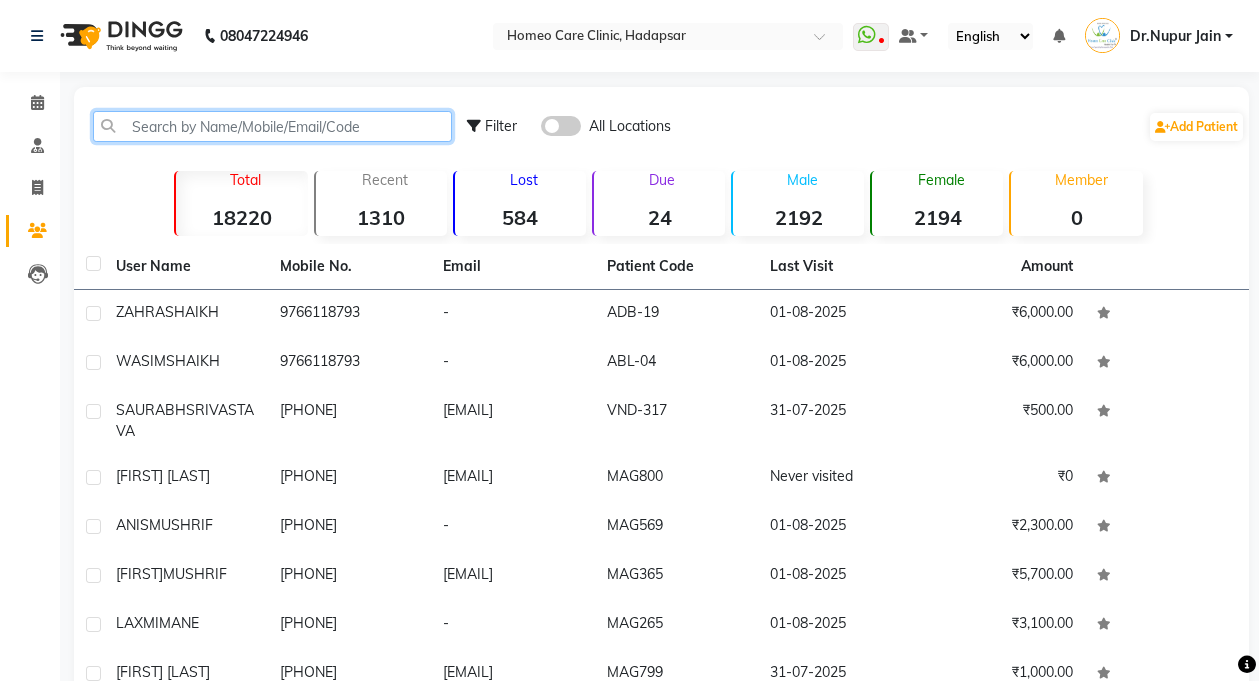 click 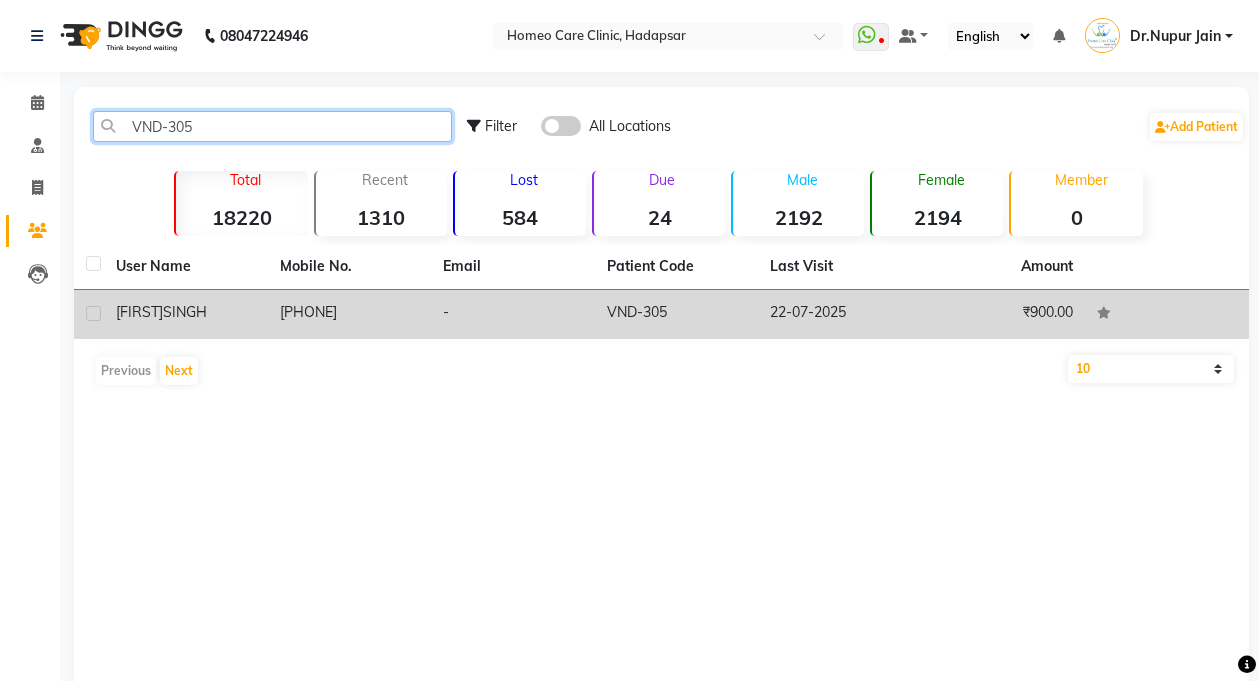 type on "VND-305" 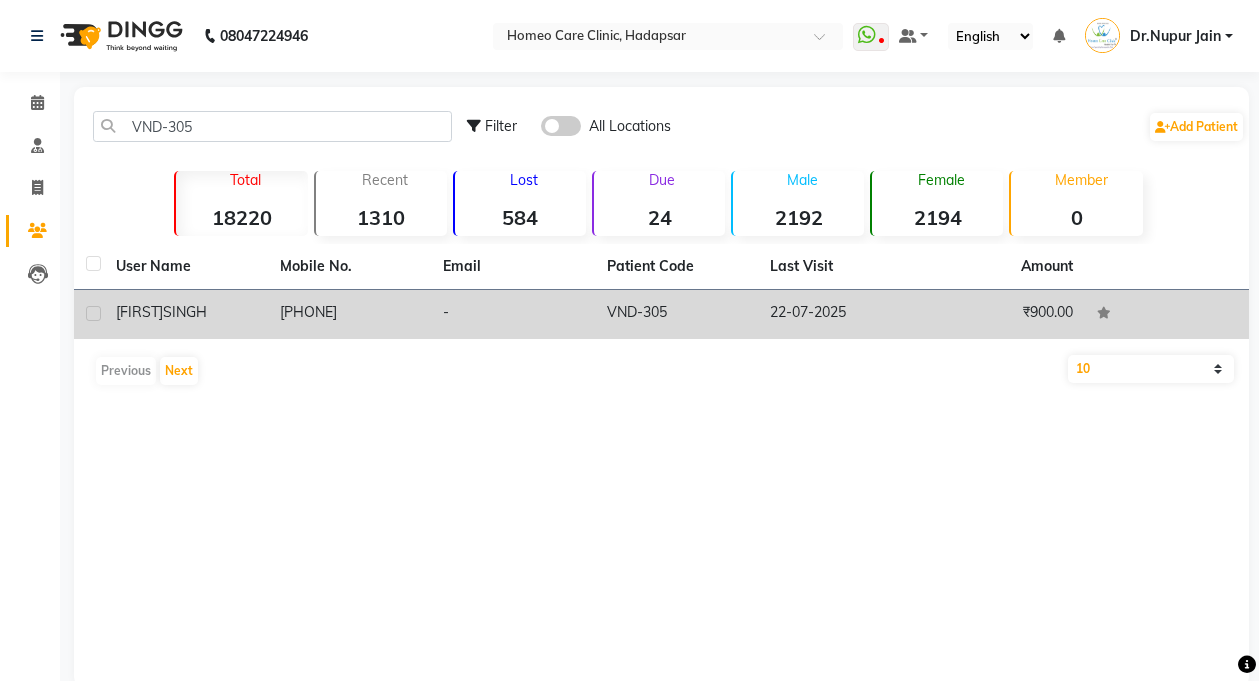 click on "[FIRST]" 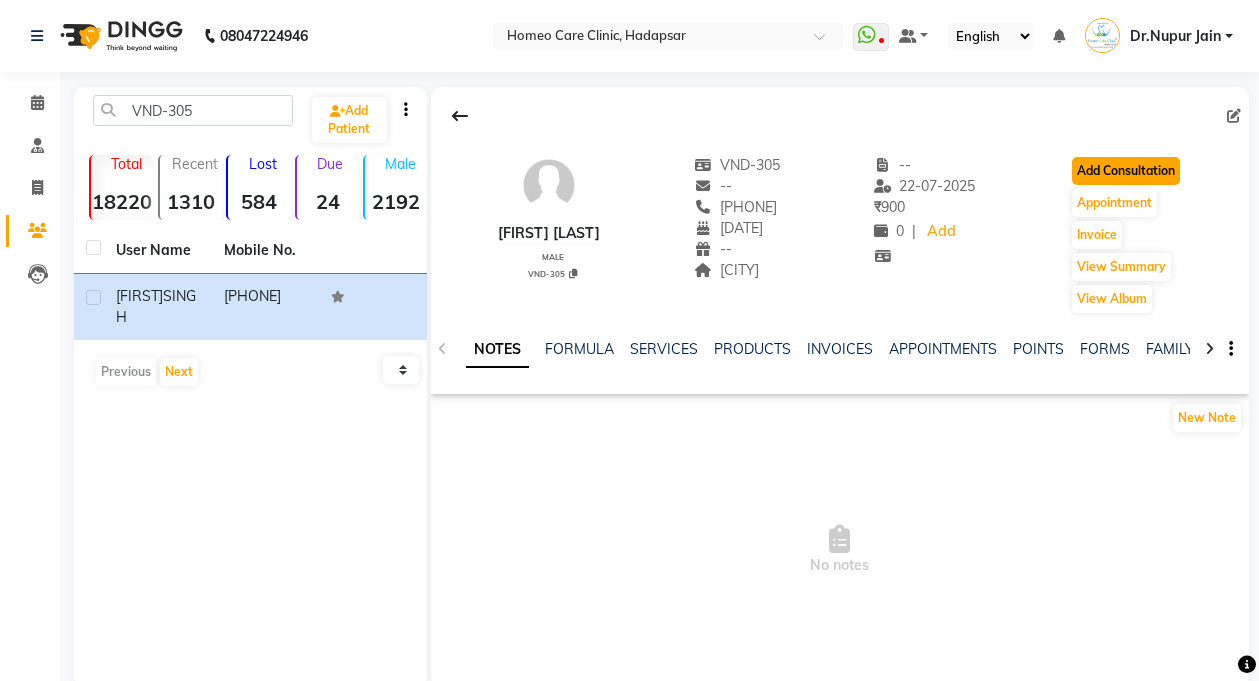 click on "Add Consultation" 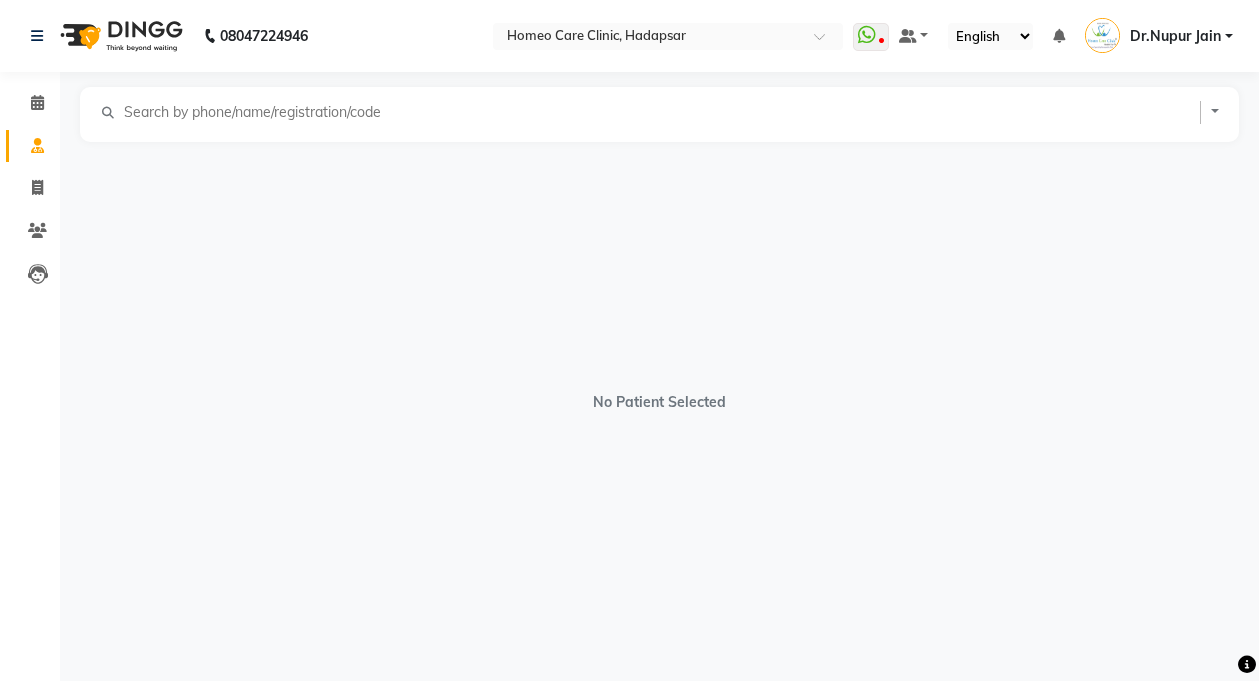 select on "male" 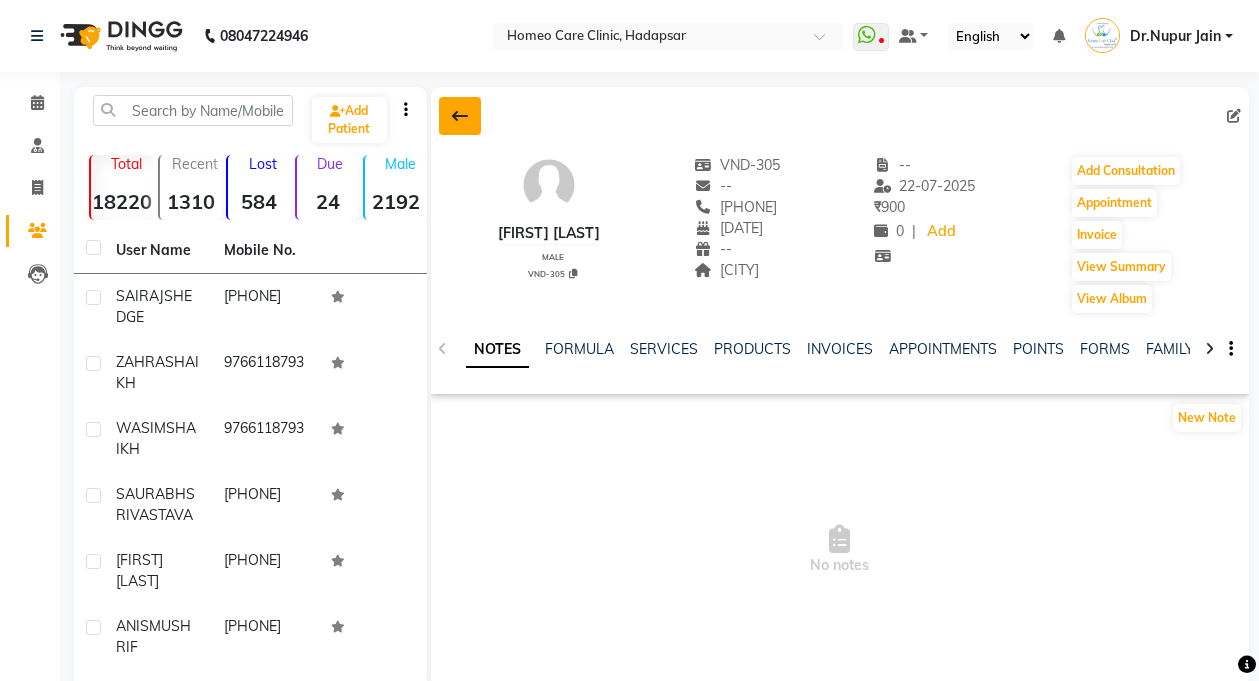 click 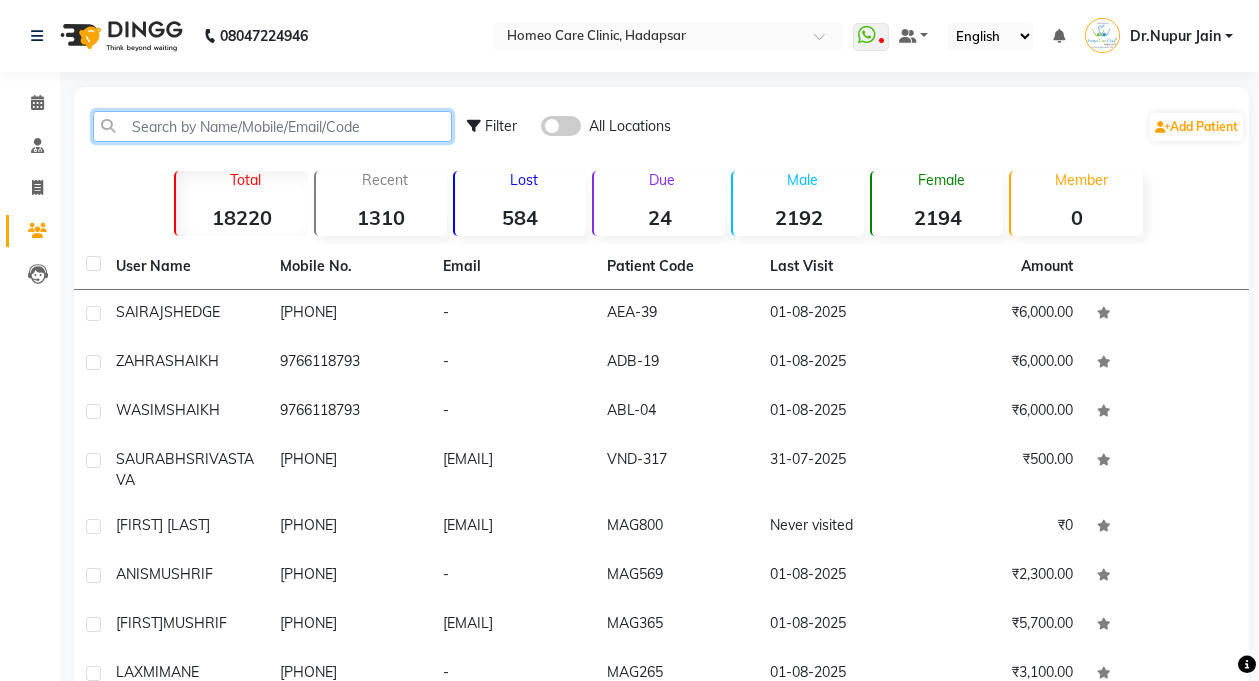 click 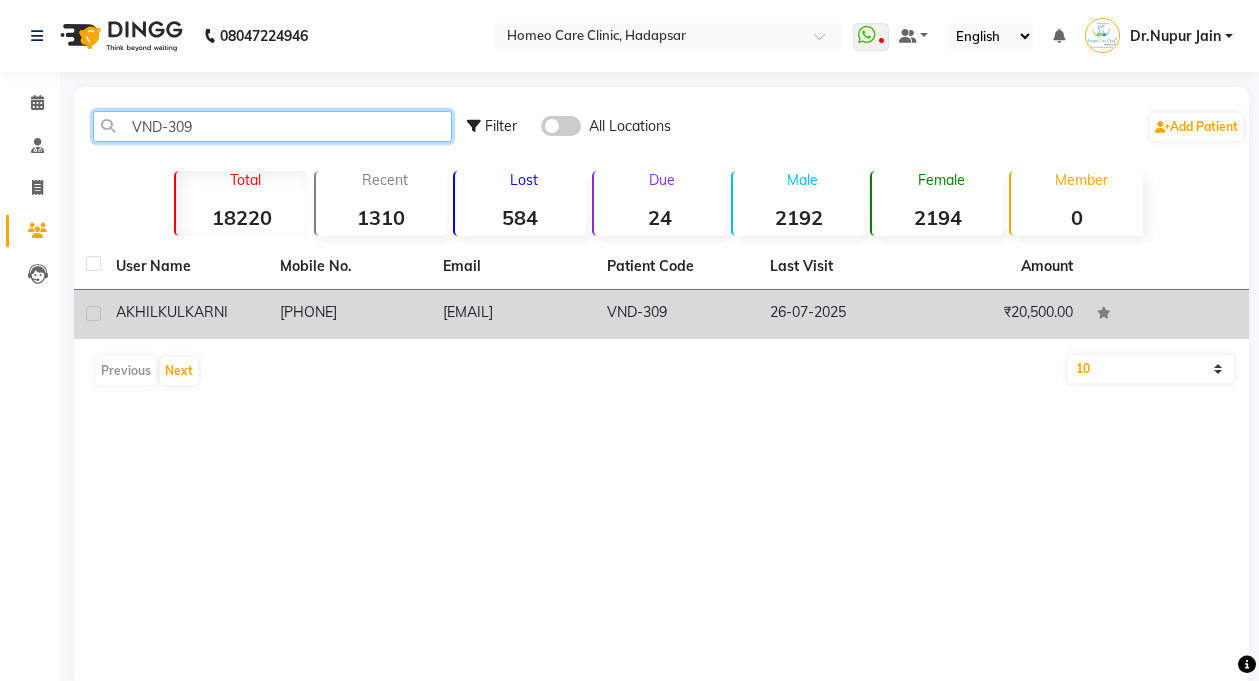 type on "VND-309" 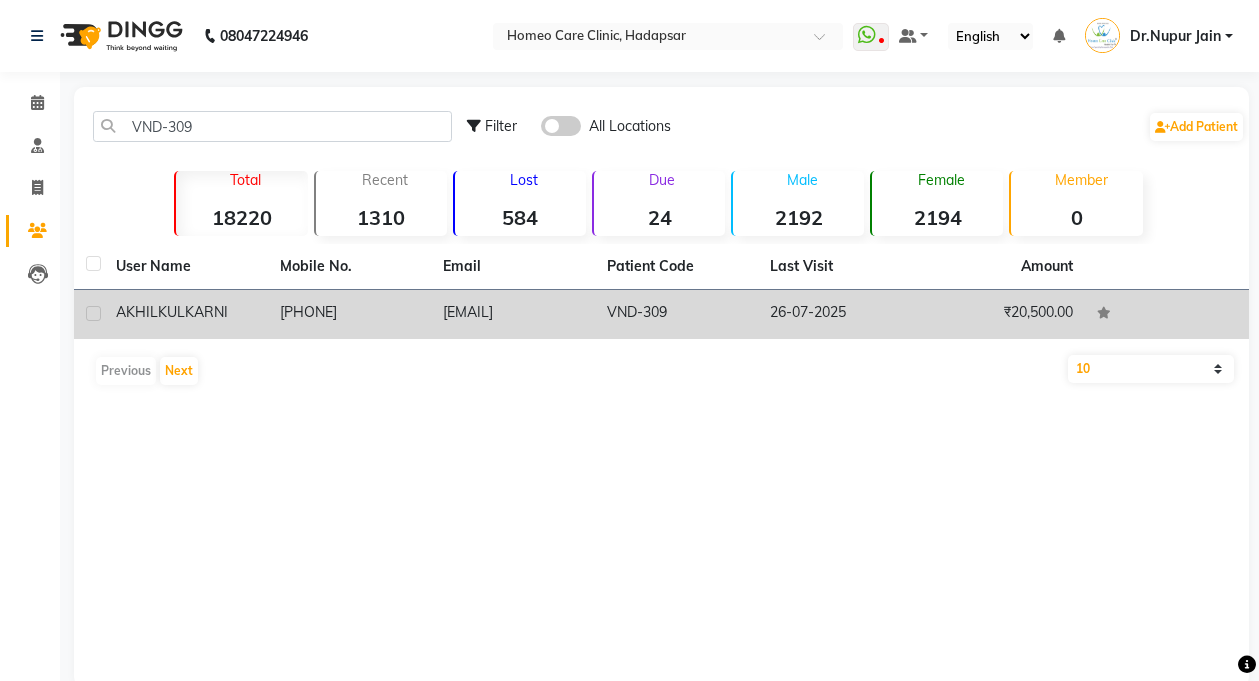 click on "KULKARNI" 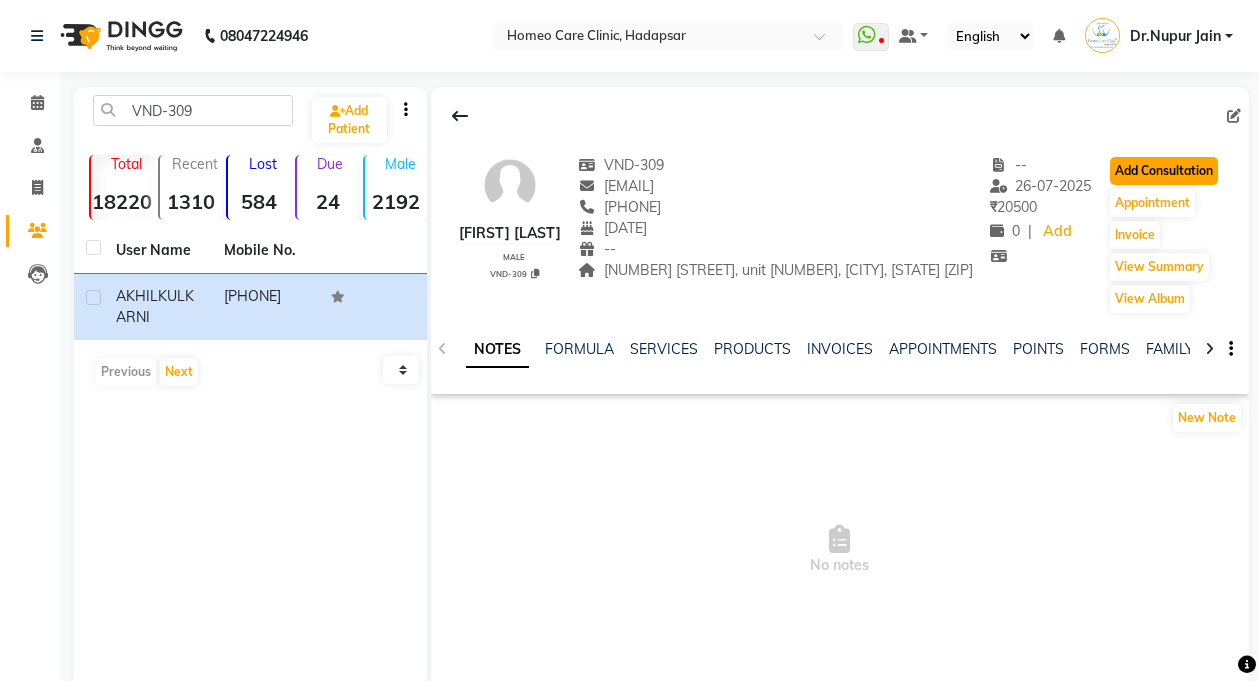 click on "Add Consultation" 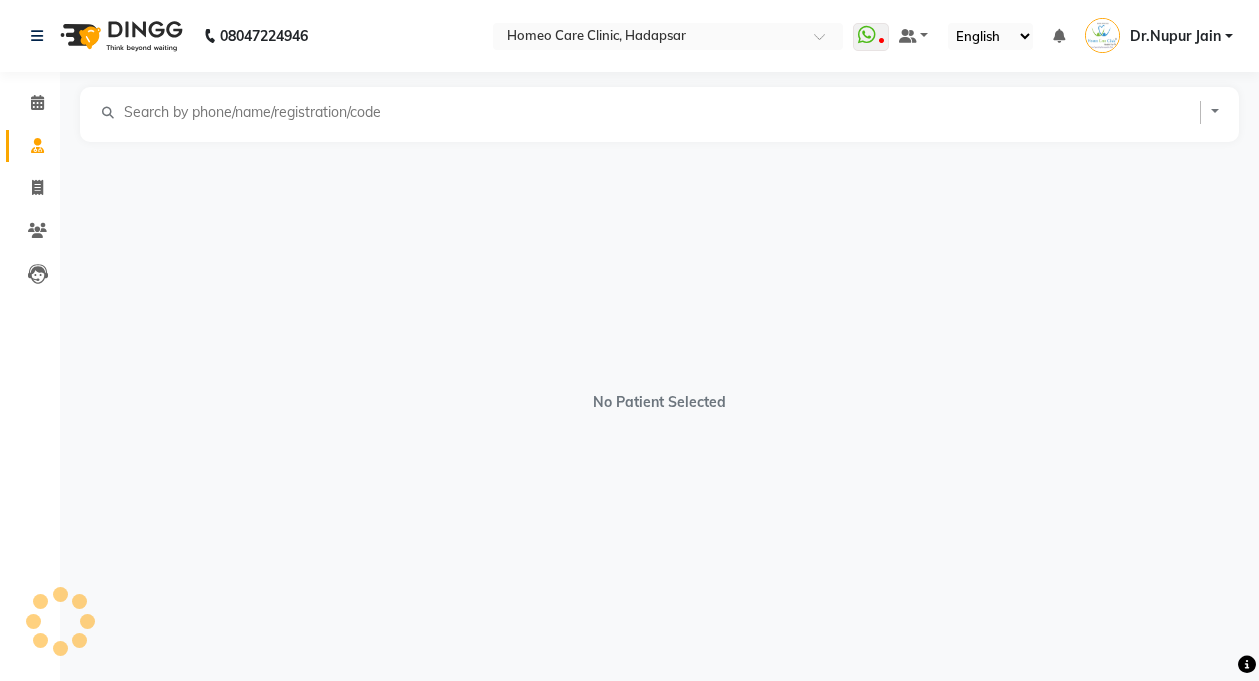 select on "male" 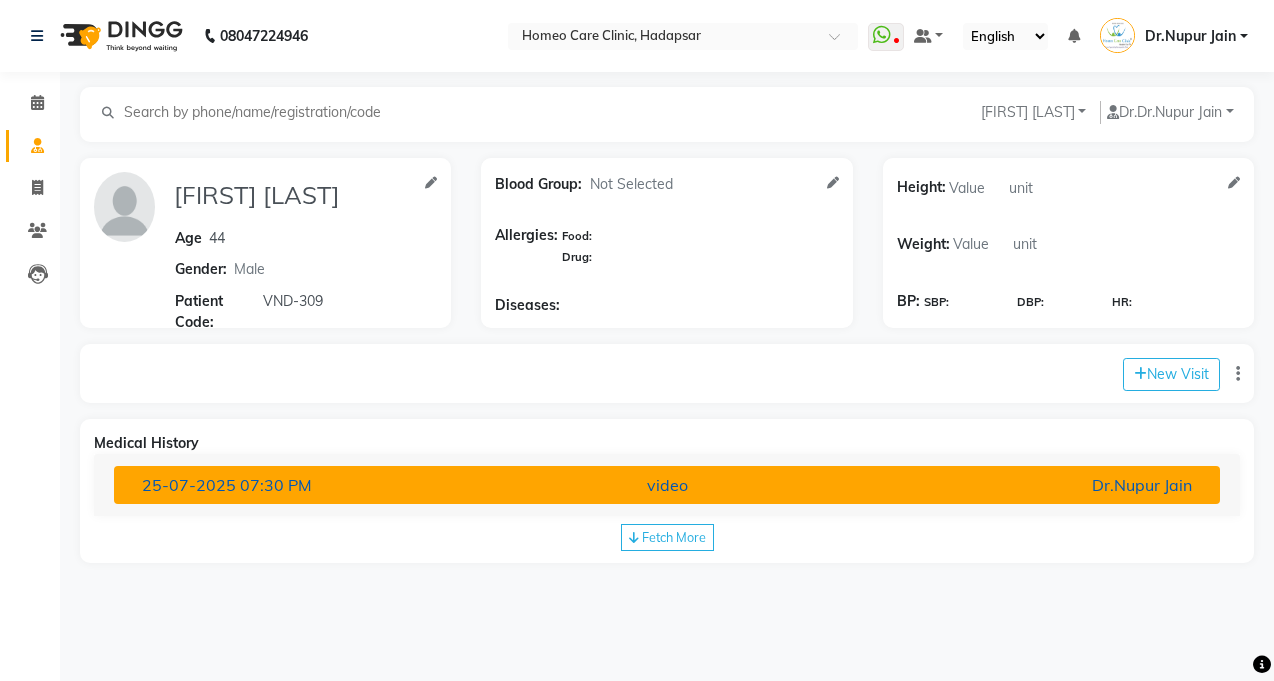 click on "video" at bounding box center [667, 485] 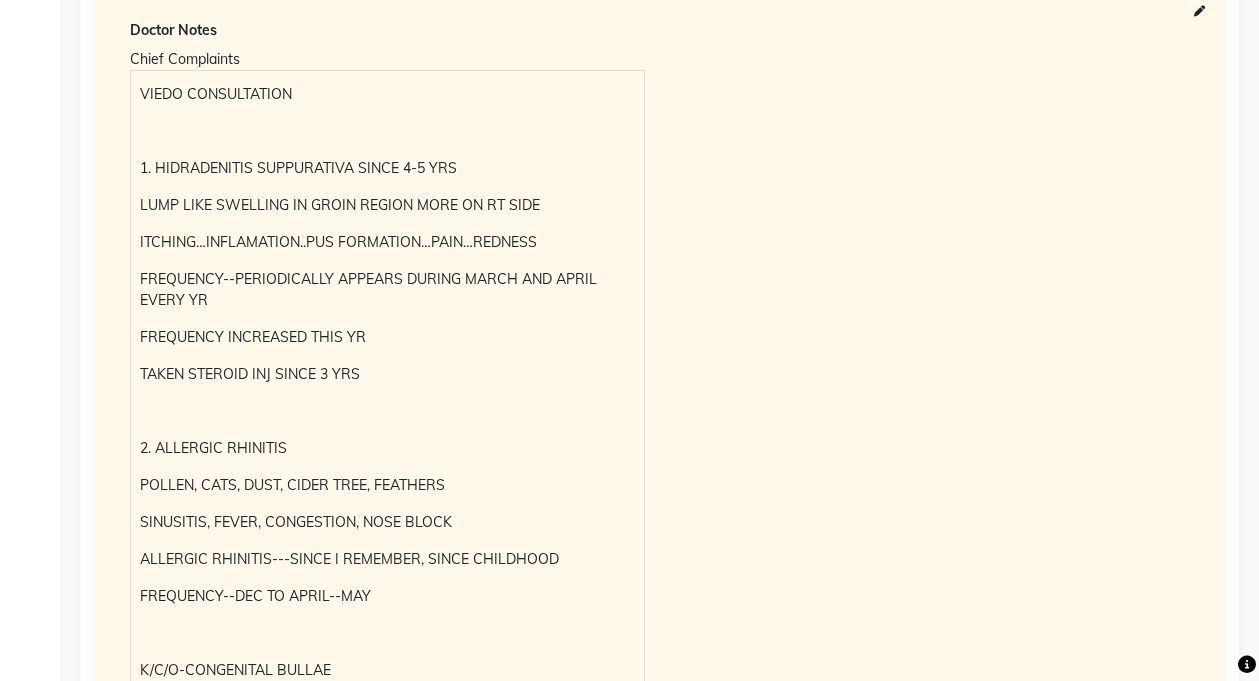 scroll, scrollTop: 516, scrollLeft: 0, axis: vertical 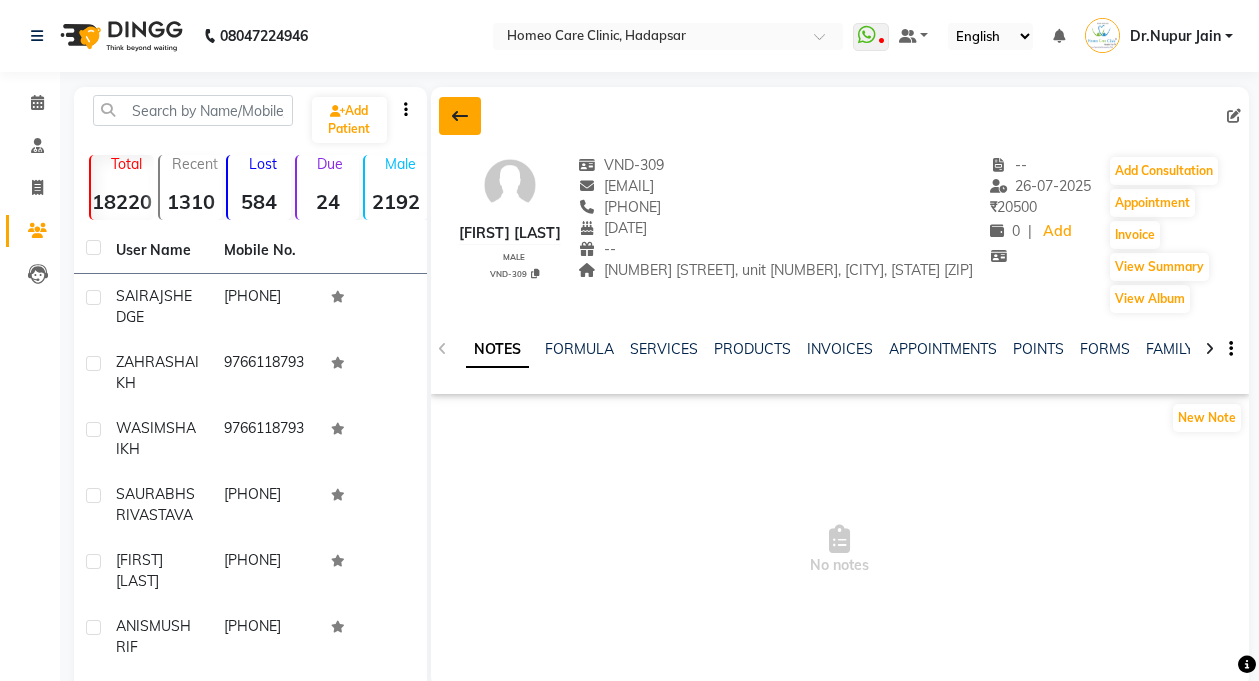click 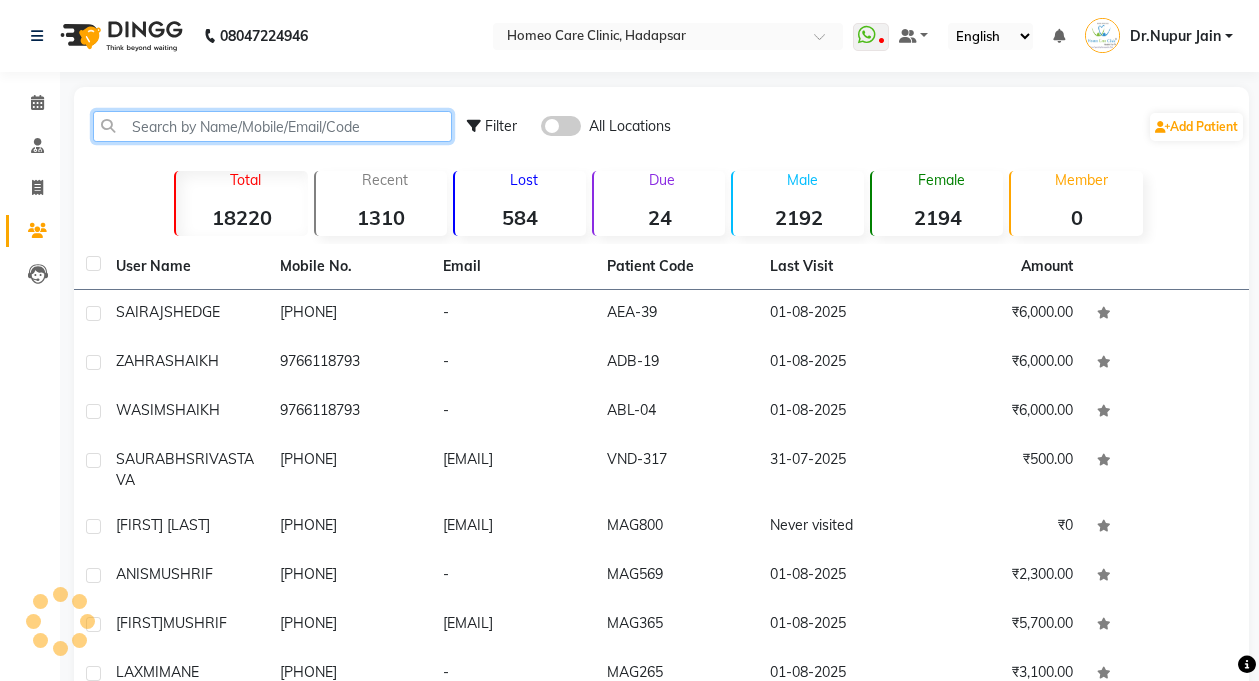 click 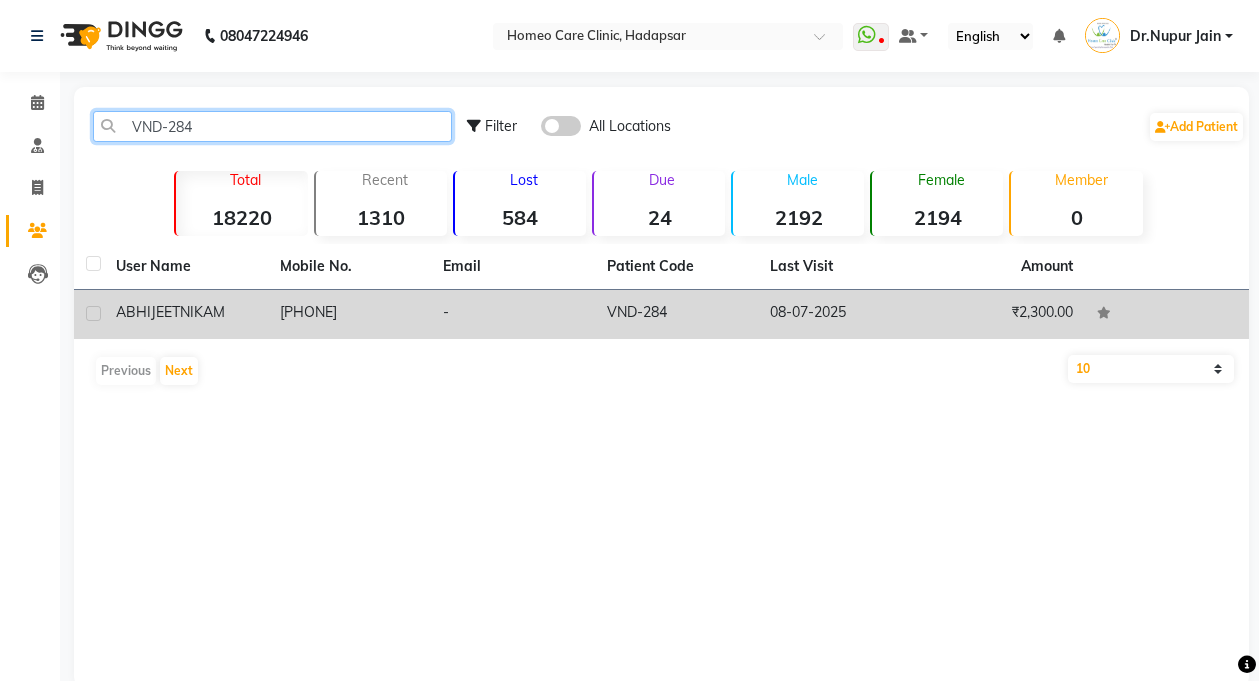 type on "VND-284" 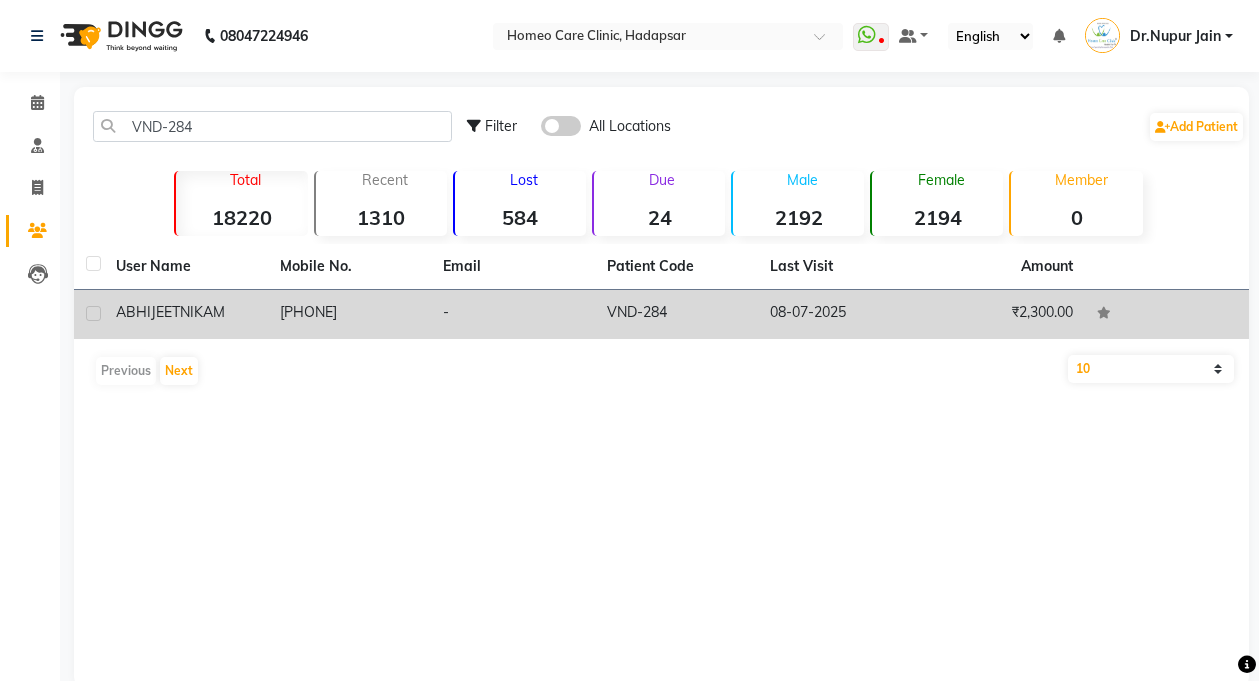 click on "NIKAM" 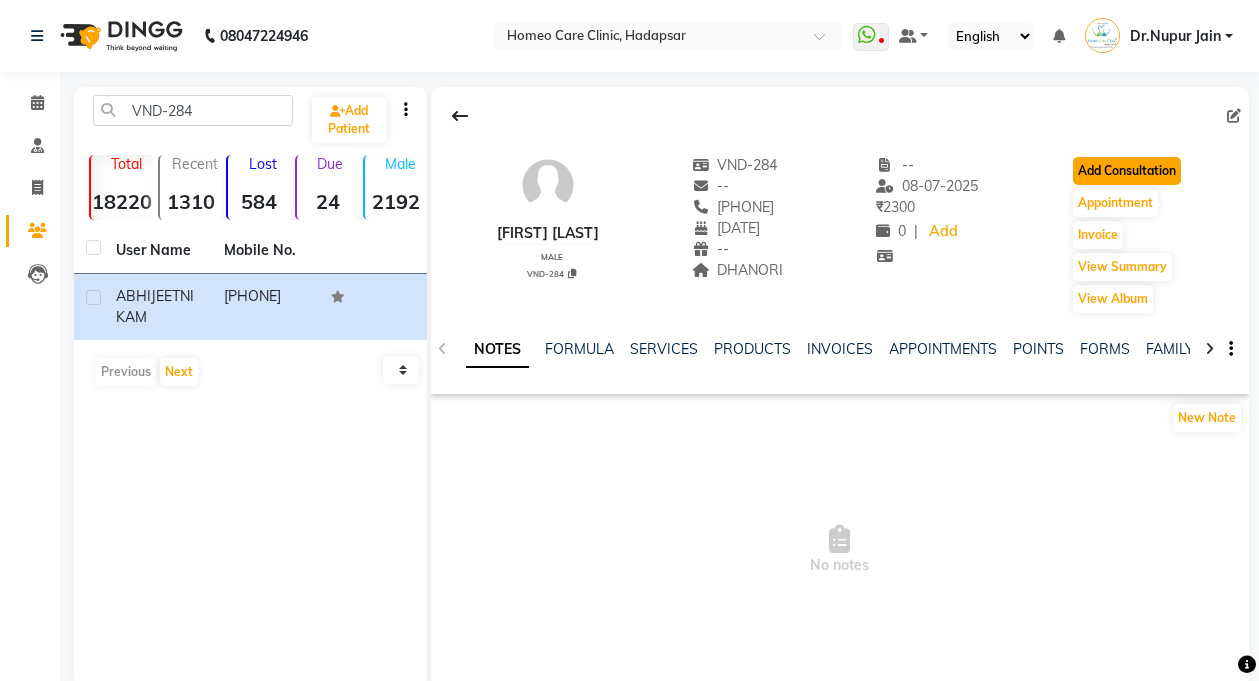 click on "Add Consultation" 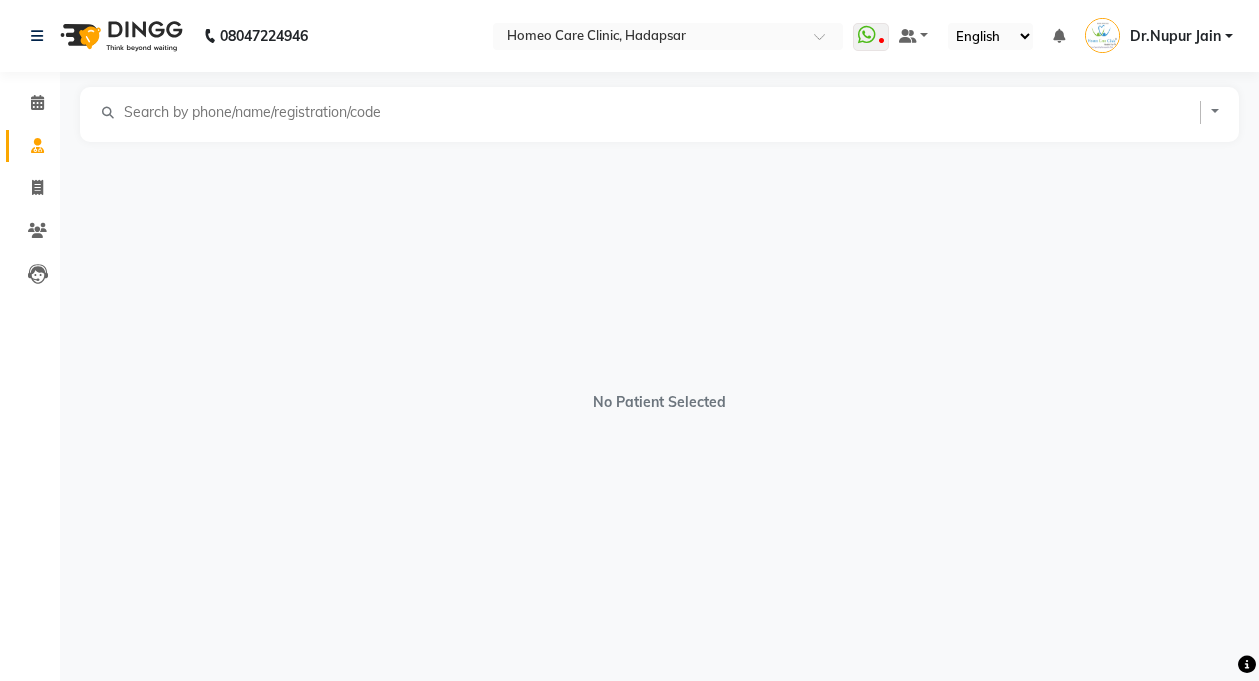 select on "male" 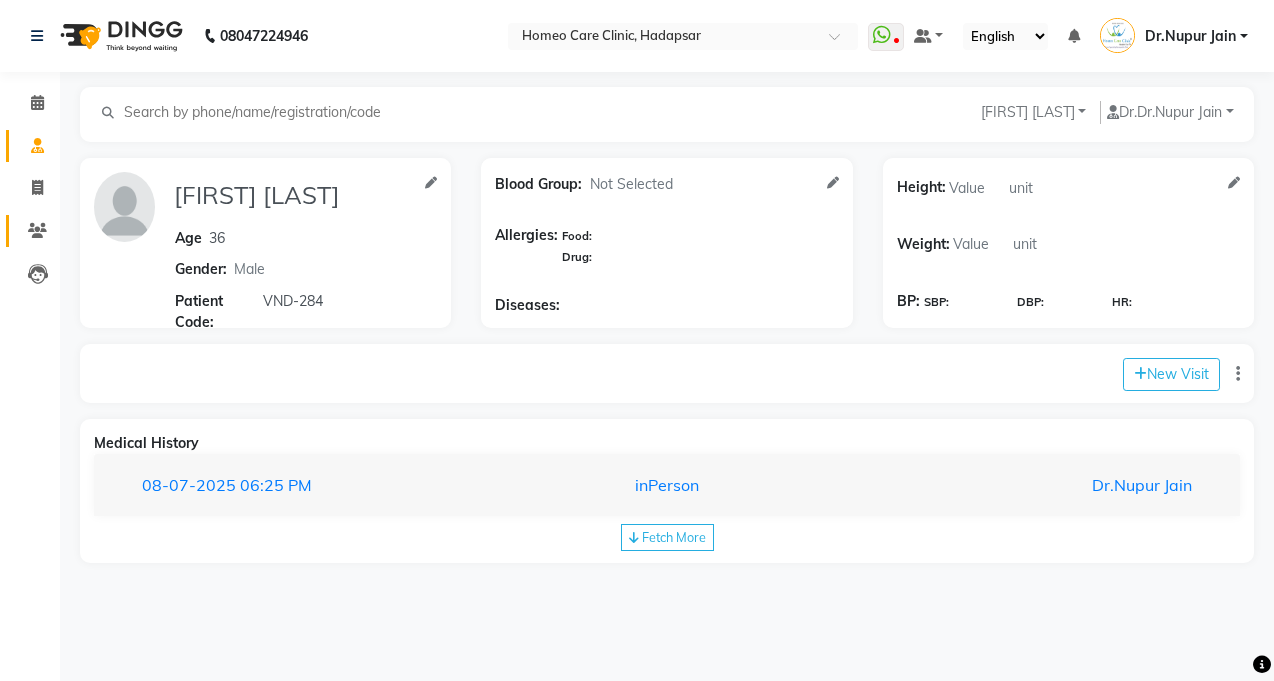 click 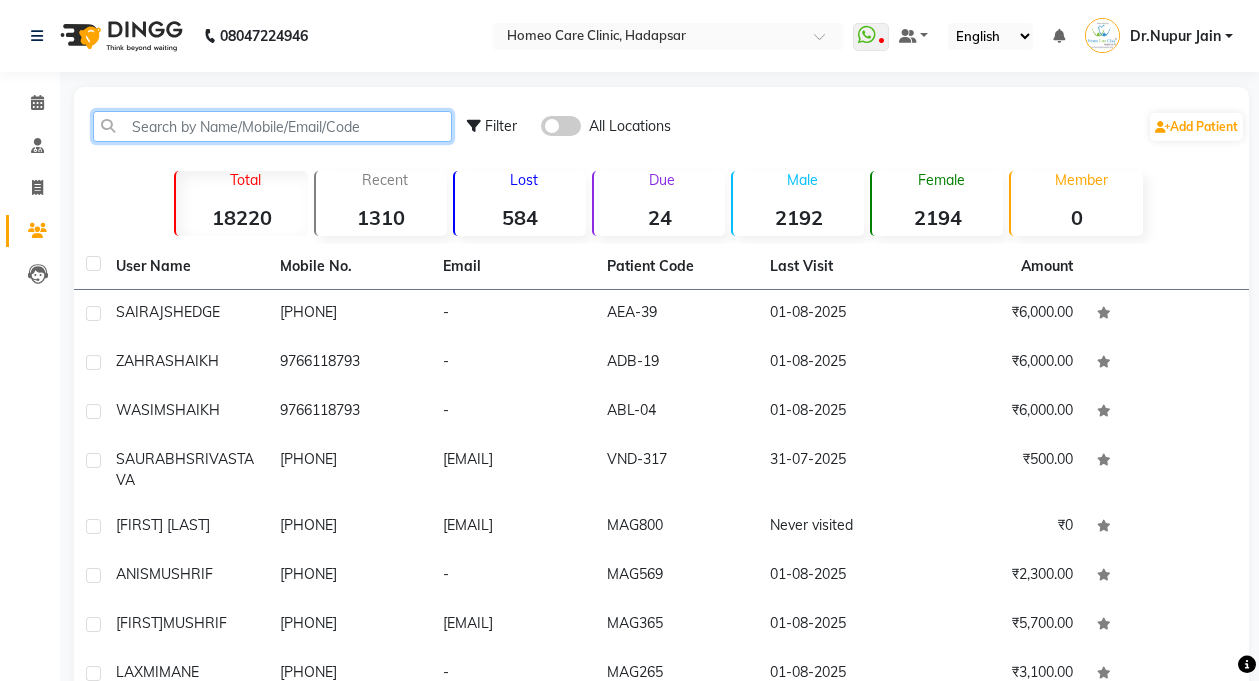 click 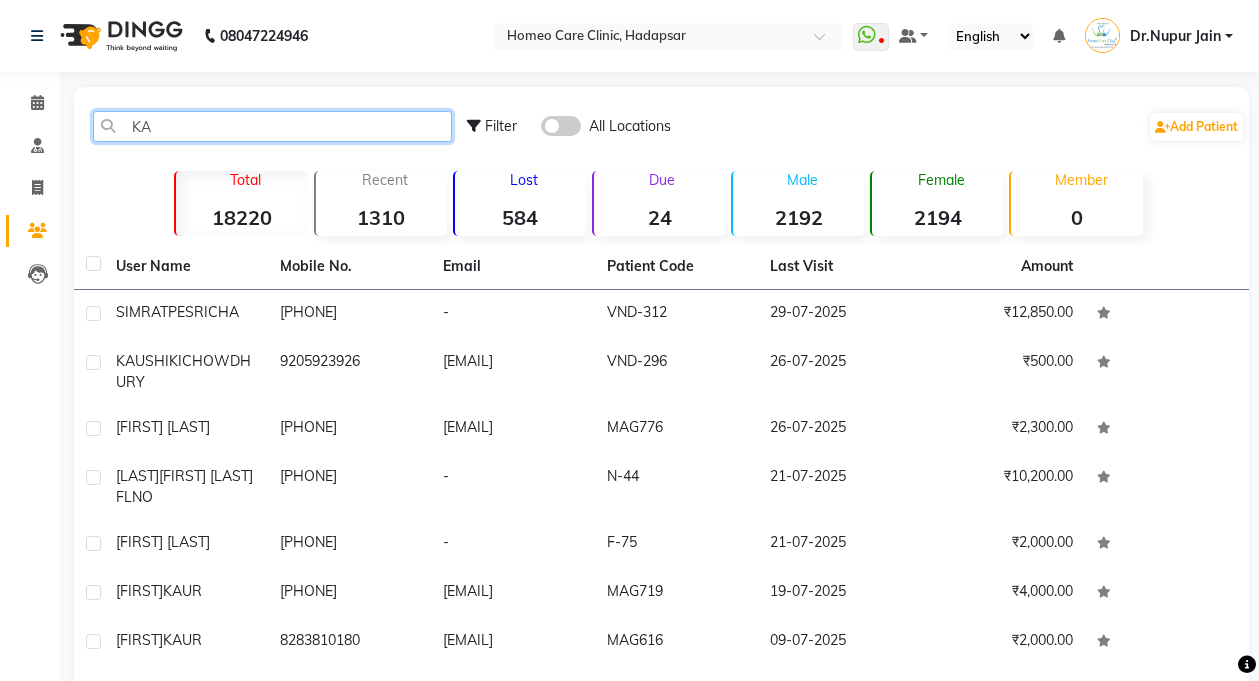 type on "K" 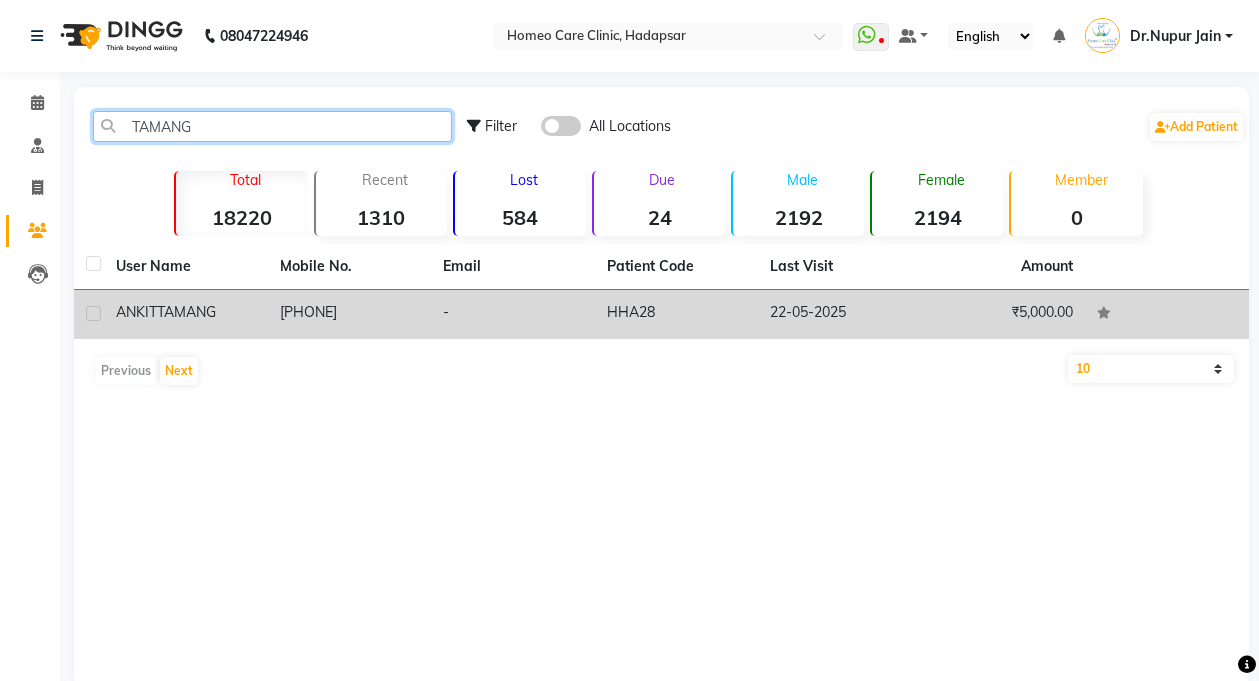 type on "TAMANG" 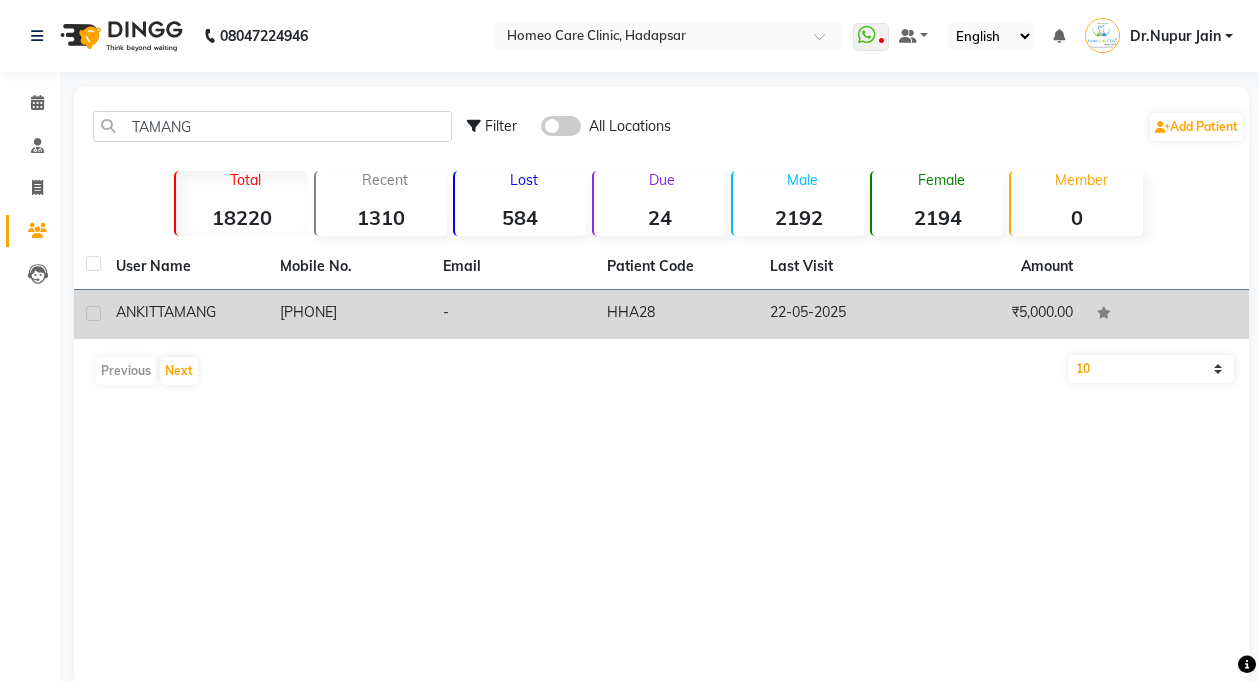 click on "TAMANG" 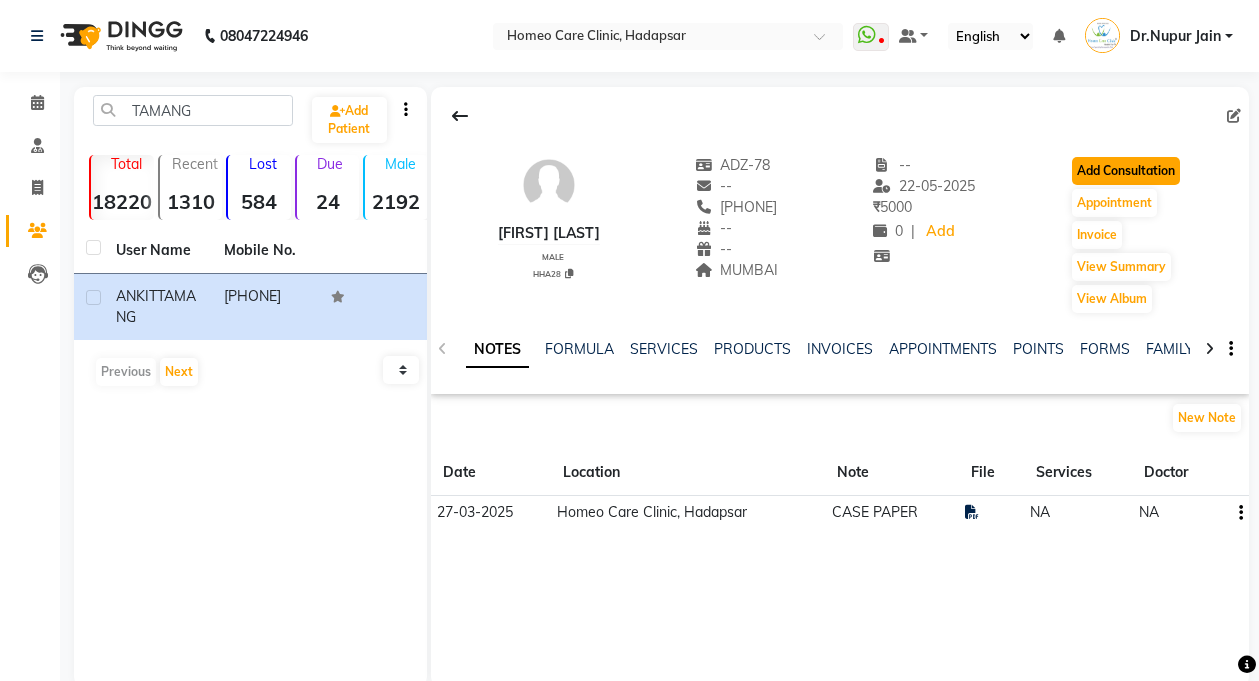 click on "Add Consultation" 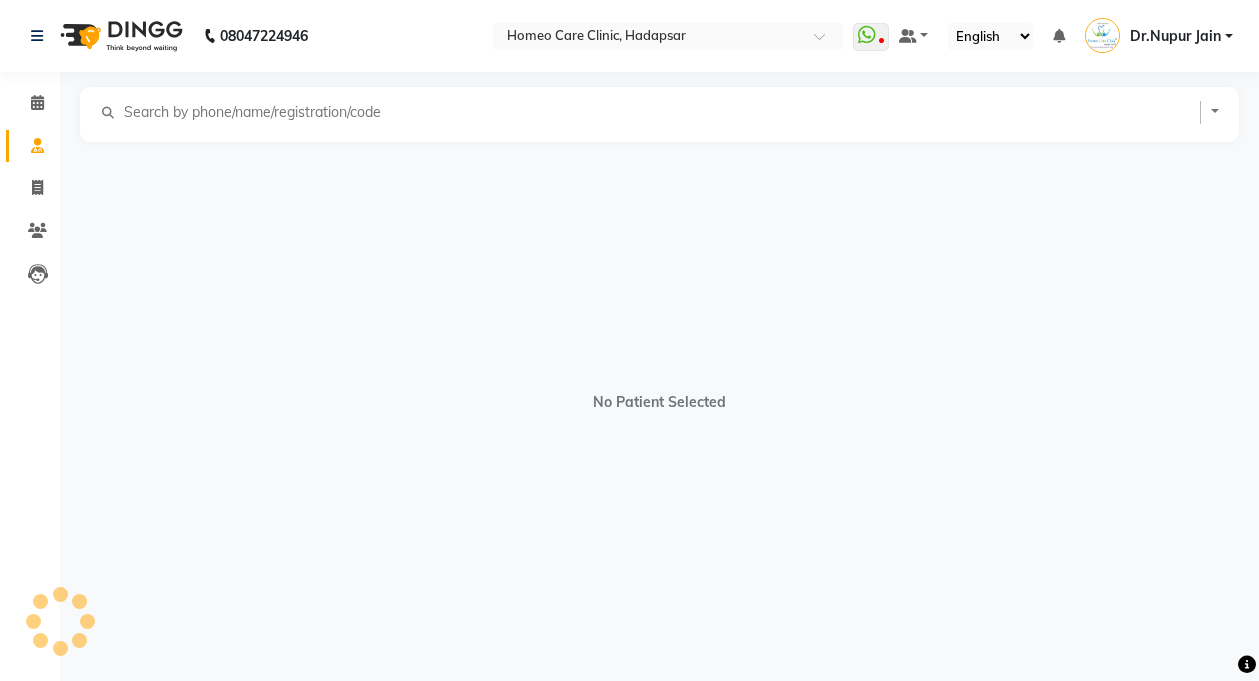 select on "male" 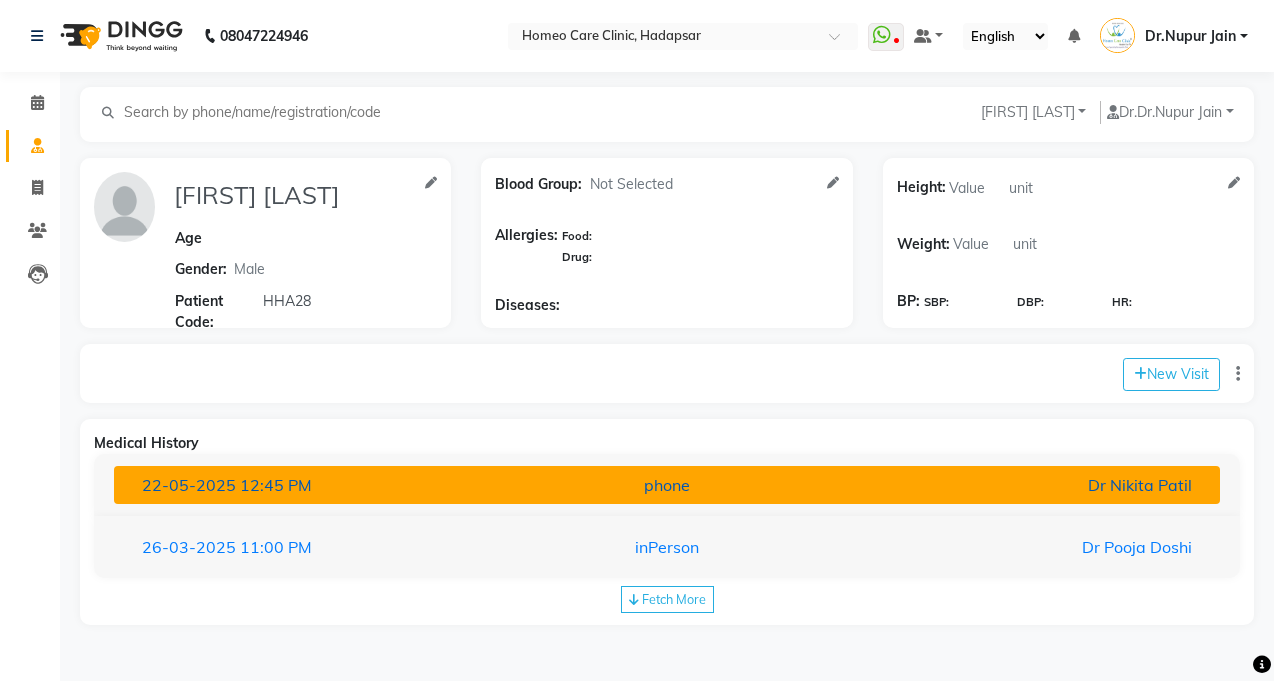 click on "phone" at bounding box center (667, 485) 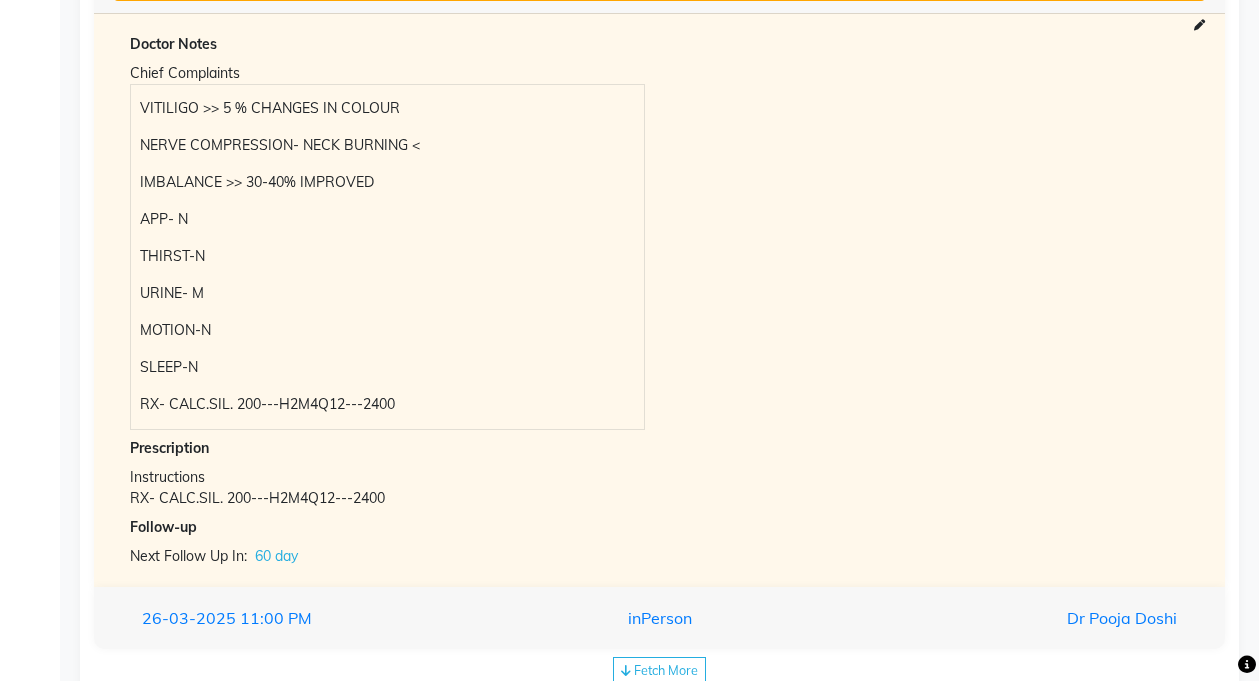 scroll, scrollTop: 558, scrollLeft: 0, axis: vertical 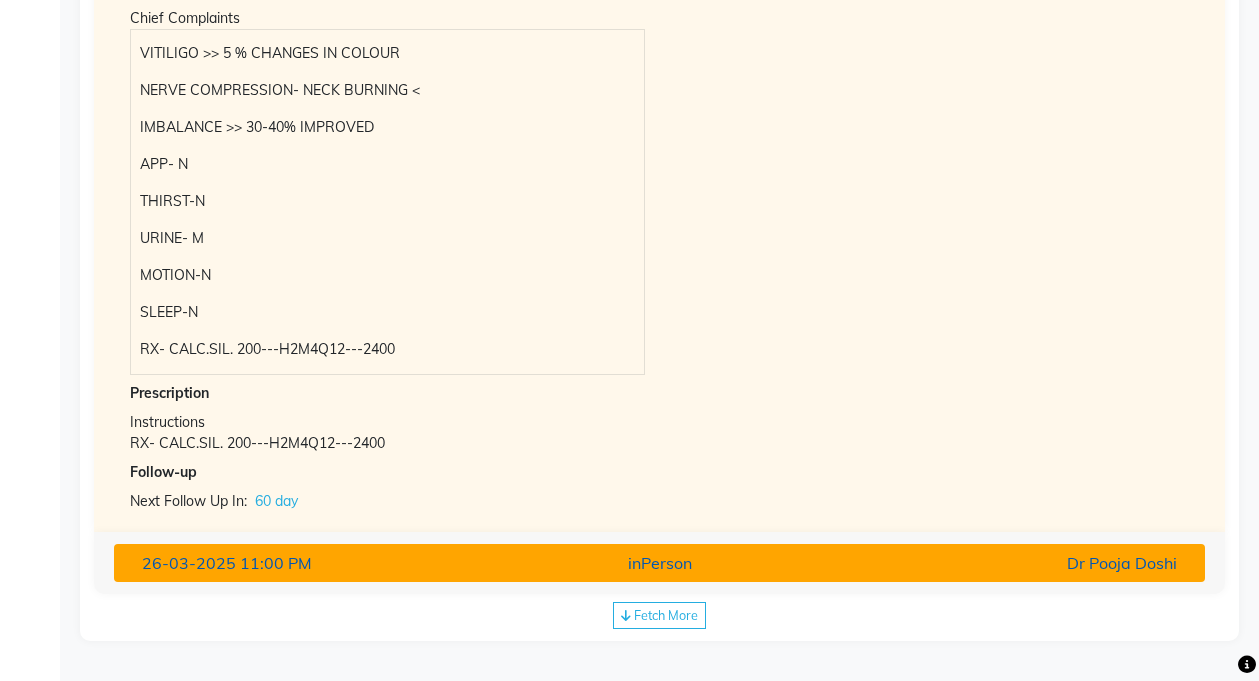 click on "inPerson" at bounding box center [659, 563] 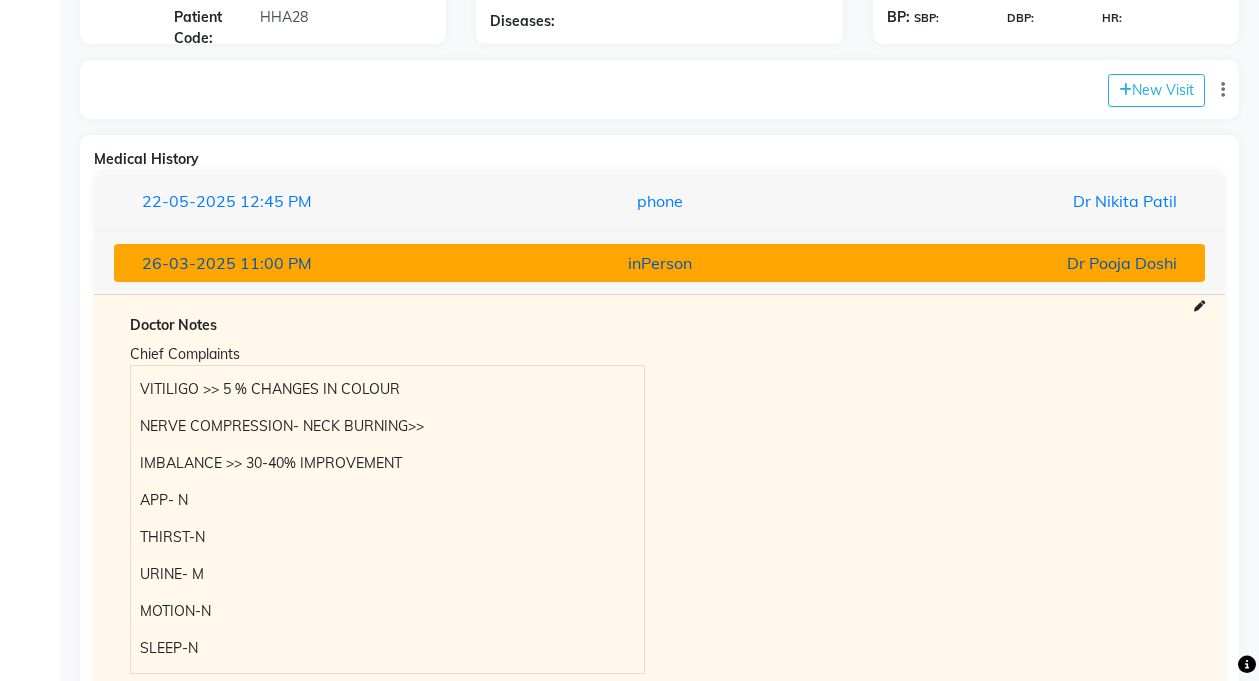 scroll, scrollTop: 0, scrollLeft: 0, axis: both 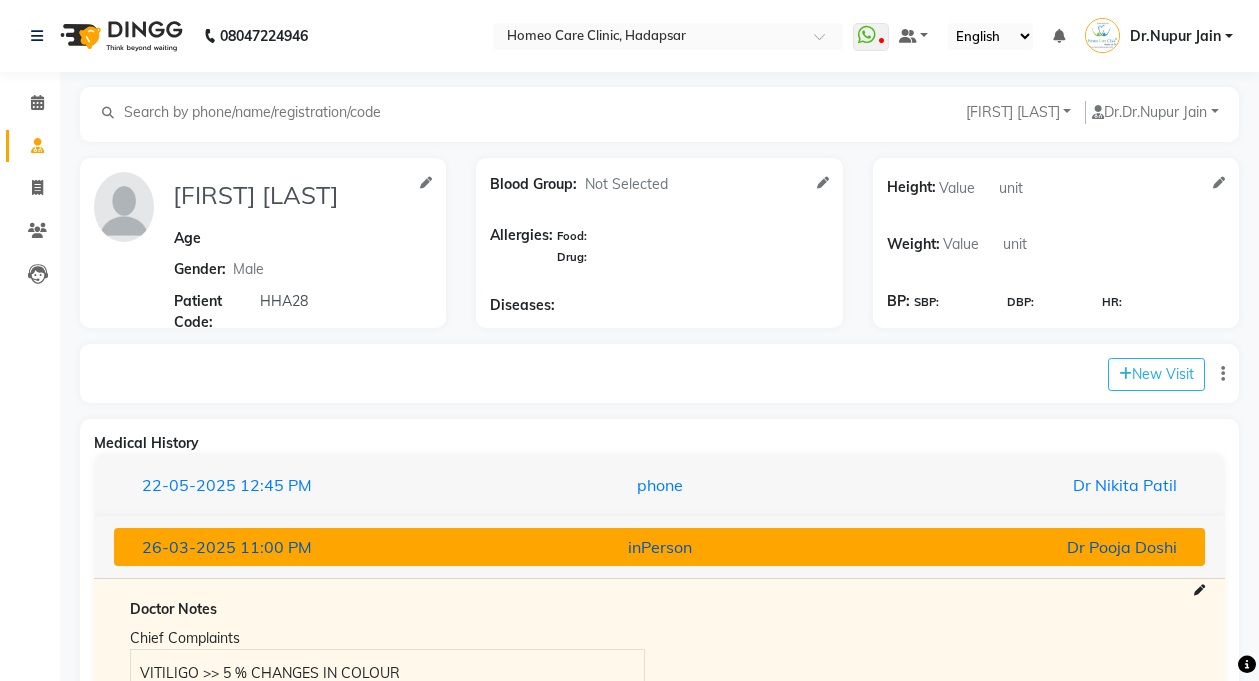 click on "inPerson" at bounding box center (659, 547) 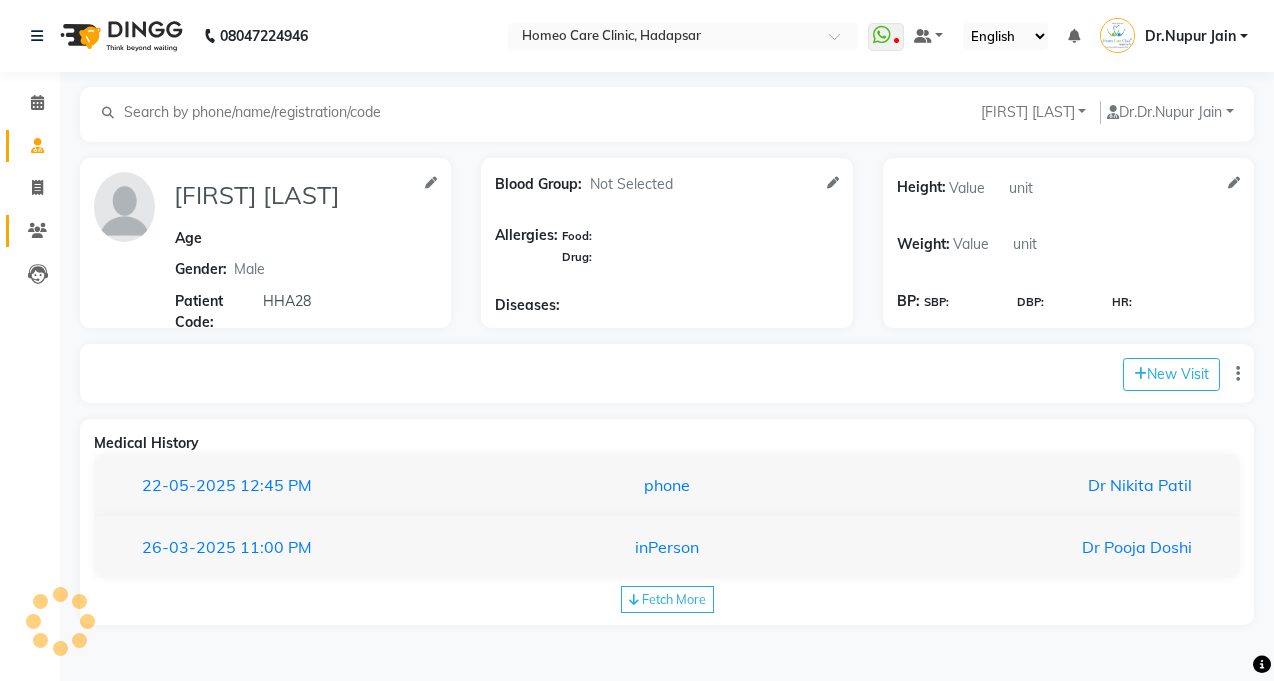 click 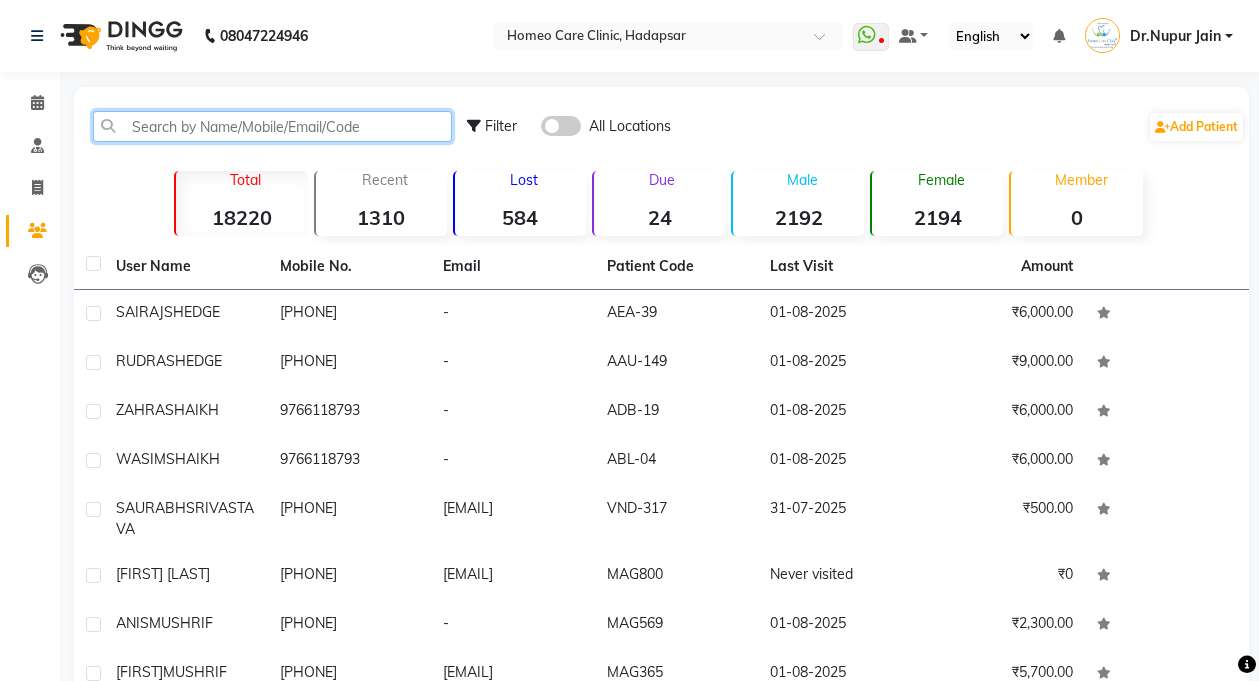 click 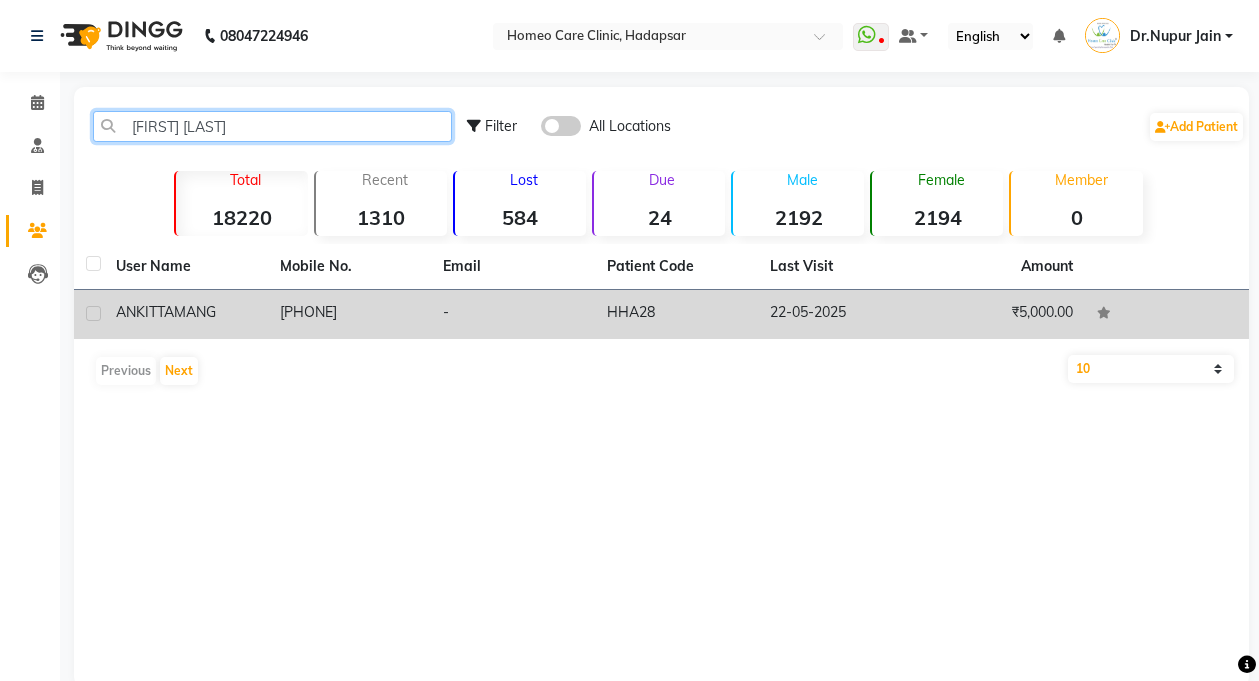 type on "[FIRST] [LAST]" 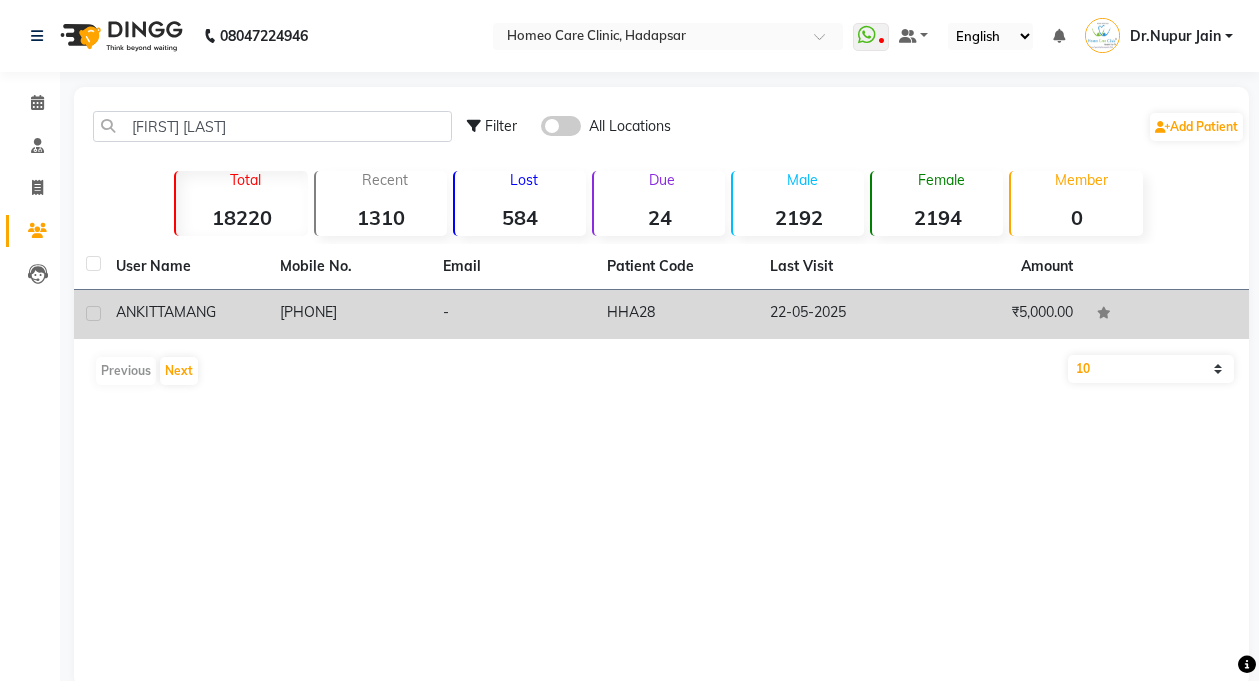 click on "[FIRST] [LAST]" 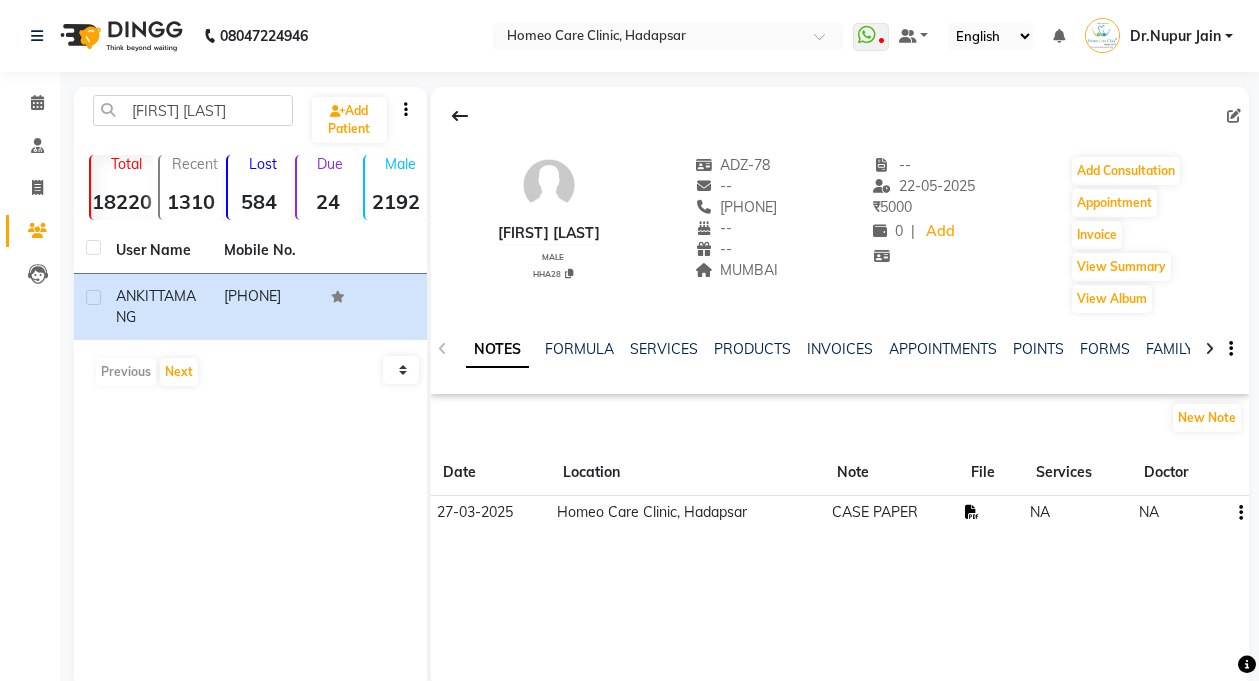 click 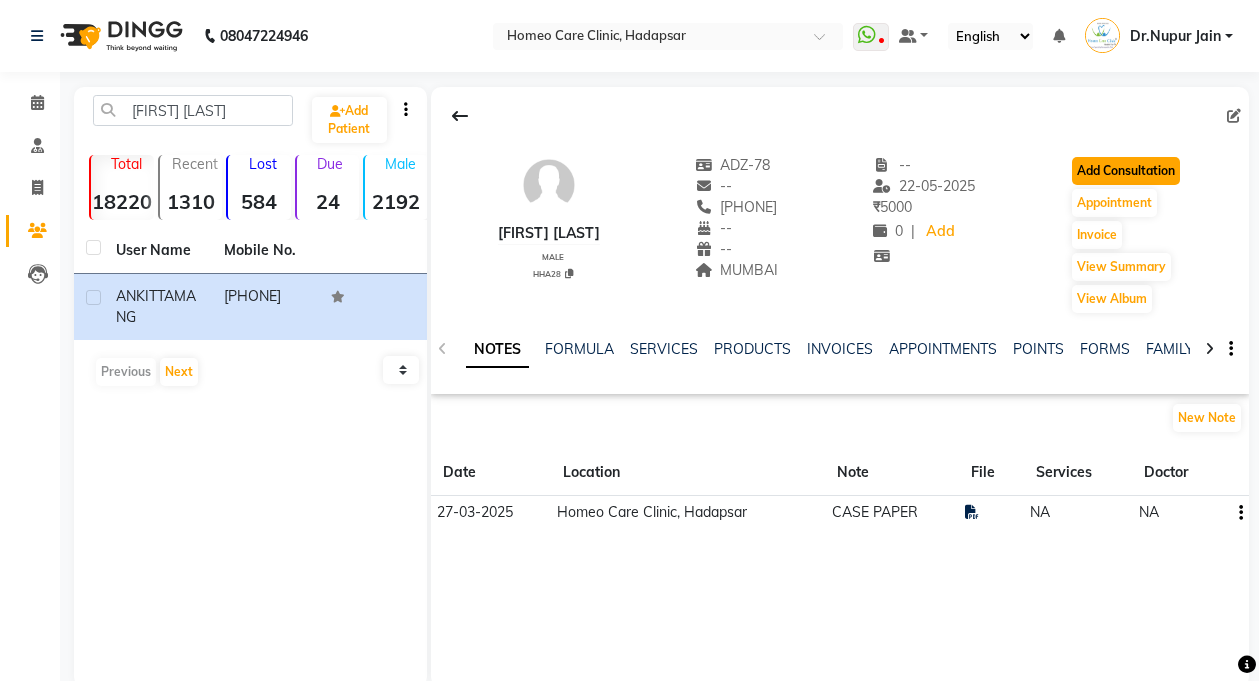click on "Add Consultation" 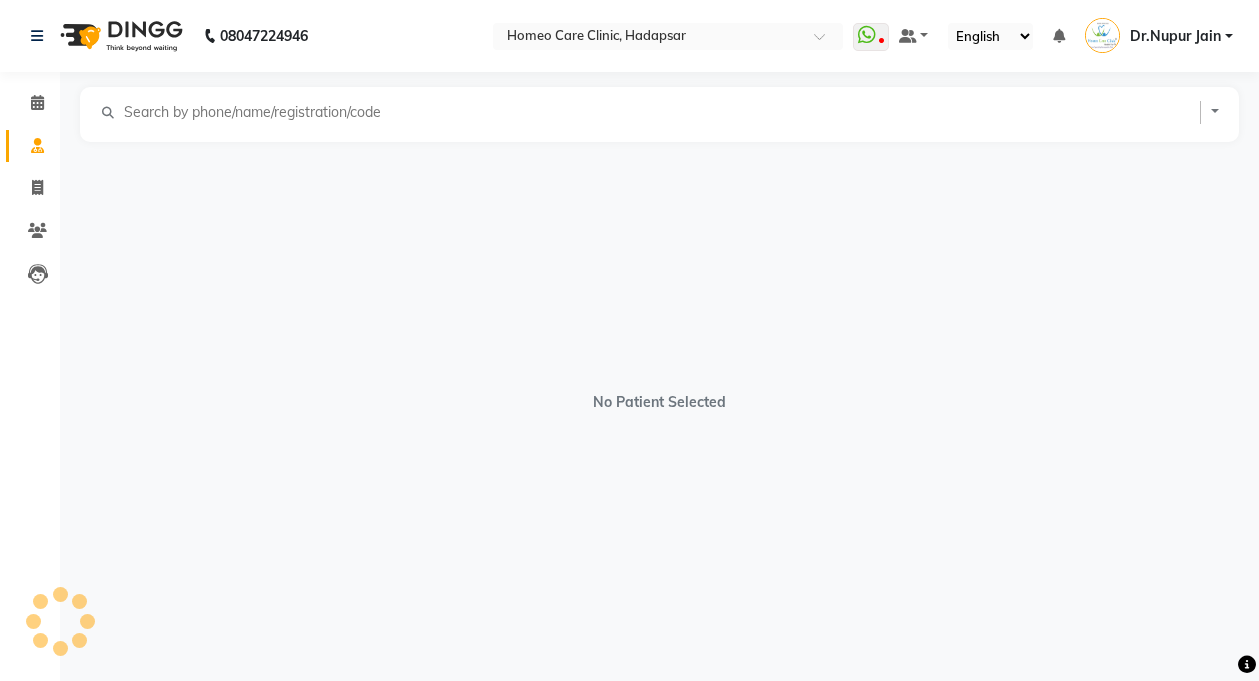 select on "male" 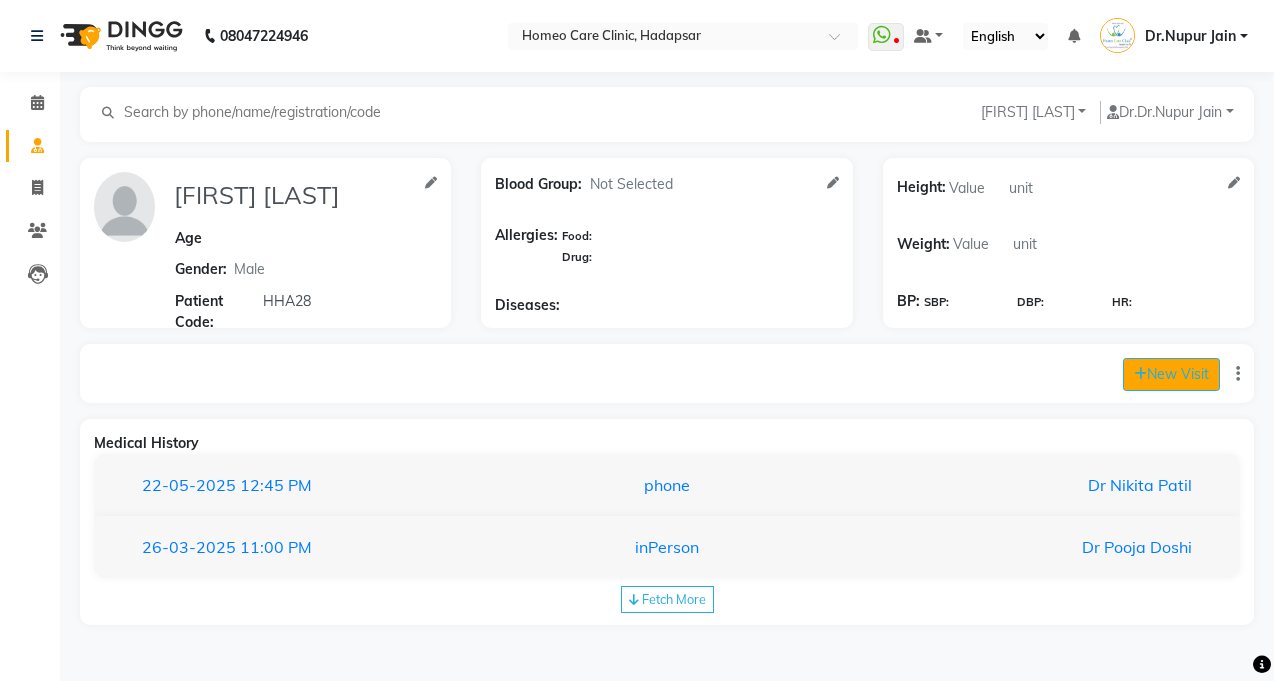 click on "New Visit" 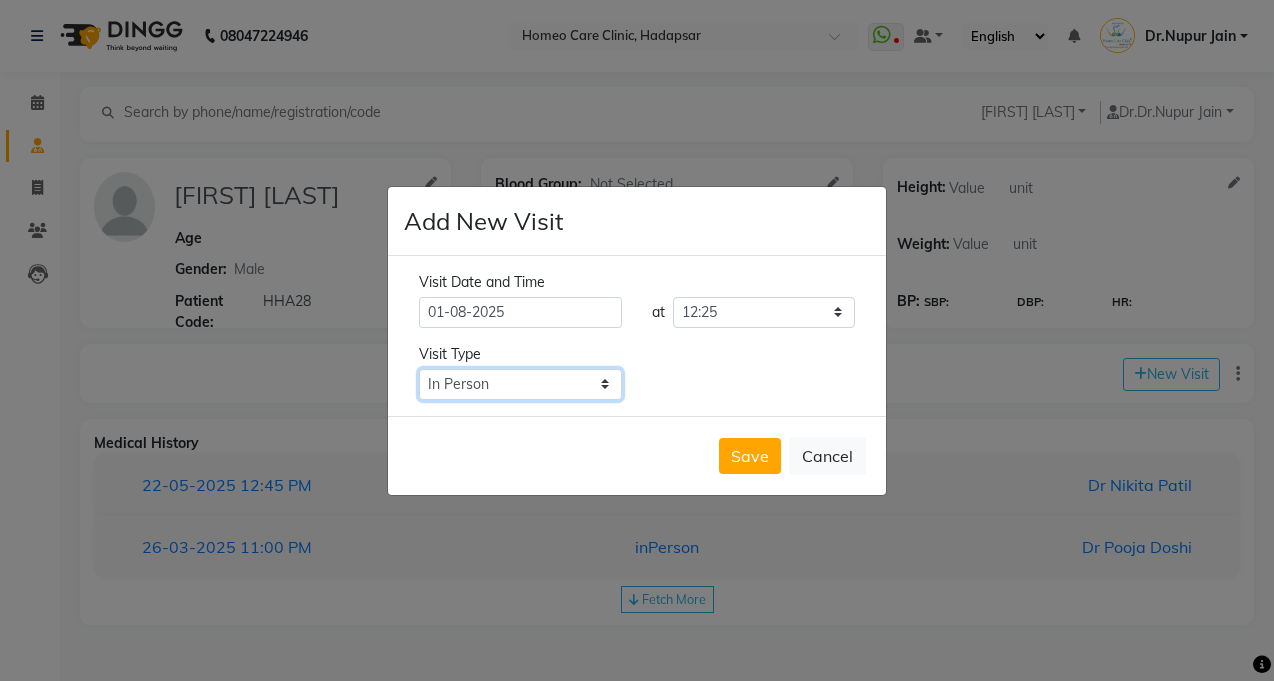 click on "Select Type In Person Video Phone Chat" 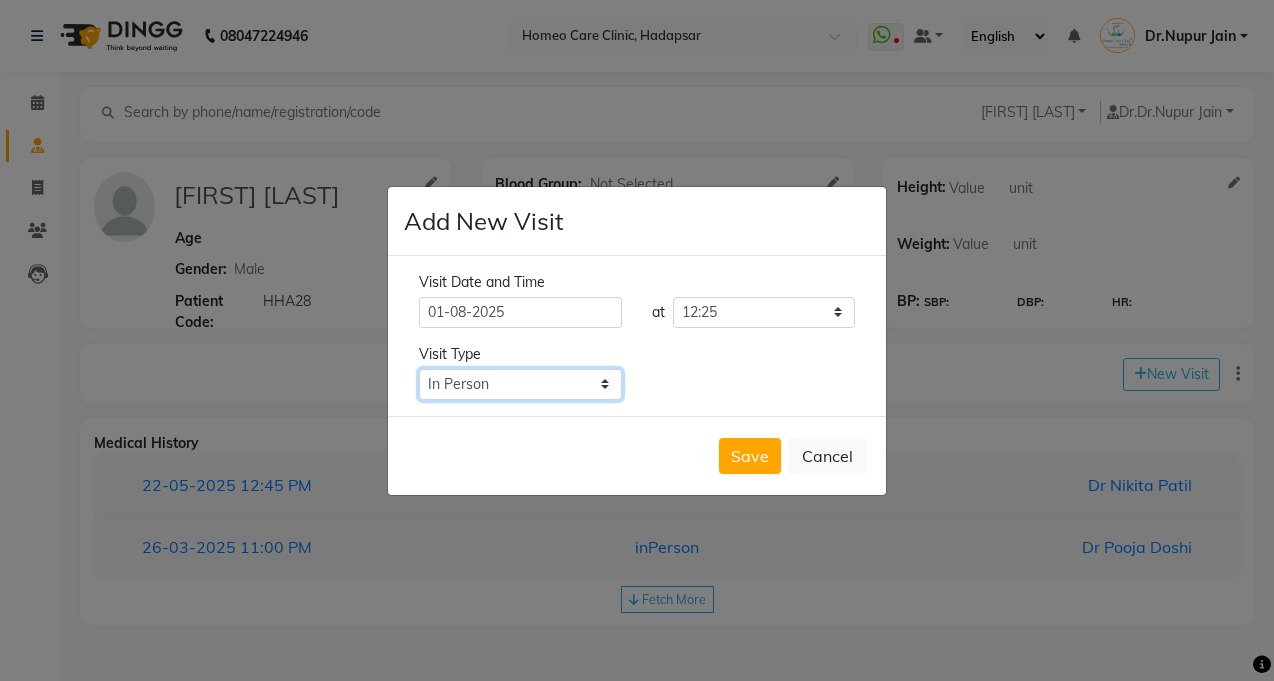 select on "phone" 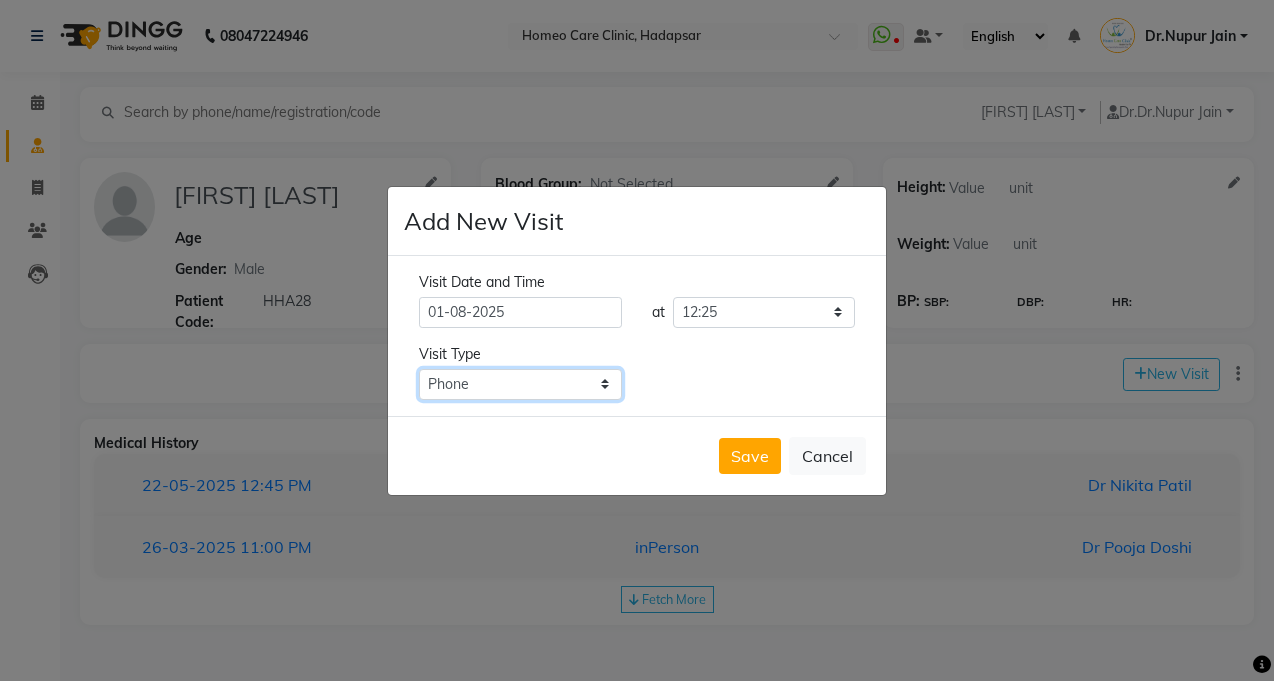 click on "Select Type In Person Video Phone Chat" 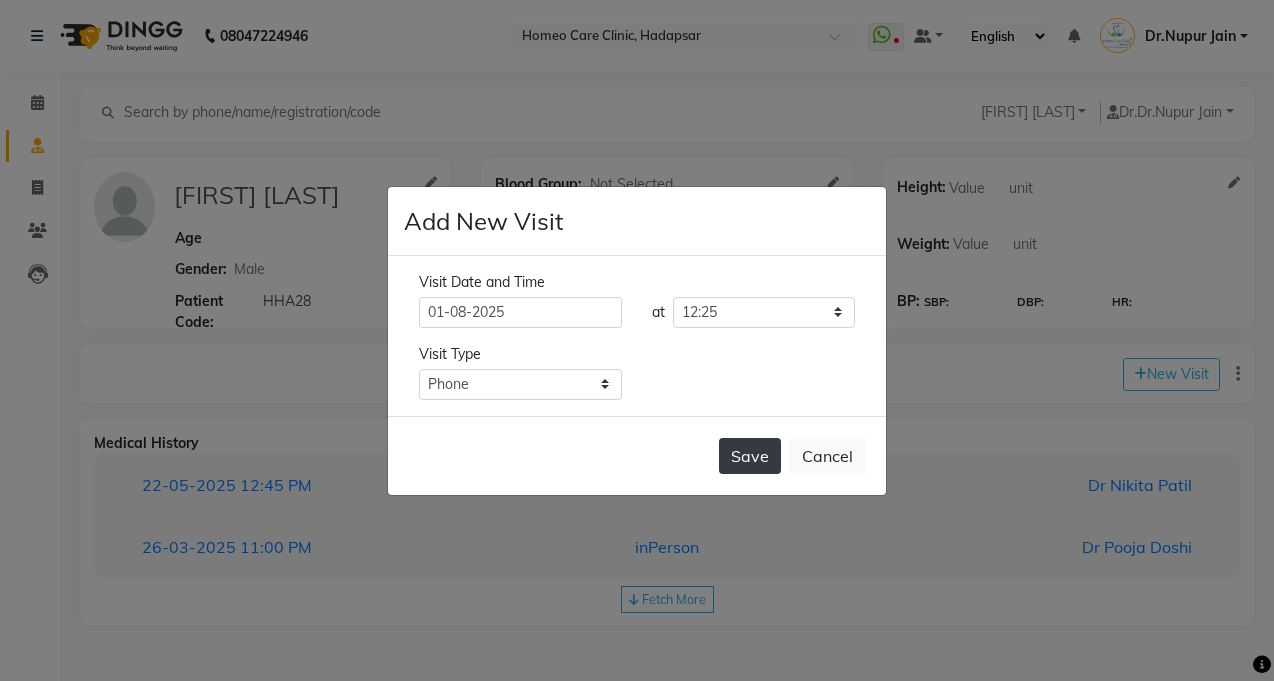 click on "Save" 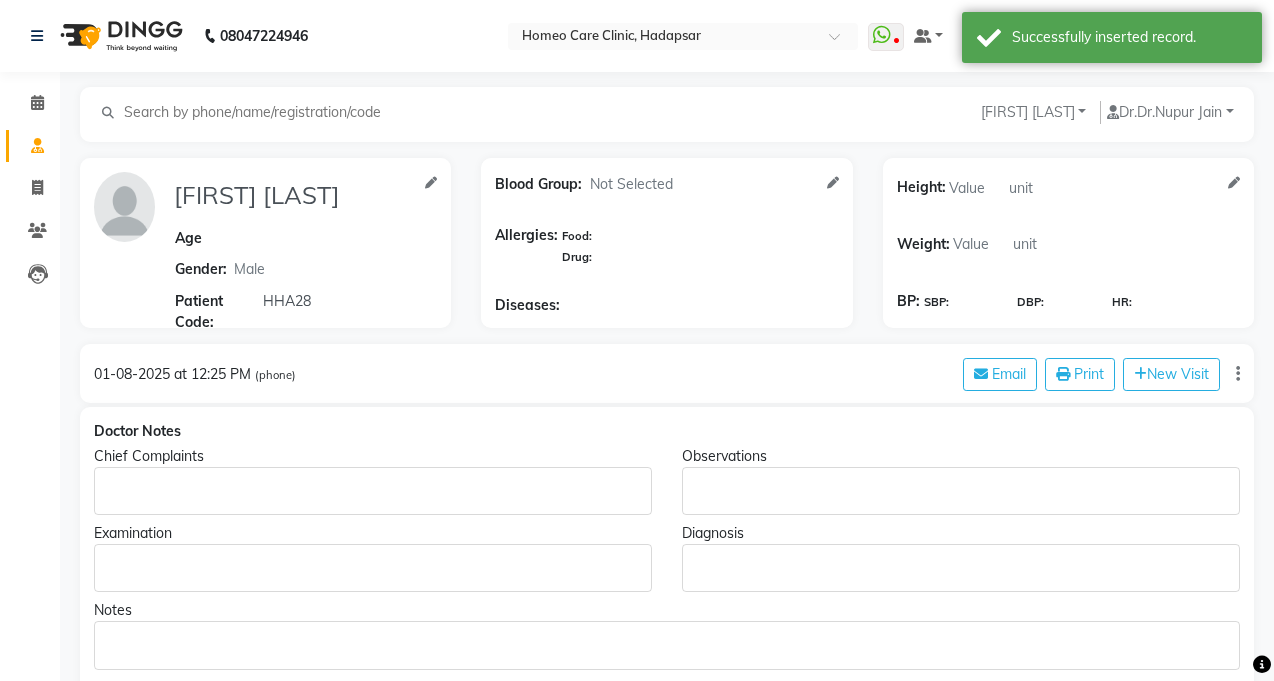type on "[FIRST] [LAST]" 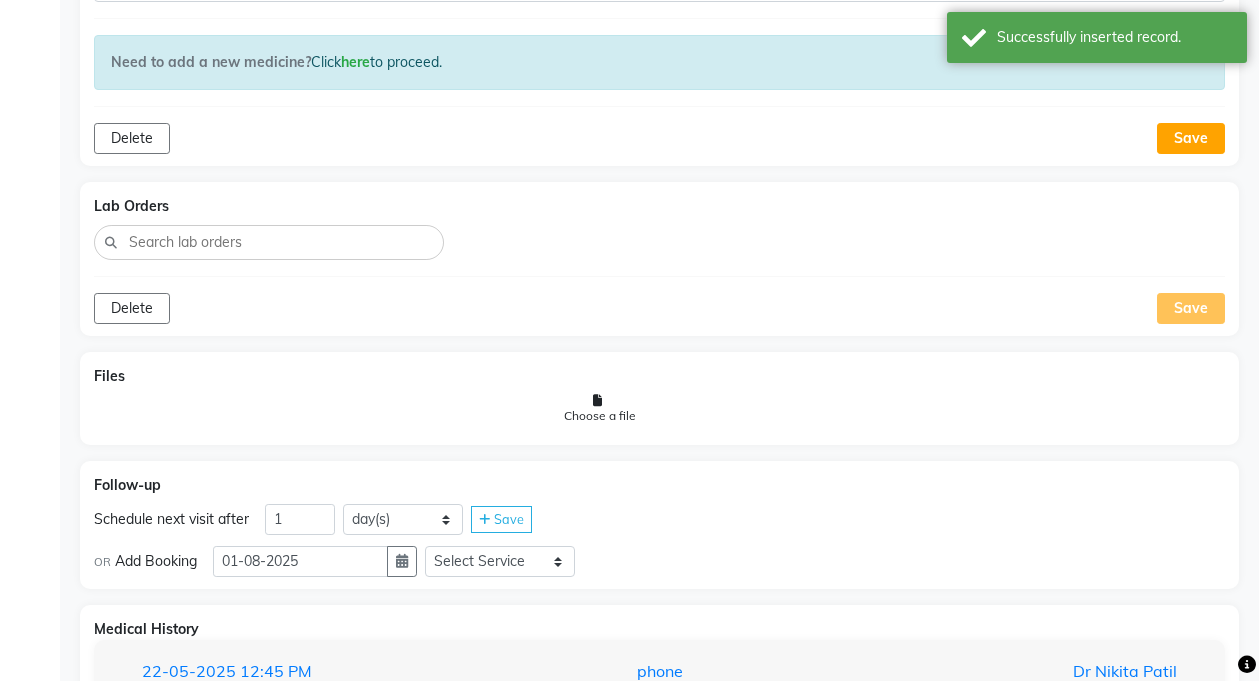 scroll, scrollTop: 1143, scrollLeft: 0, axis: vertical 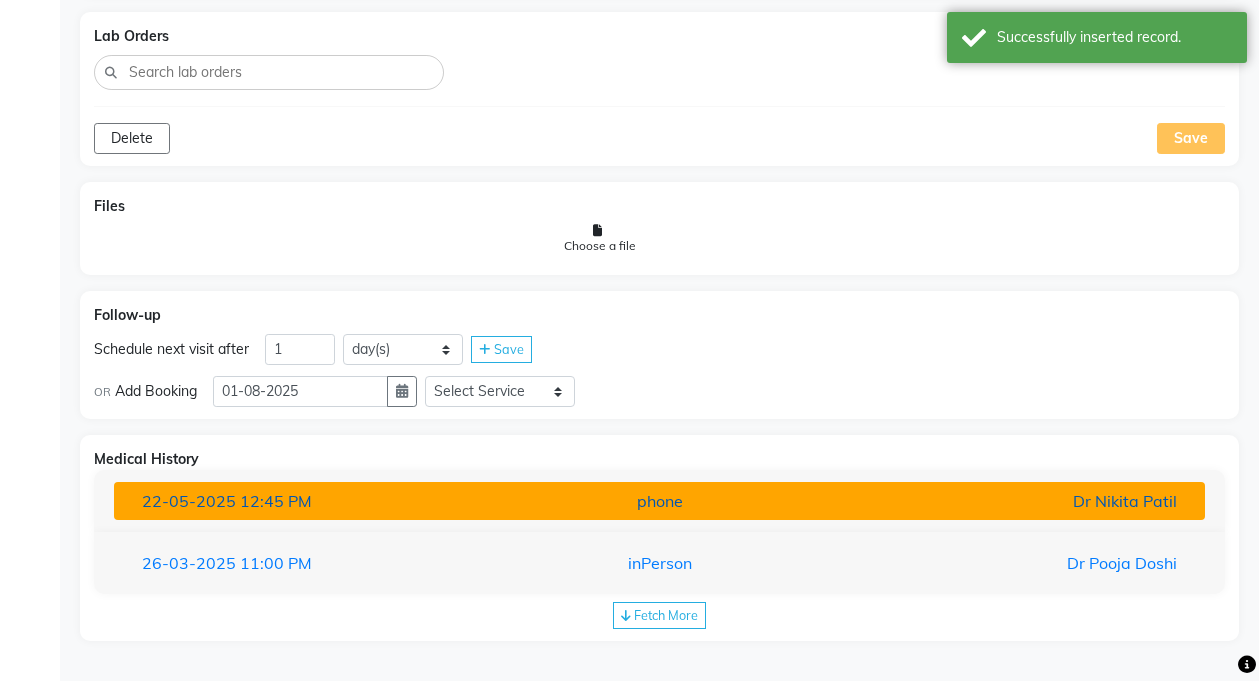 click on "Dr Nikita Patil" at bounding box center (1014, 501) 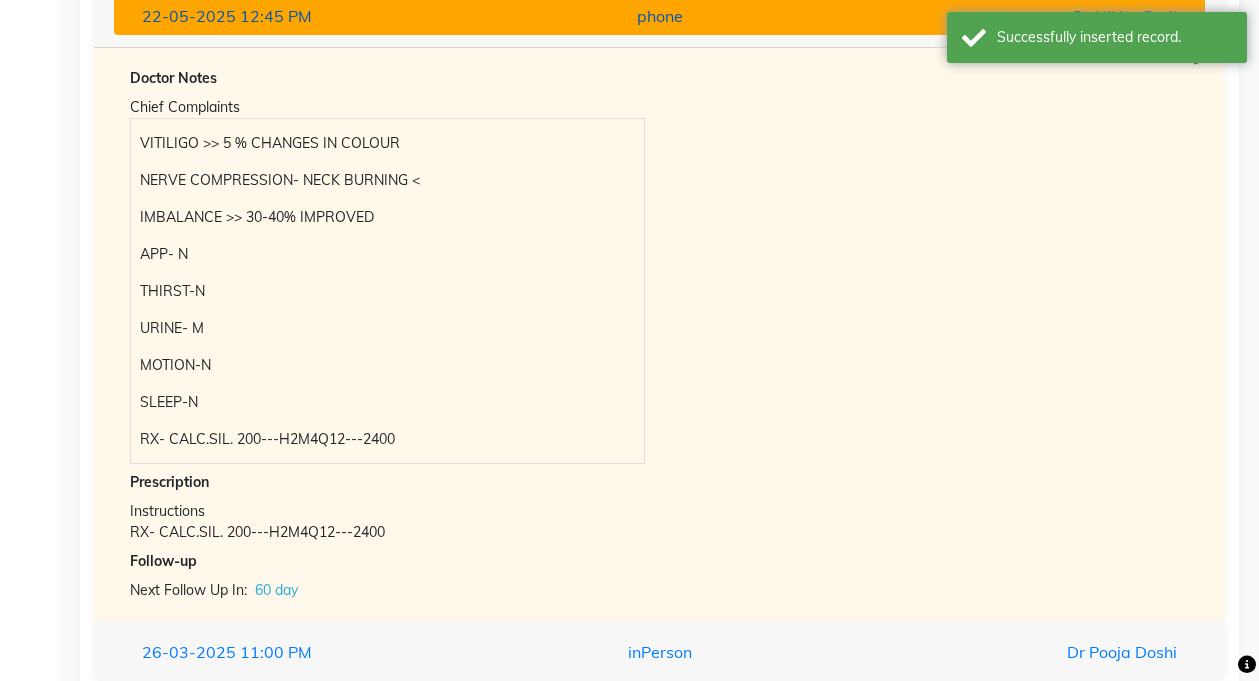 scroll, scrollTop: 1598, scrollLeft: 0, axis: vertical 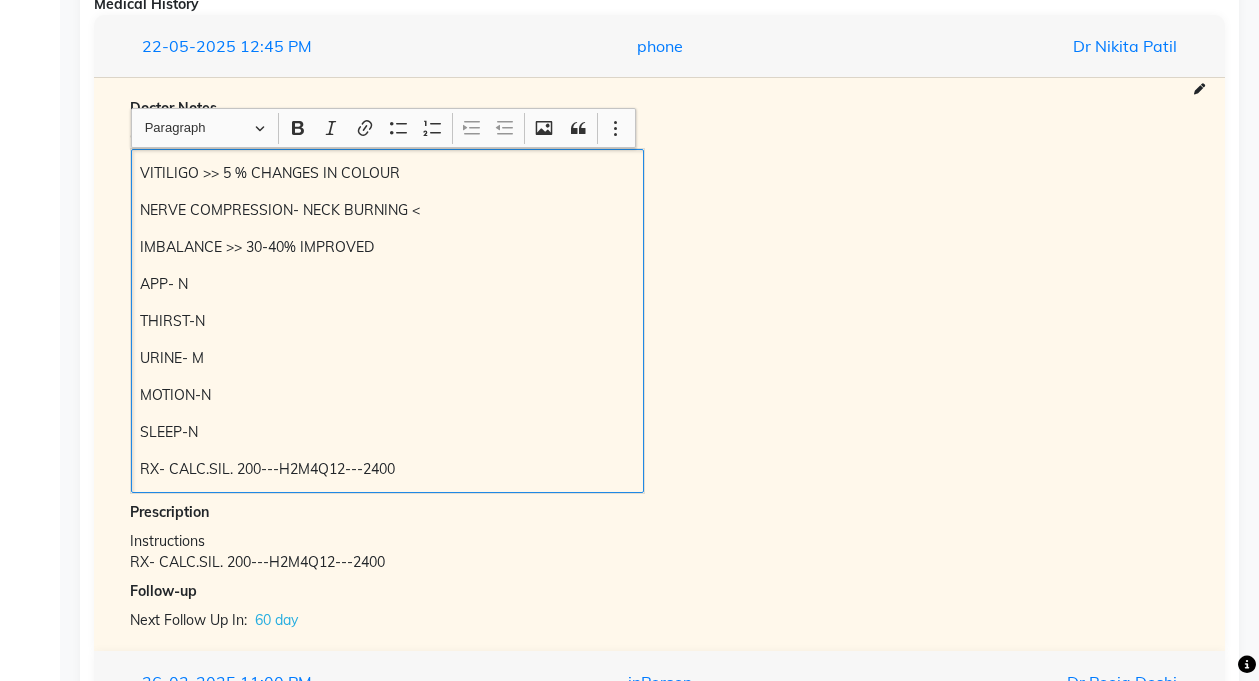 copy on "VITILIGO >> 5 % CHANGES IN COLOUR NERVE COMPRESSION- NECK BURNING < IMBALANCE >> 30-40% IMPROVED APP- N THIRST-N URINE- M MOTION-N SLEEP-N" 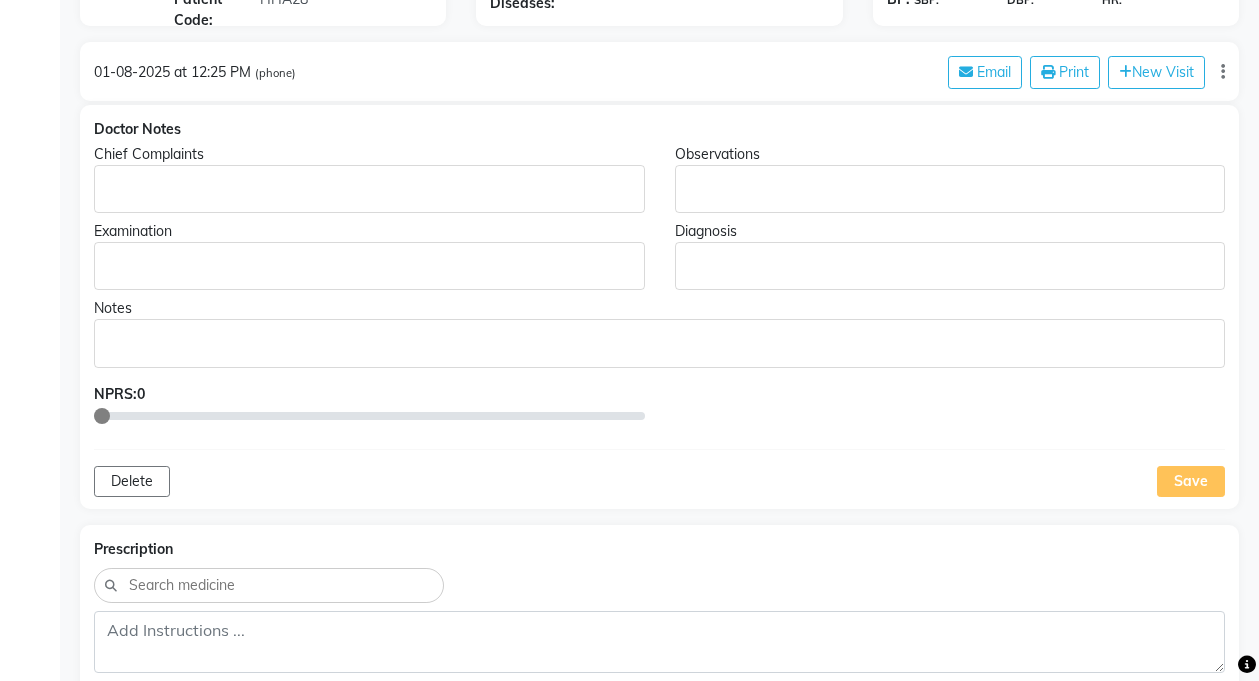 scroll, scrollTop: 296, scrollLeft: 0, axis: vertical 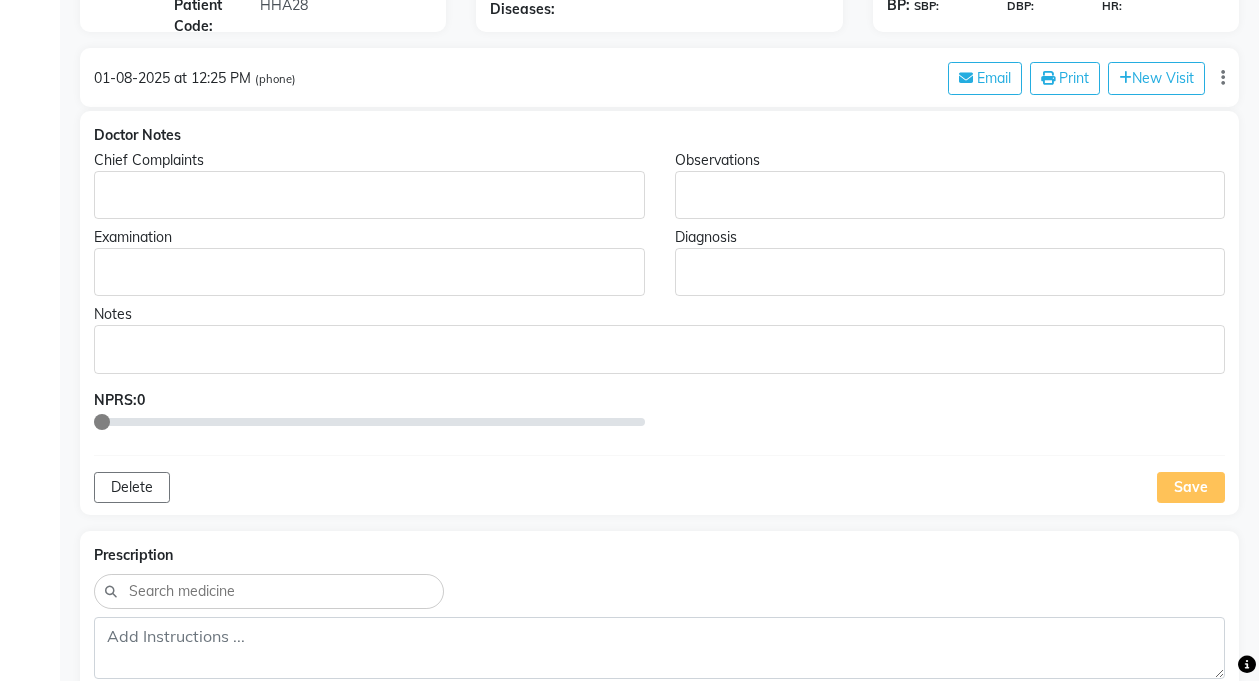 click 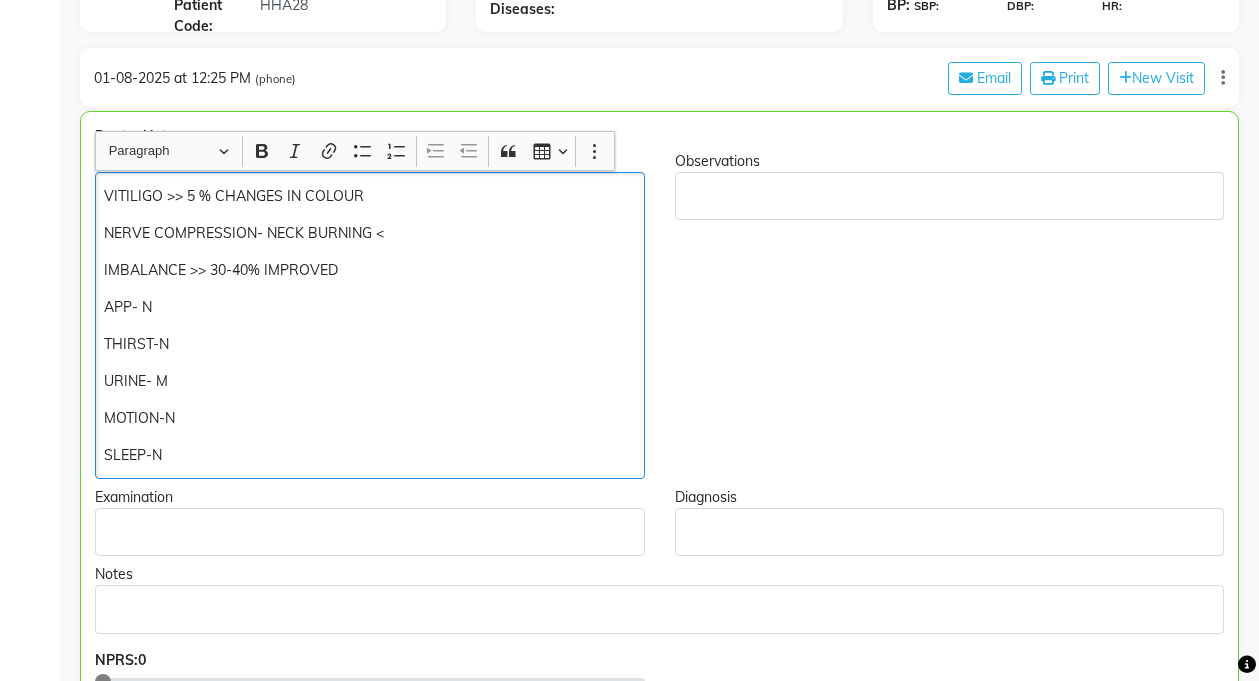 scroll, scrollTop: 297, scrollLeft: 0, axis: vertical 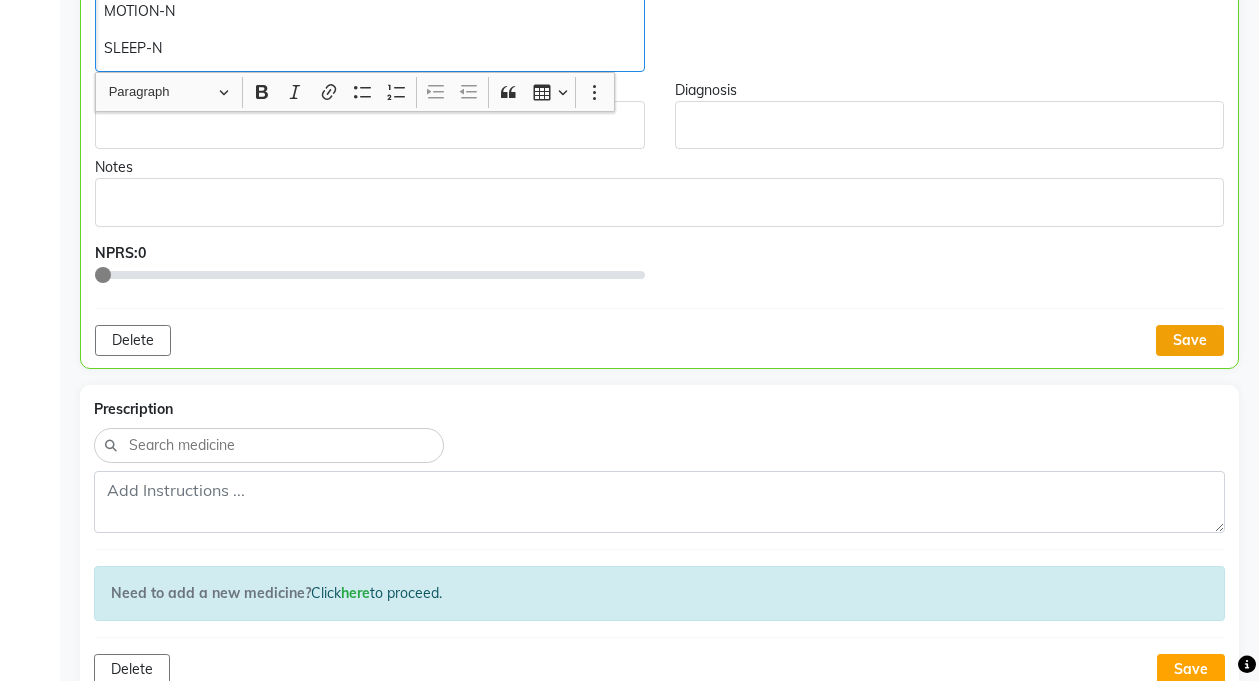 click on "Save" 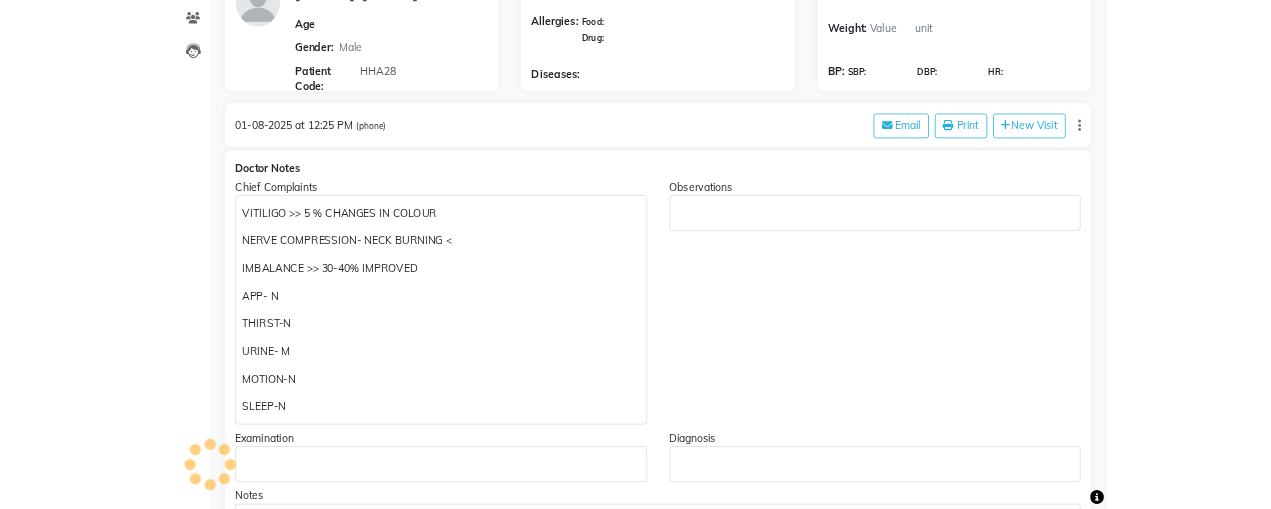 scroll, scrollTop: 0, scrollLeft: 0, axis: both 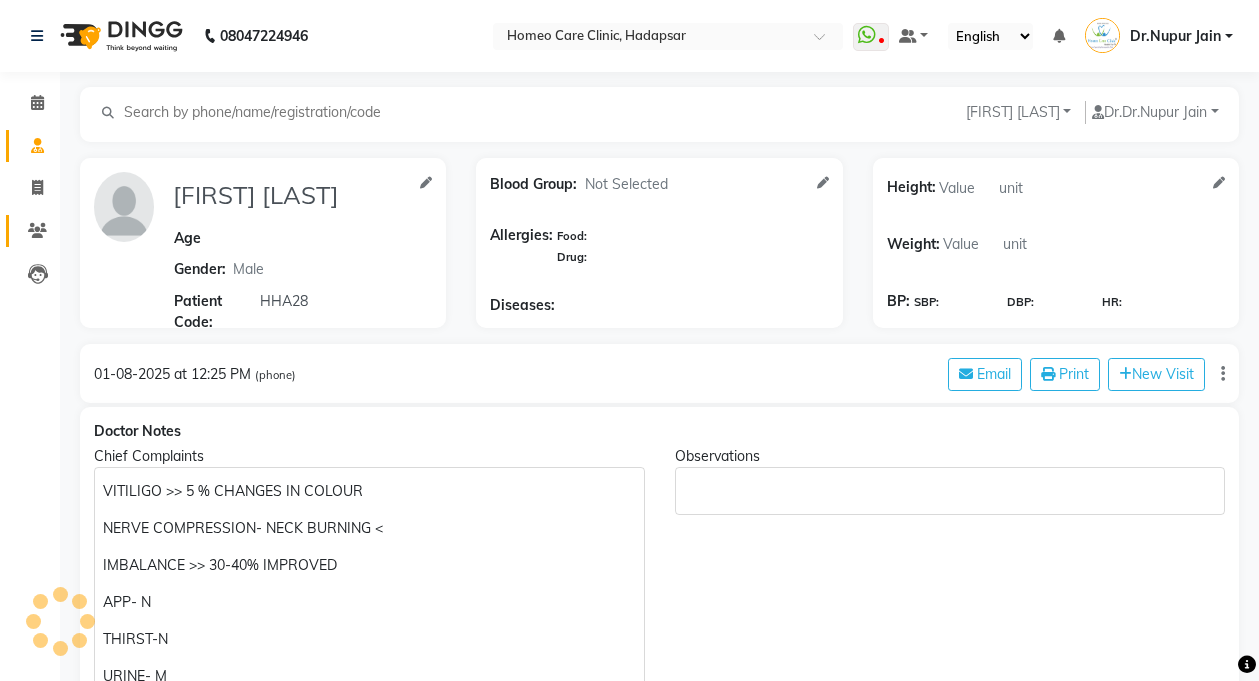 click 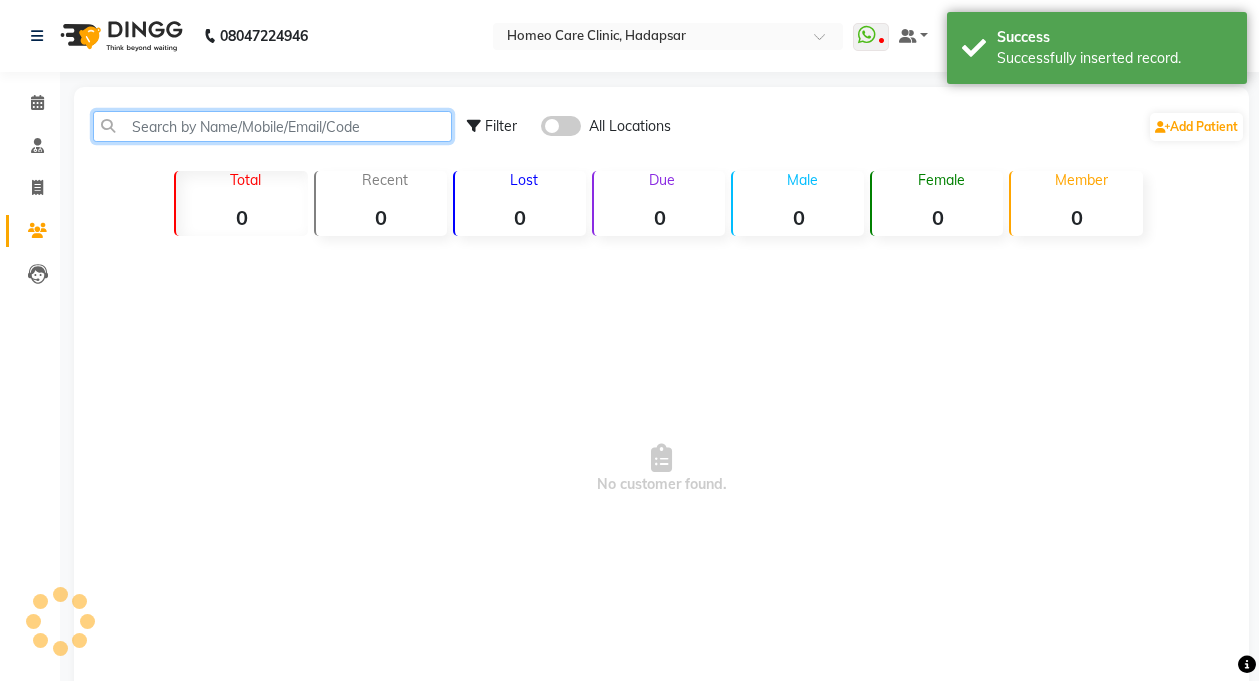 click 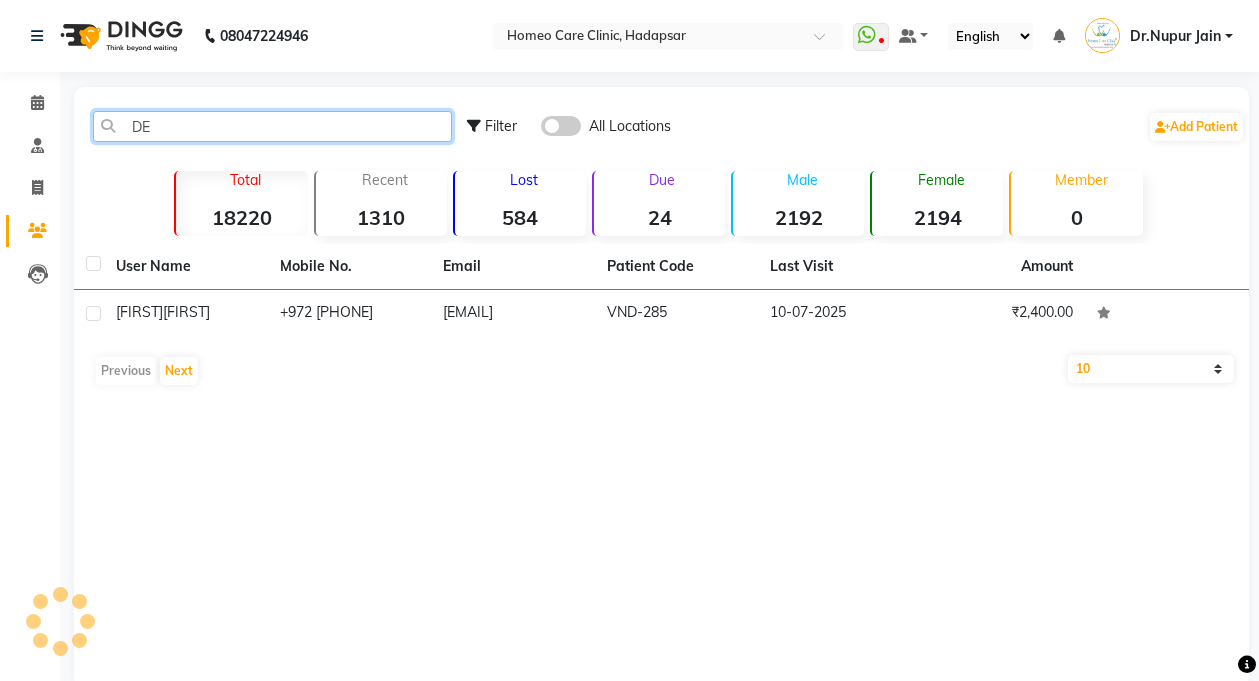 type on "D" 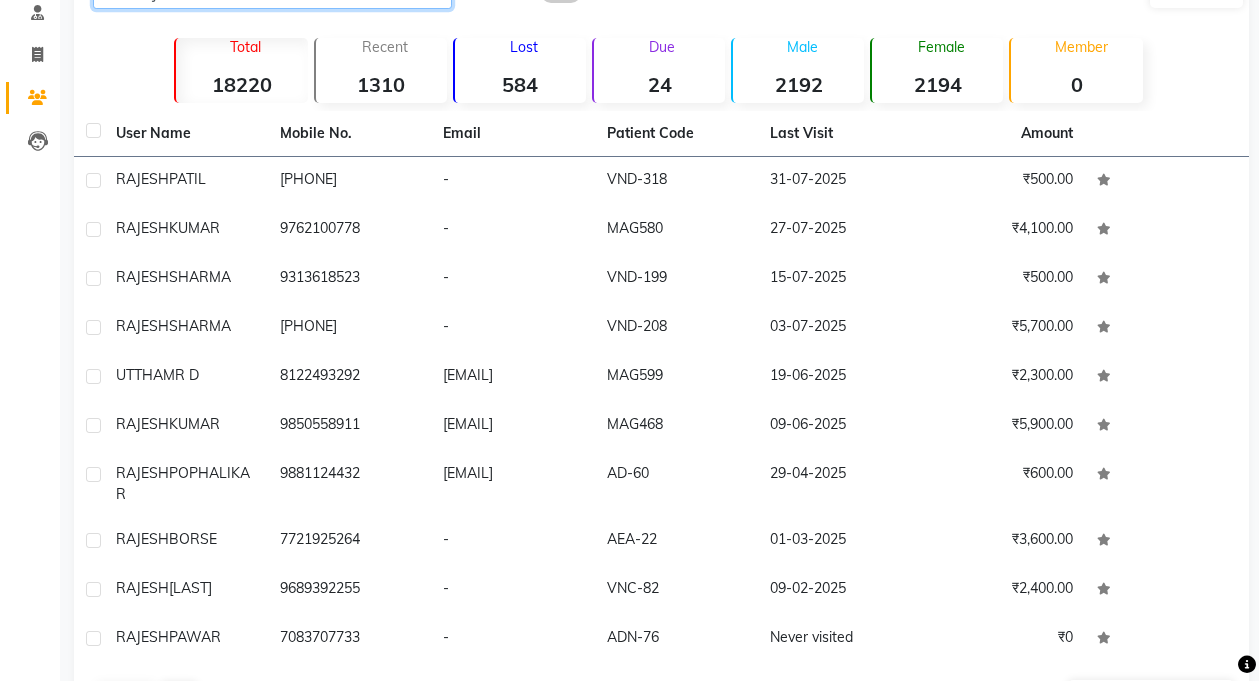 scroll, scrollTop: 0, scrollLeft: 0, axis: both 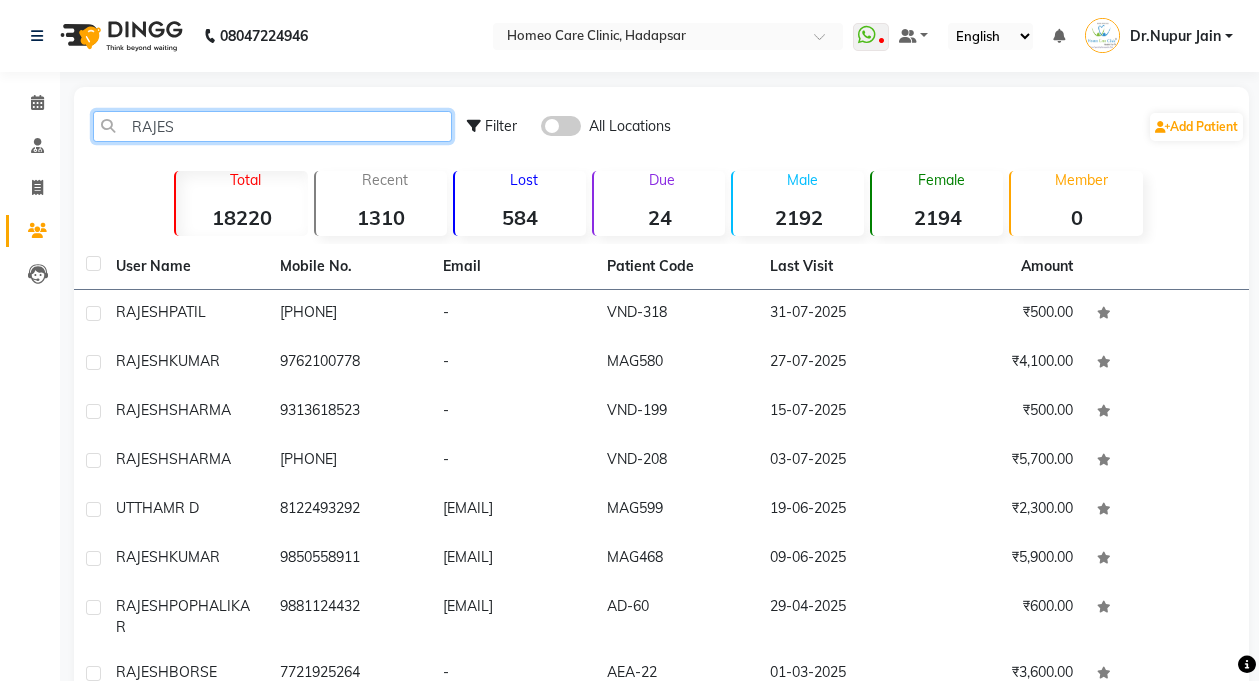 click on "RAJES" 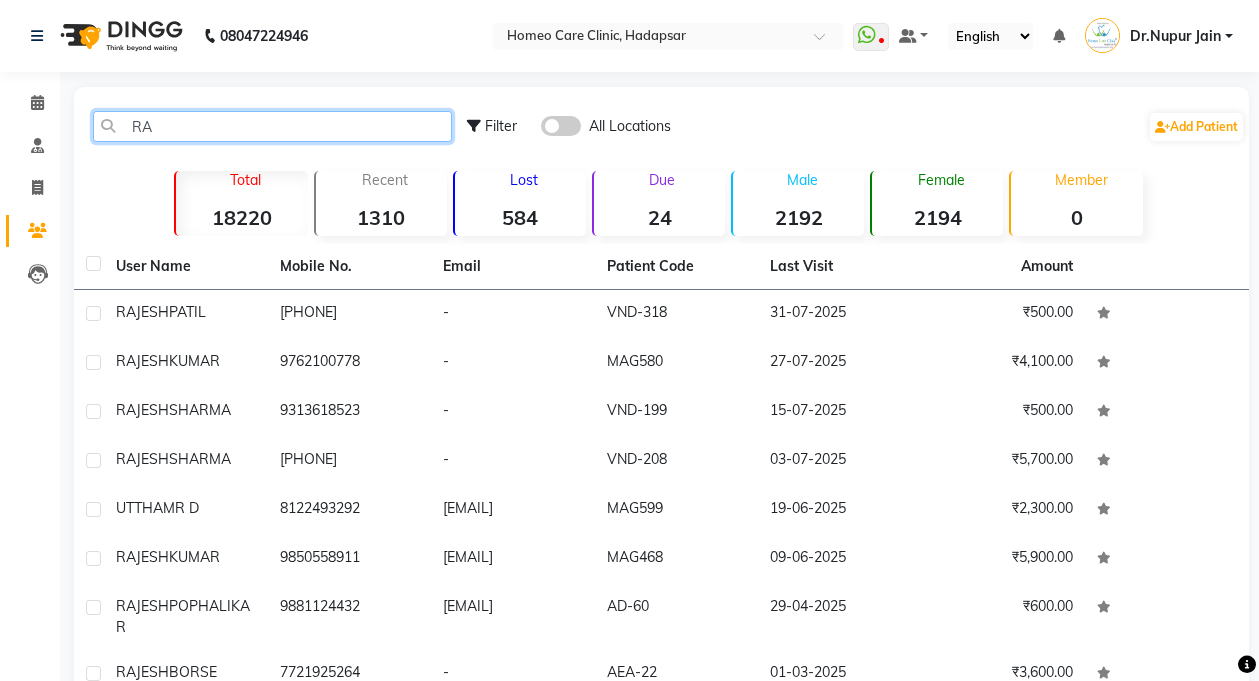 type on "R" 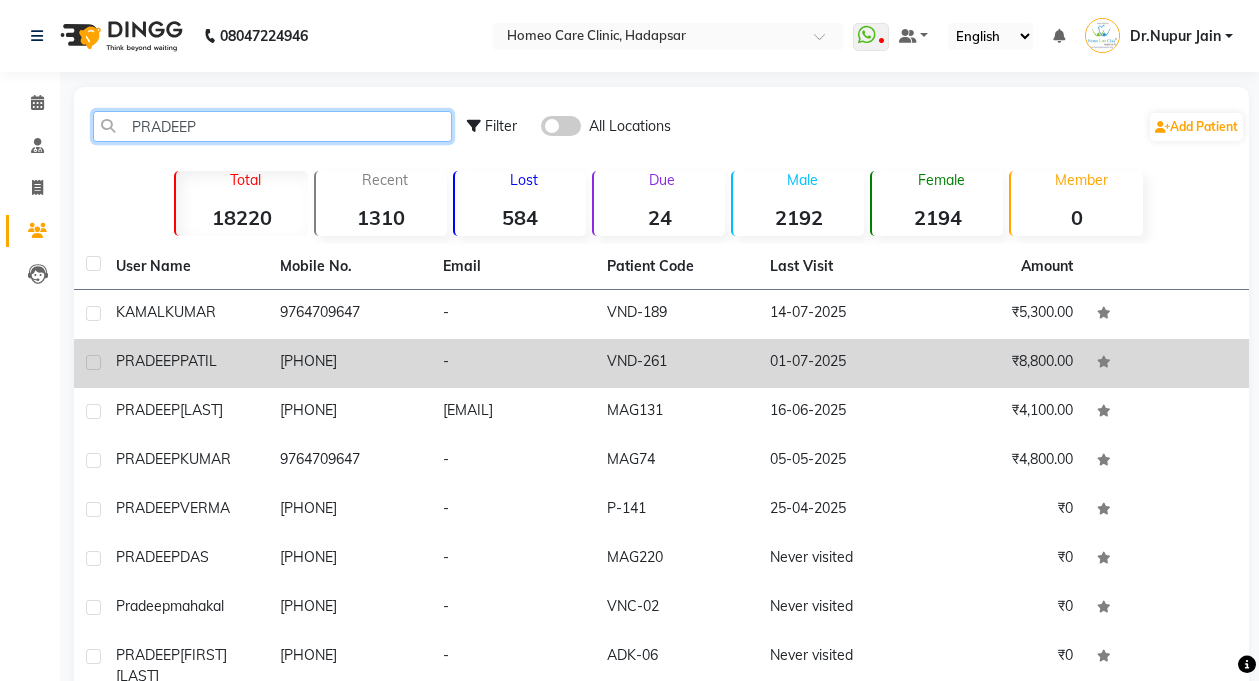 type on "PRADEEP" 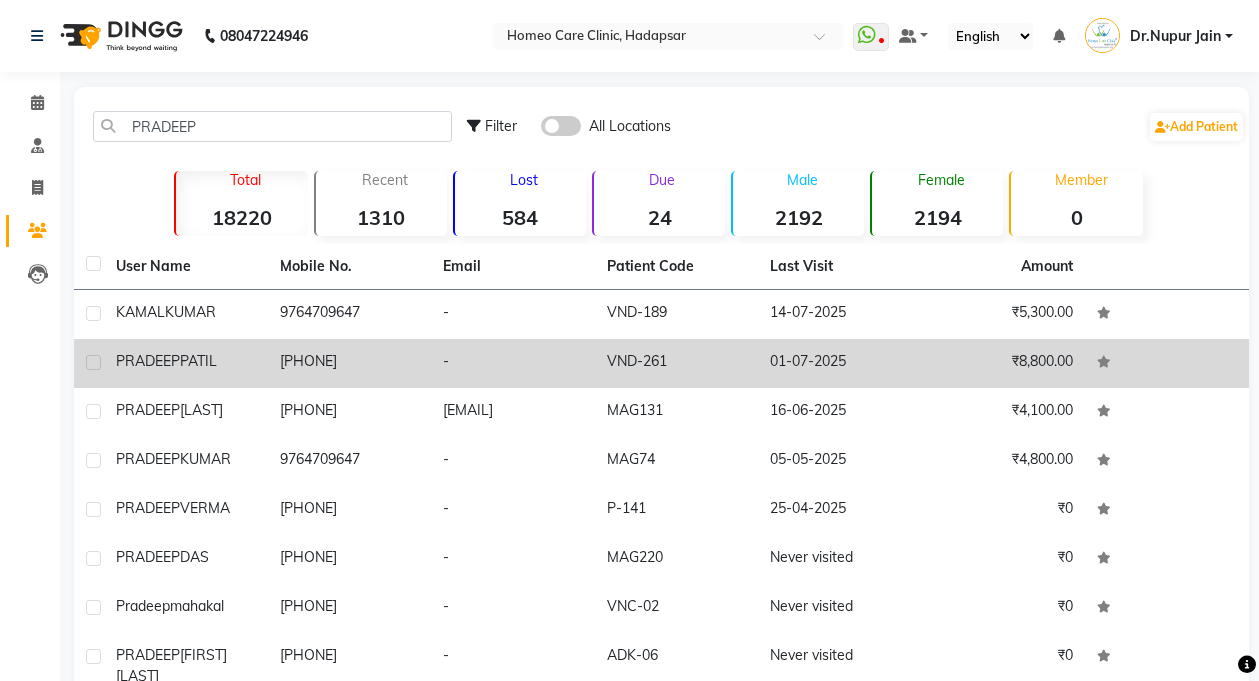 click on "PATIL" 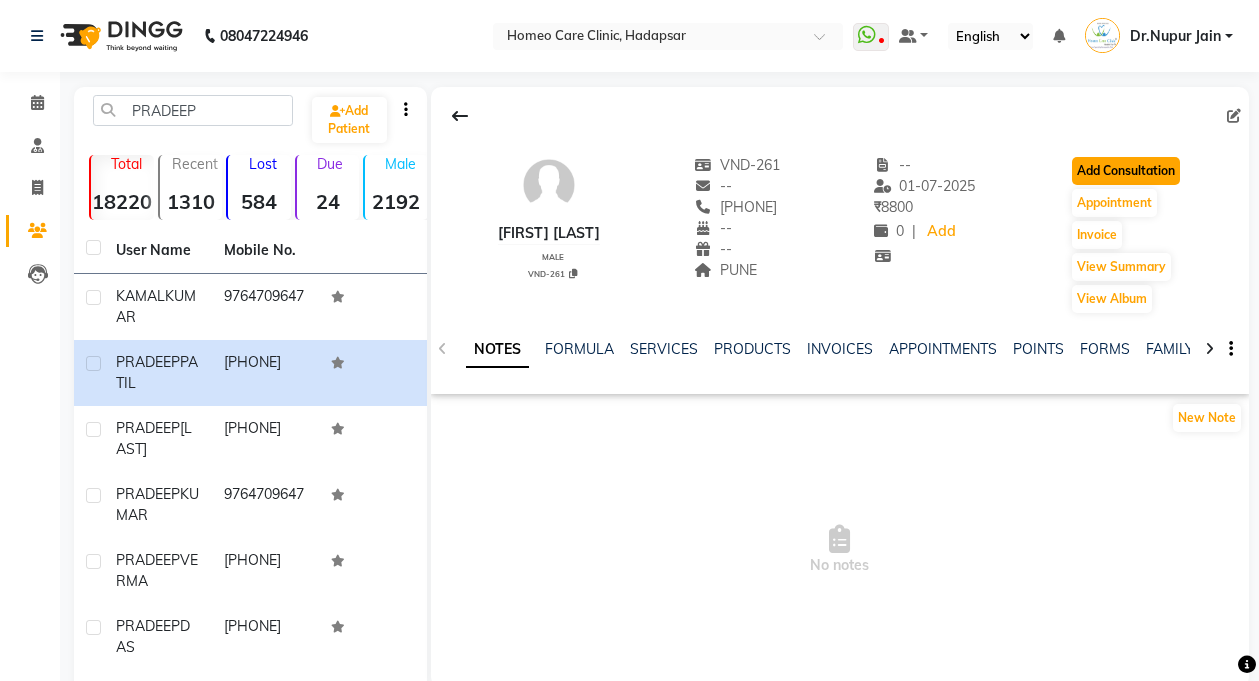 click on "Add Consultation" 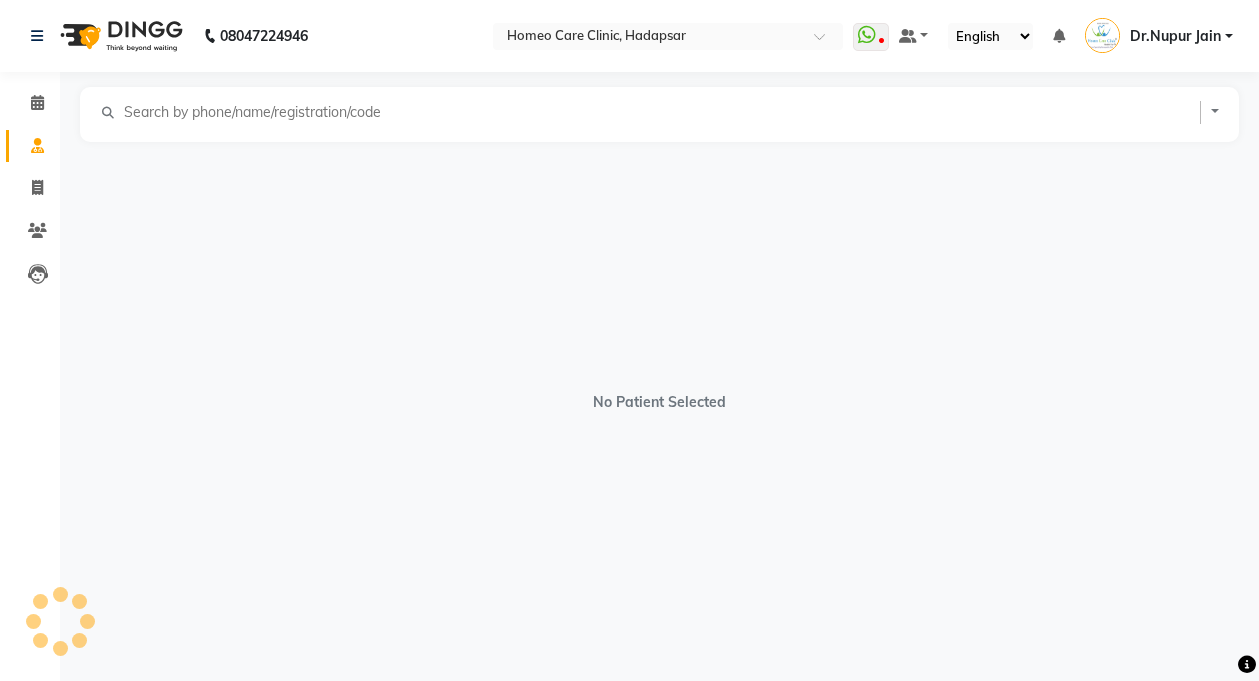 select on "male" 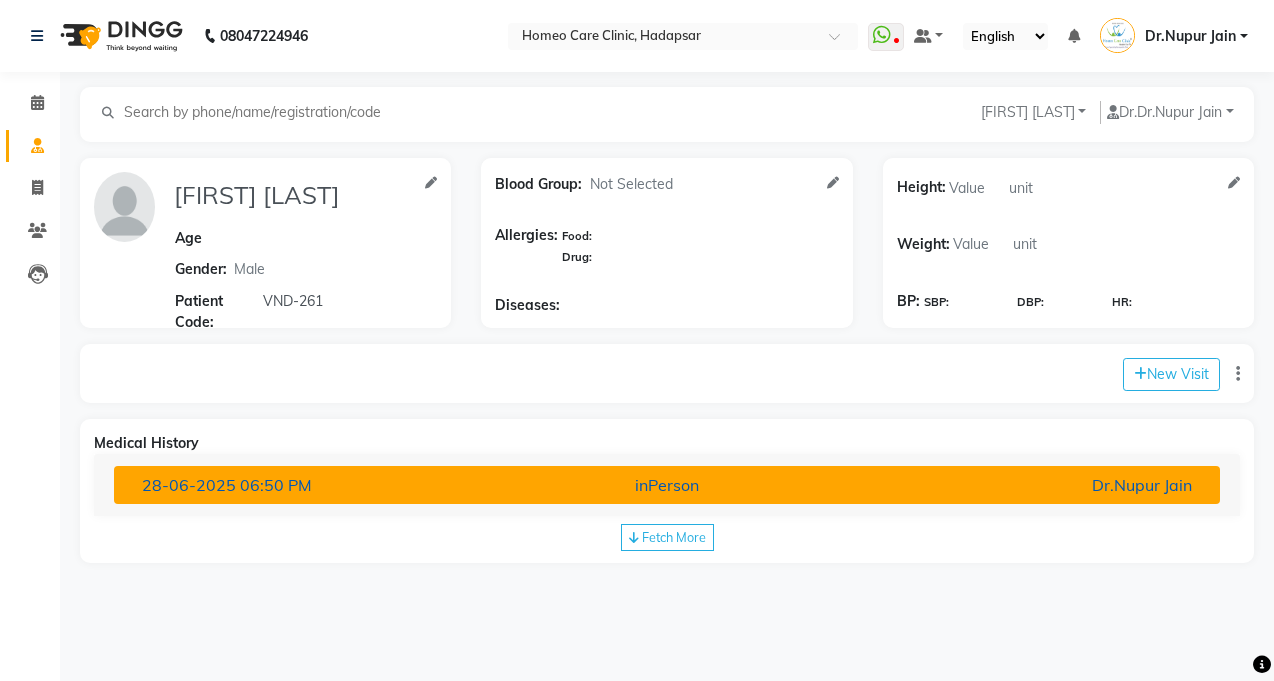 click on "inPerson" at bounding box center (667, 485) 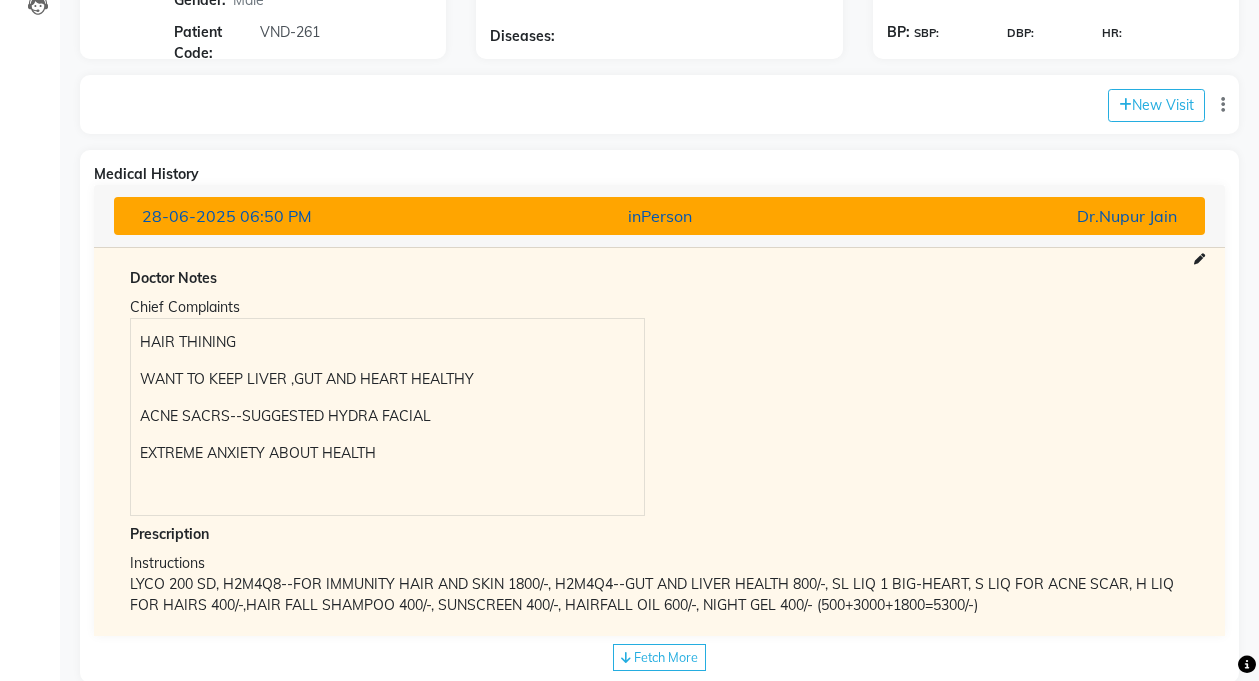 scroll, scrollTop: 311, scrollLeft: 0, axis: vertical 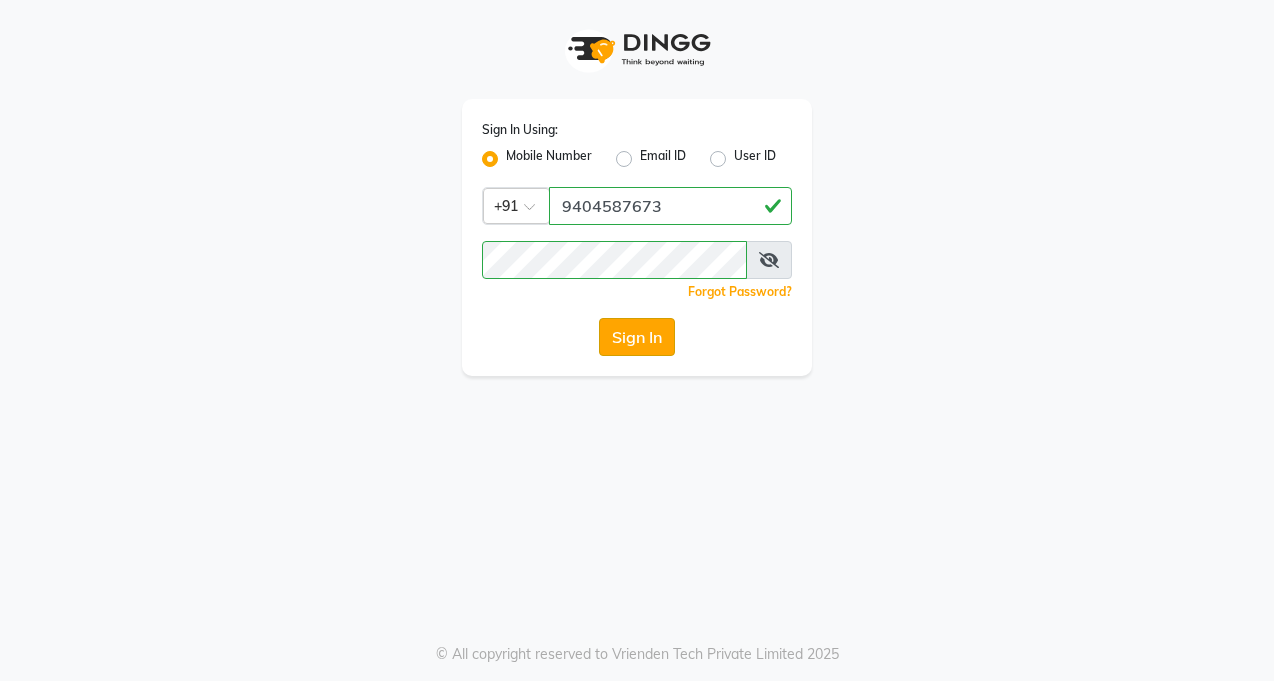 click on "Sign In" 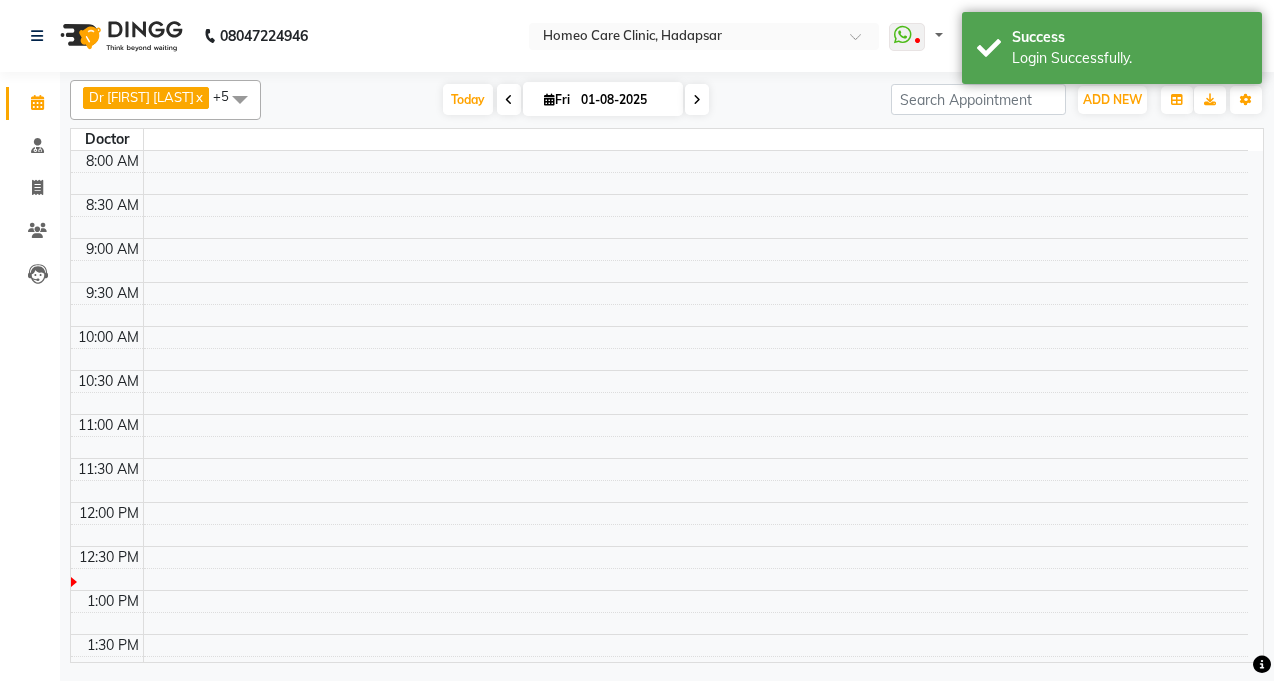 select on "en" 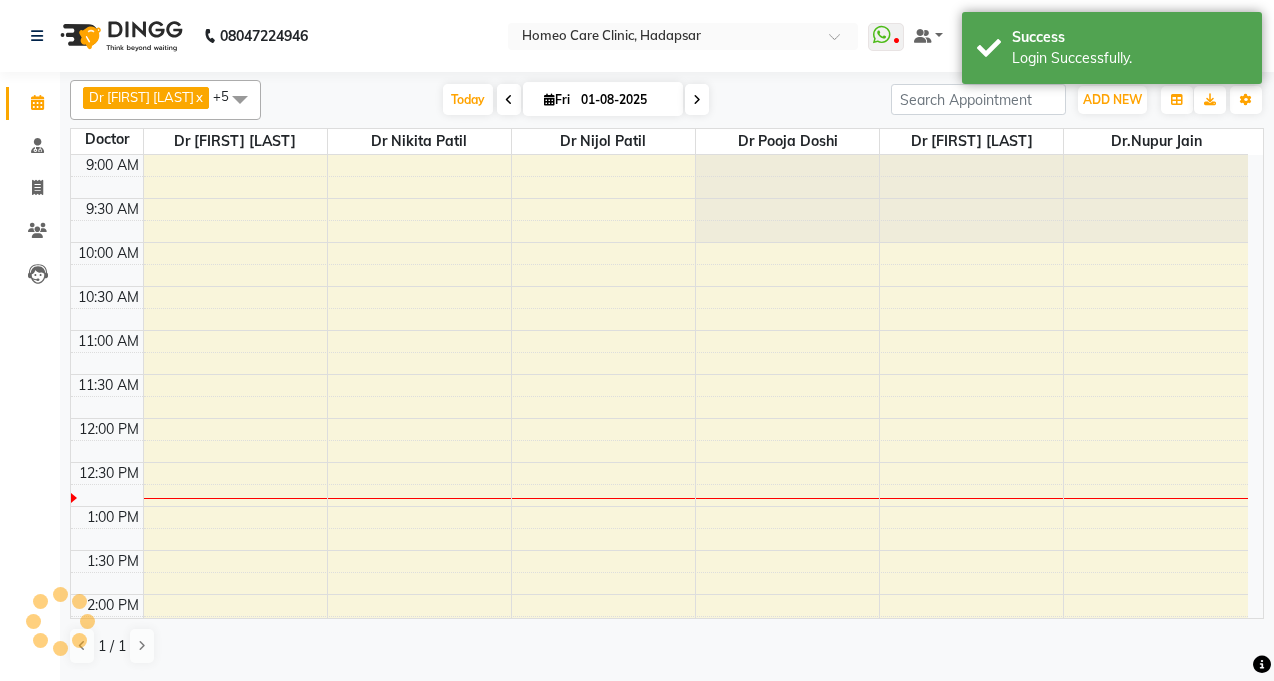 scroll, scrollTop: 0, scrollLeft: 0, axis: both 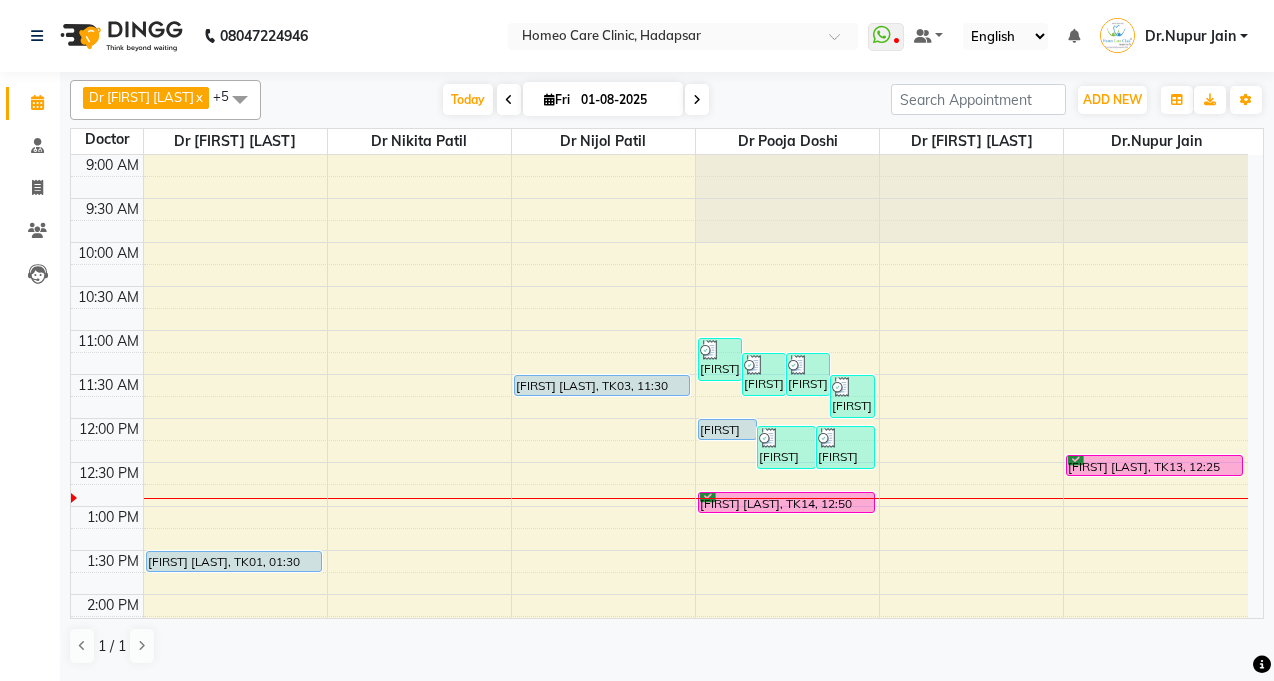 click at bounding box center (710, 350) 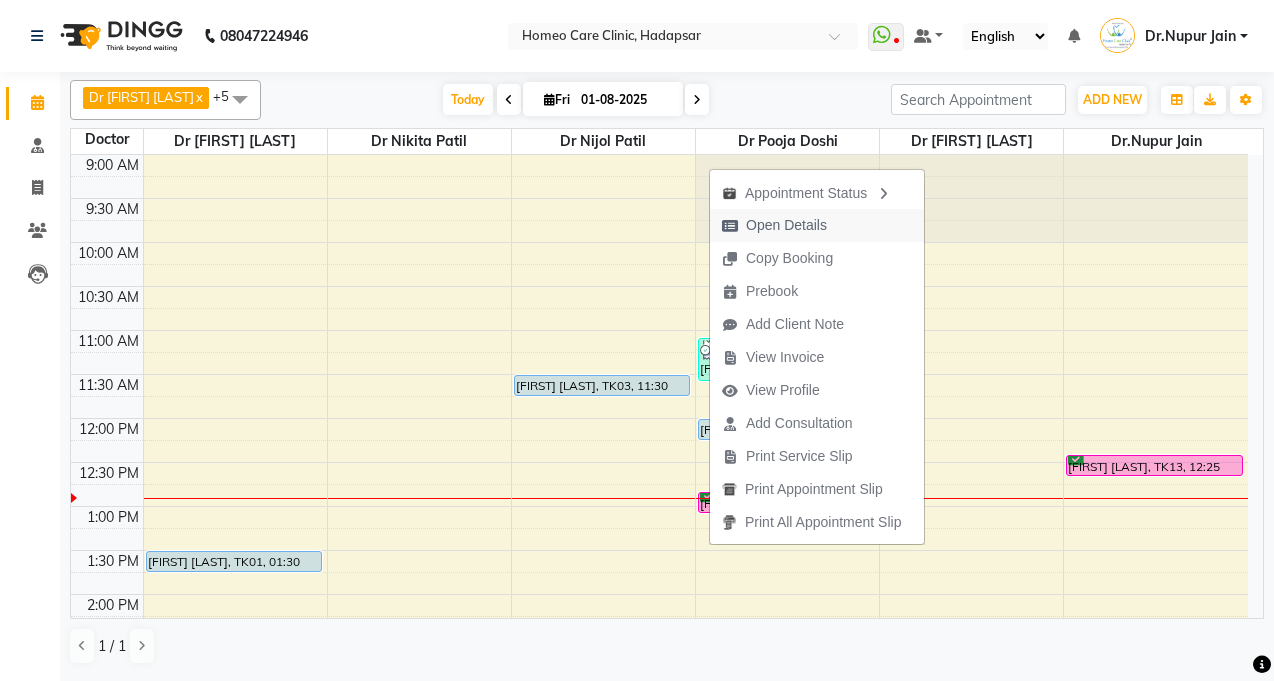 click on "Open Details" at bounding box center (817, 225) 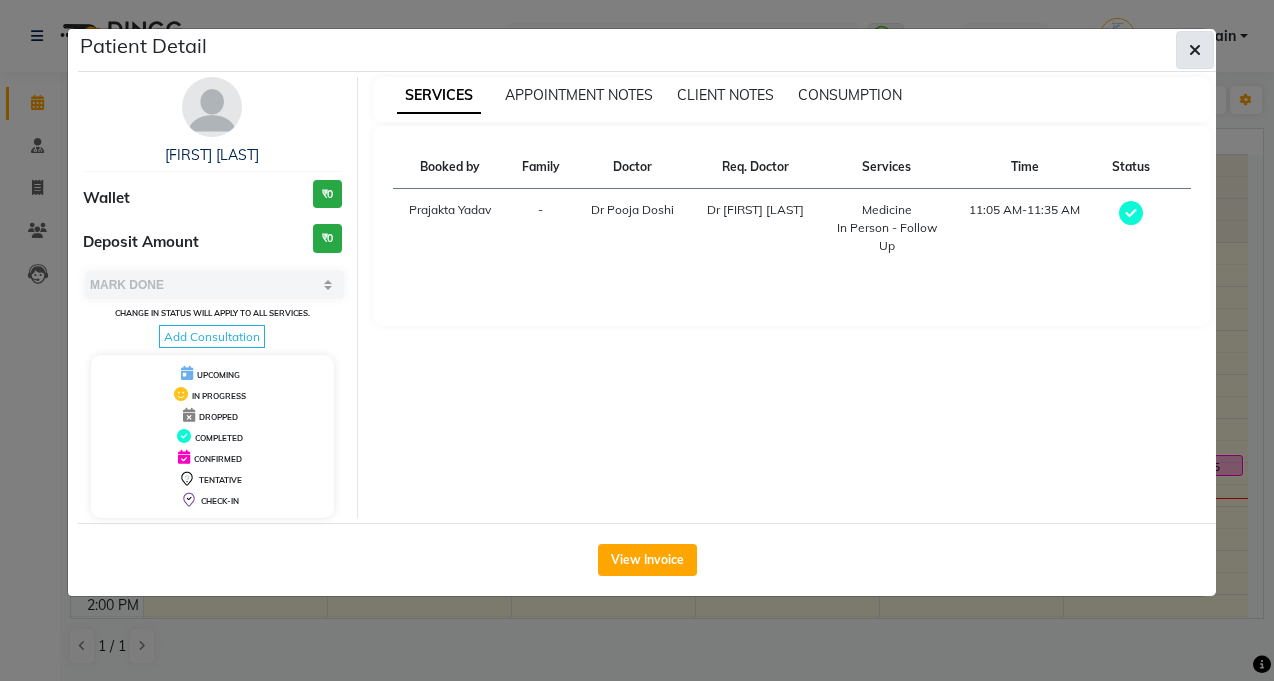 click 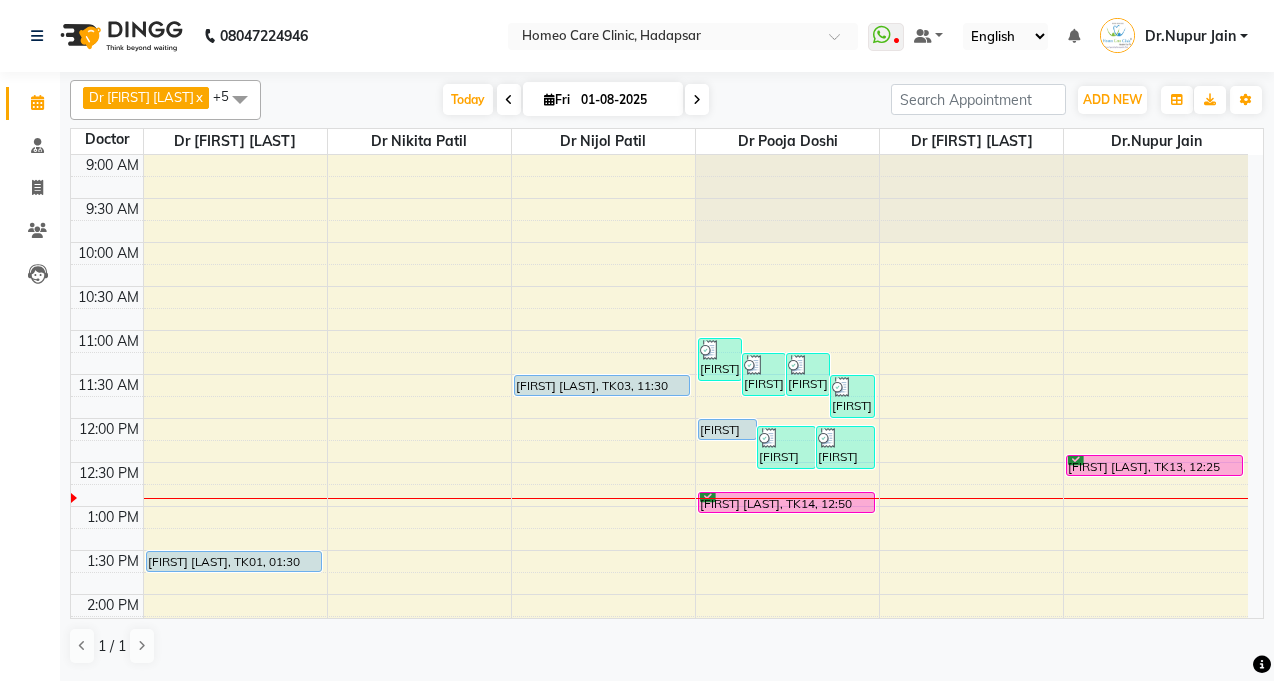click at bounding box center [764, 365] 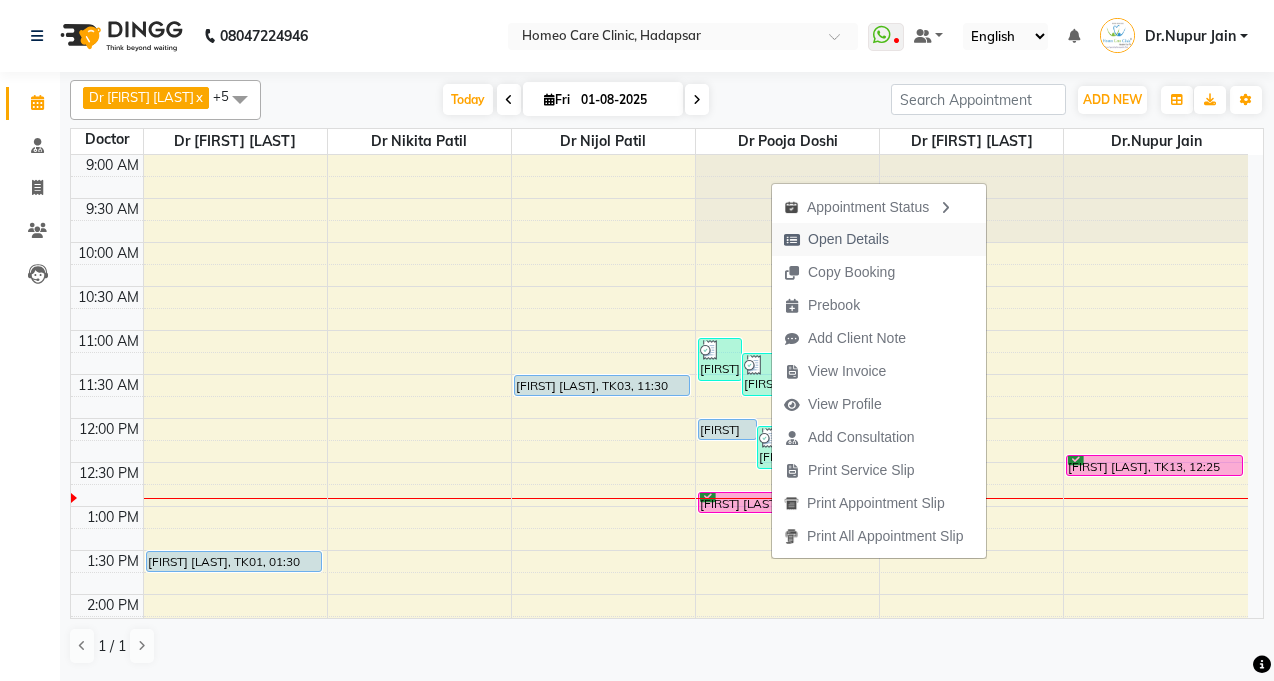 click on "Open Details" at bounding box center (836, 239) 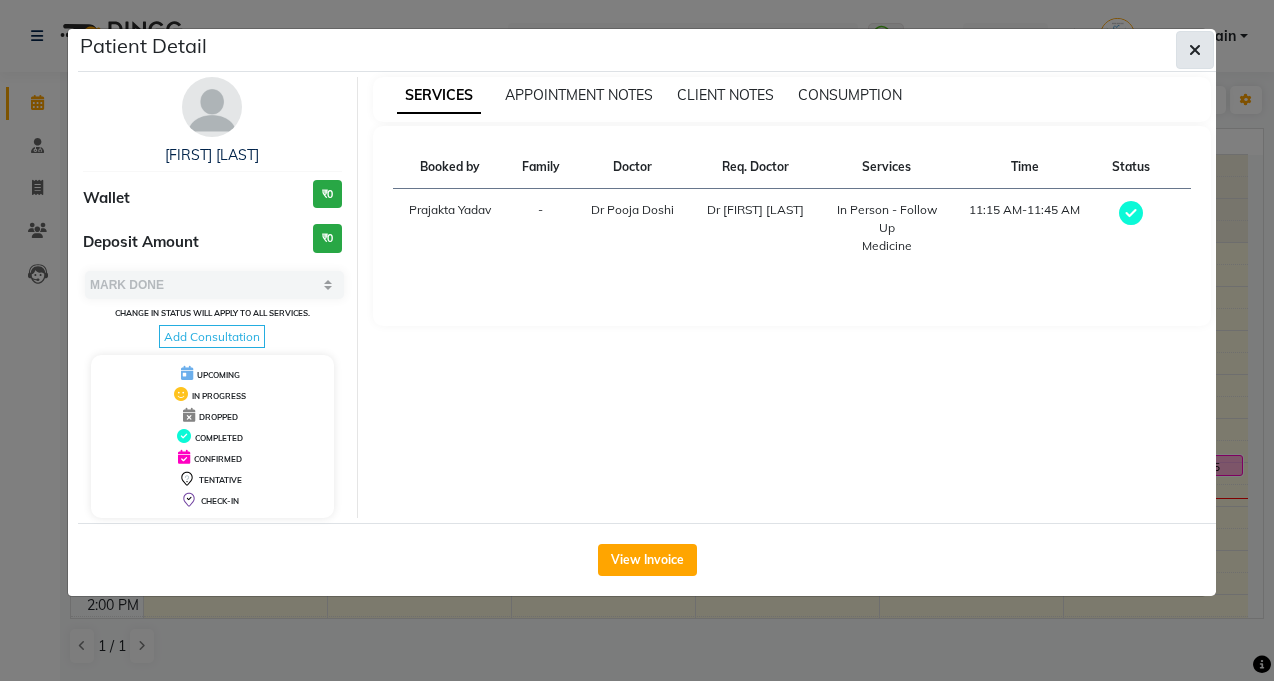 click 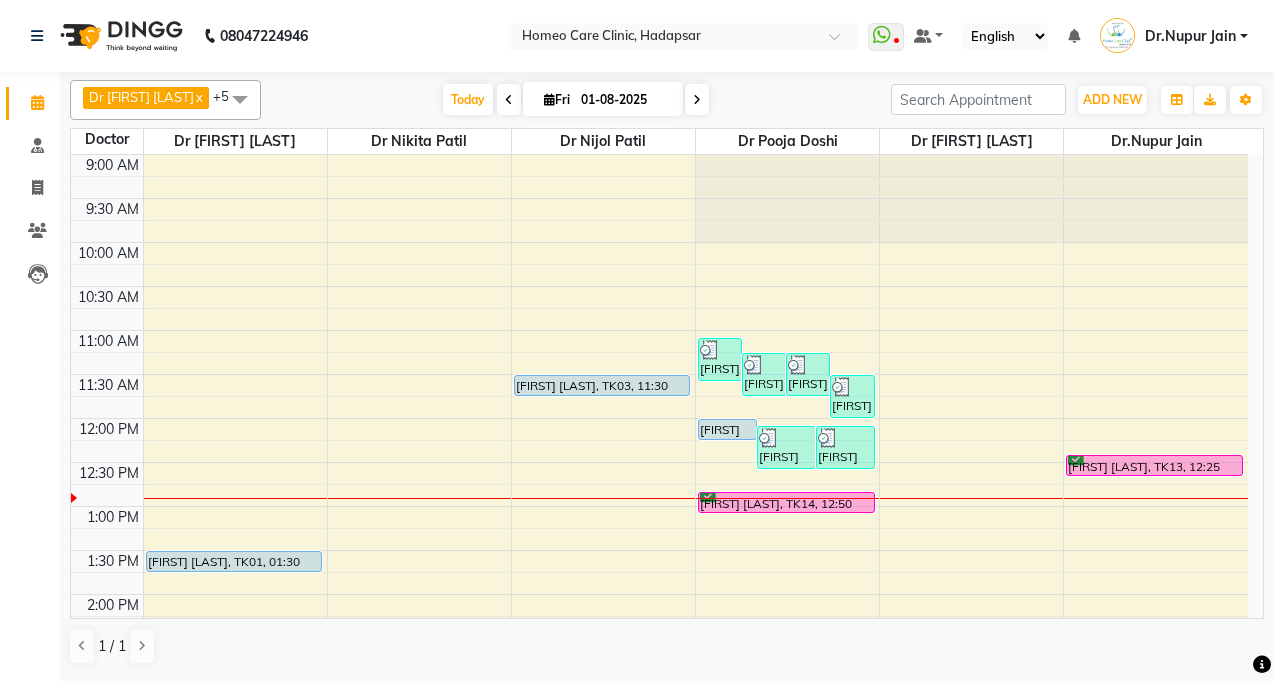 click at bounding box center [798, 365] 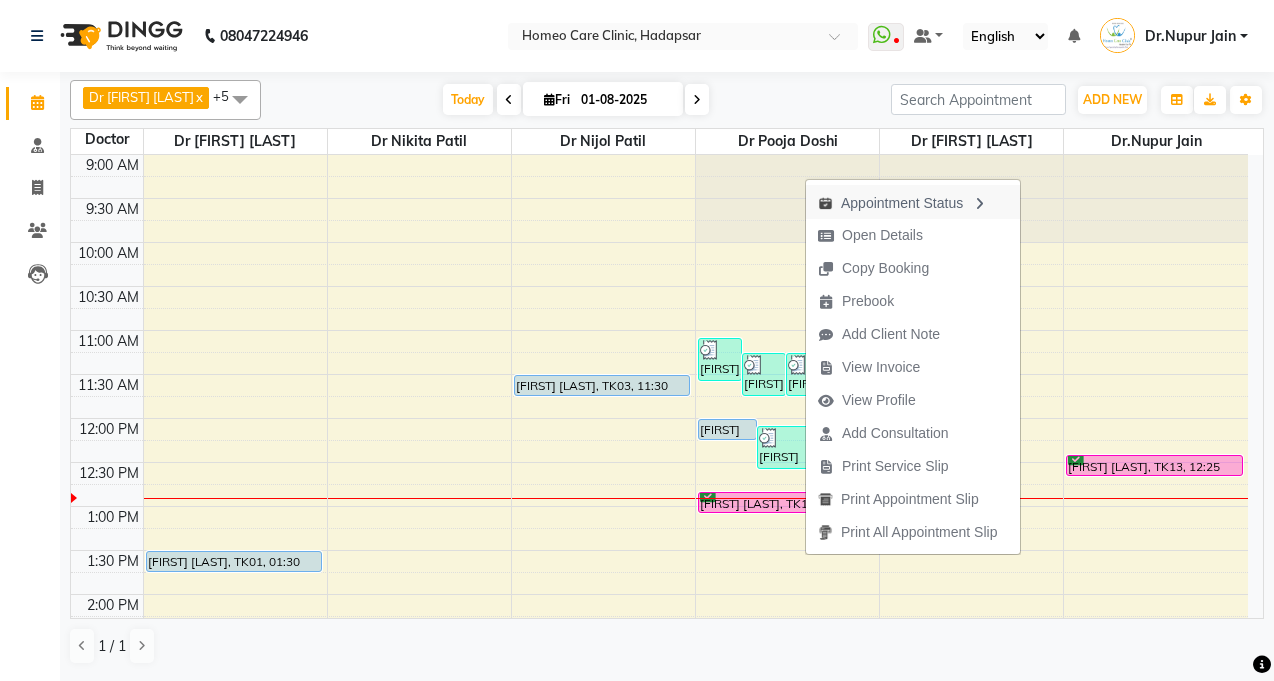 click on "Appointment Status" at bounding box center [913, 202] 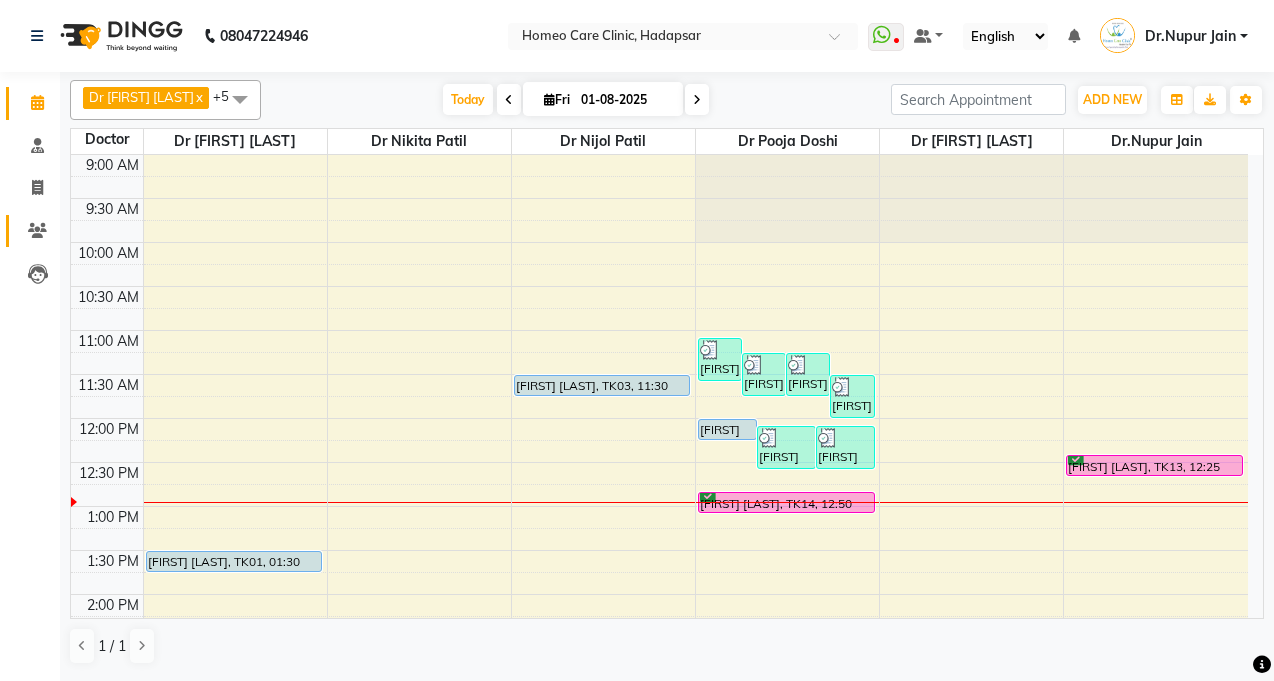 click 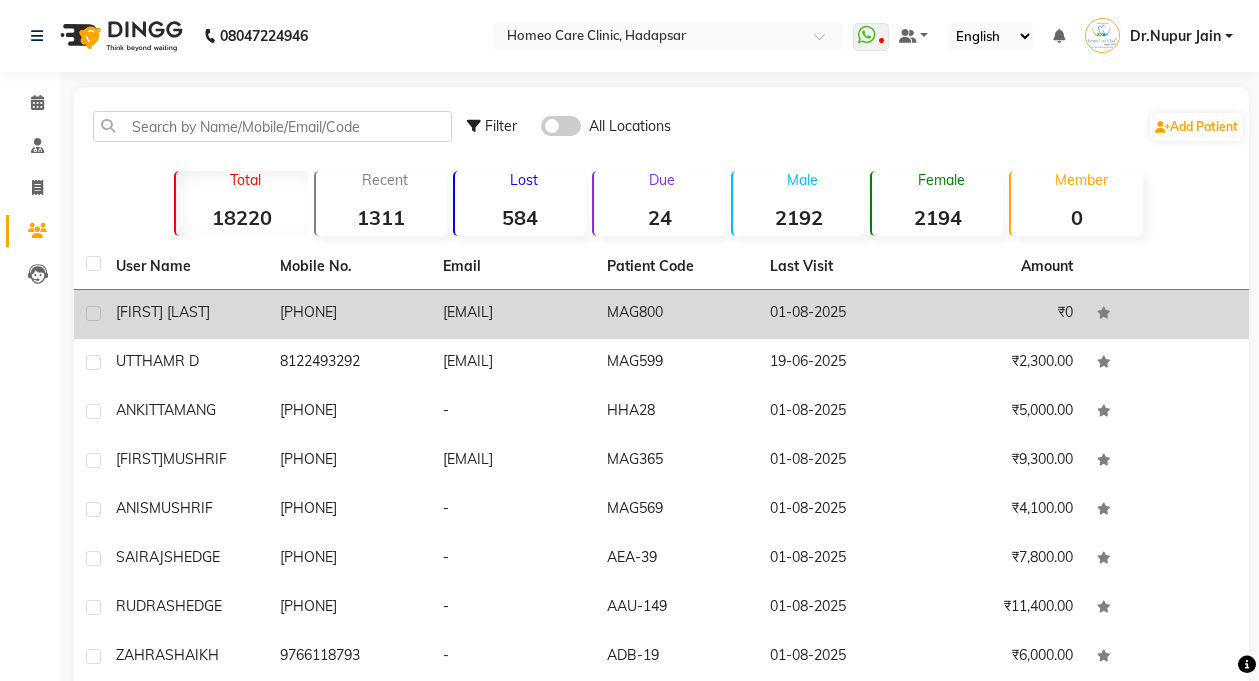 click on "[FIRST] [LAST]" 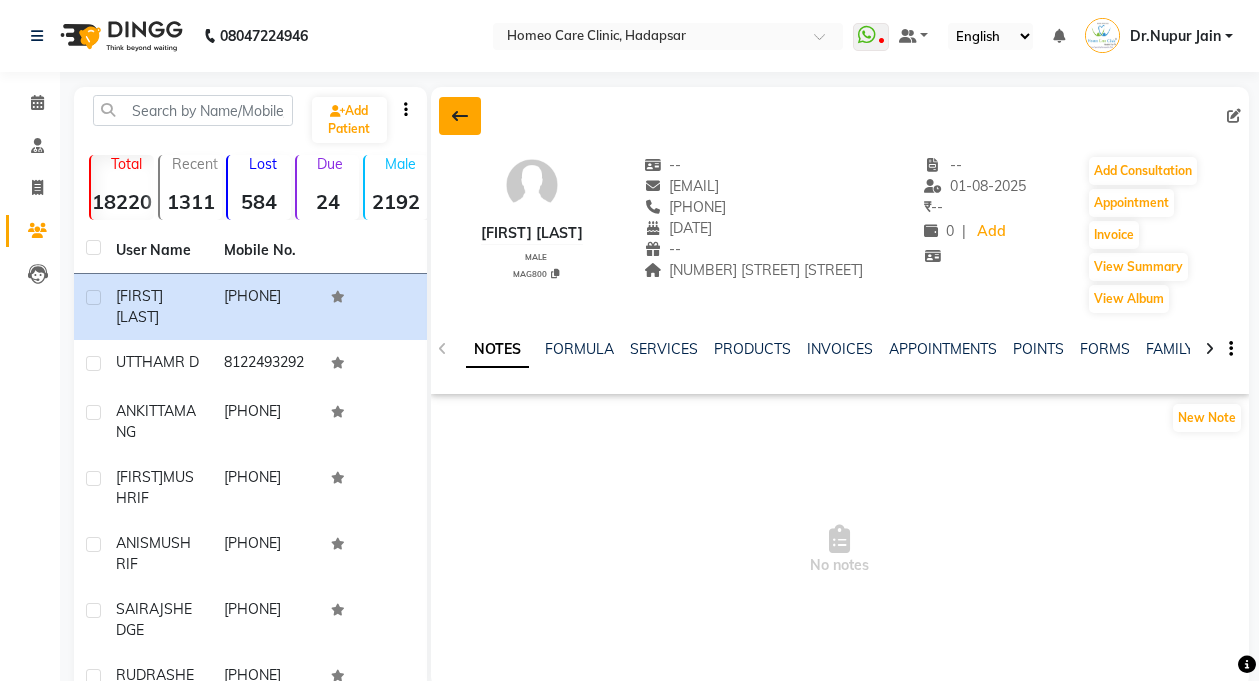click 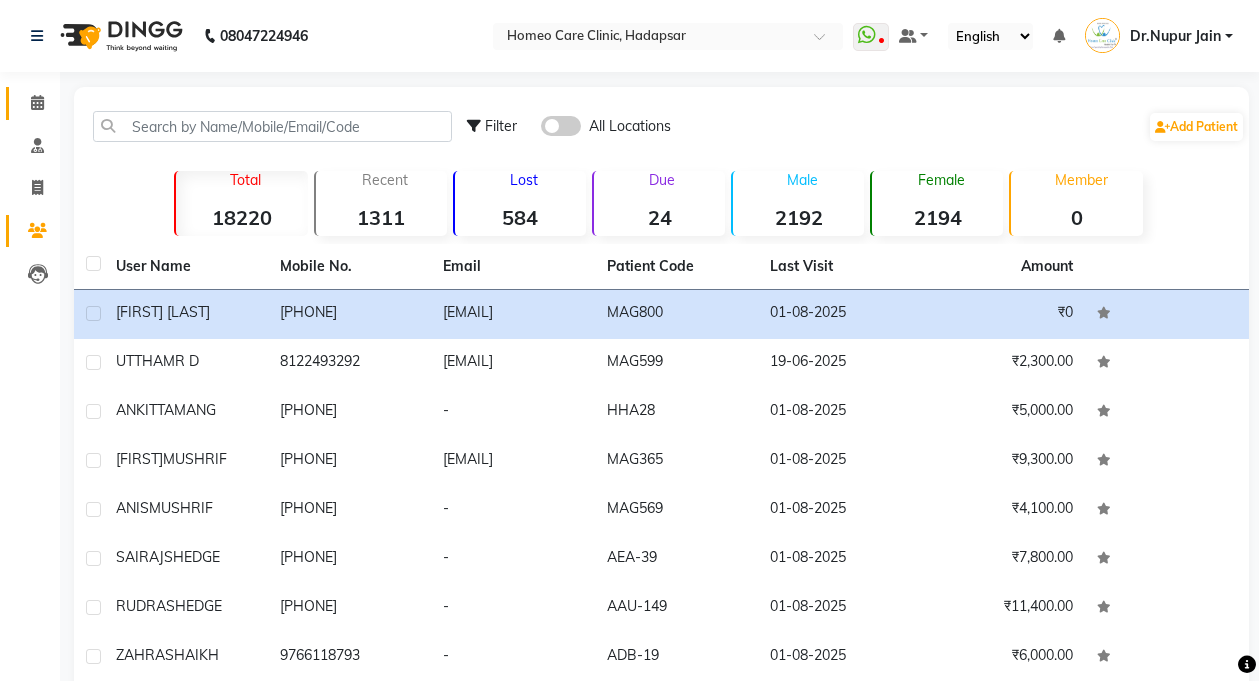 click 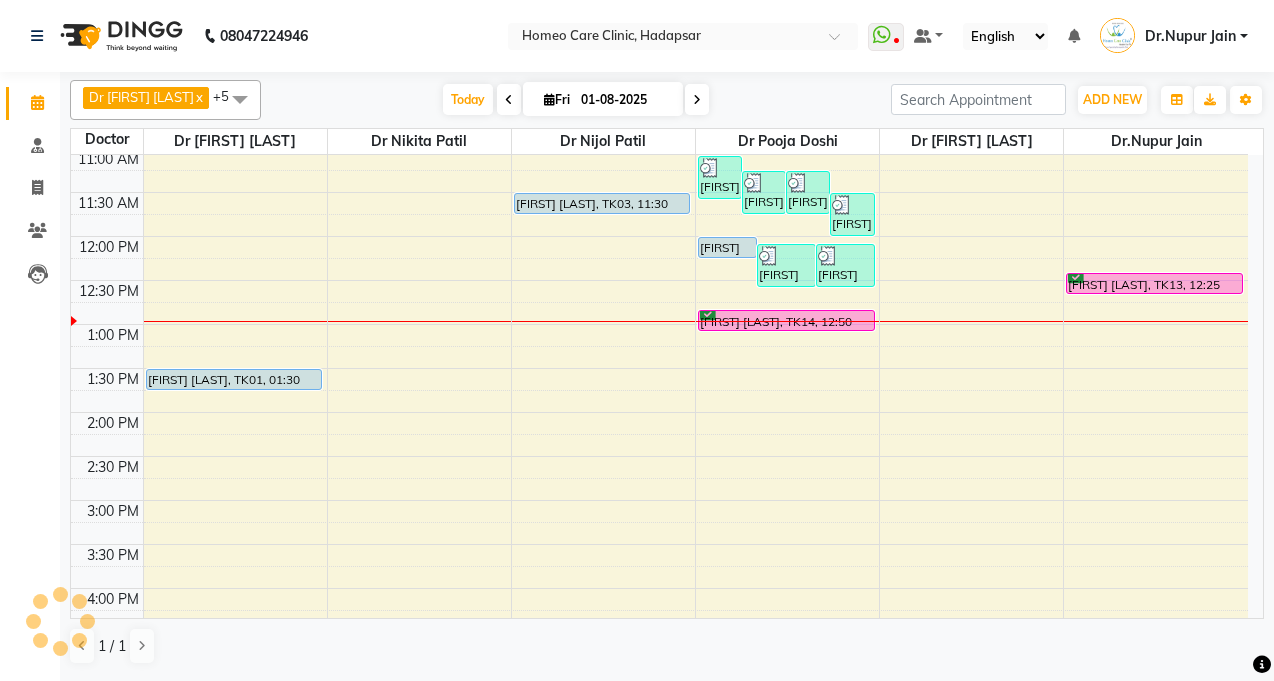scroll, scrollTop: 0, scrollLeft: 0, axis: both 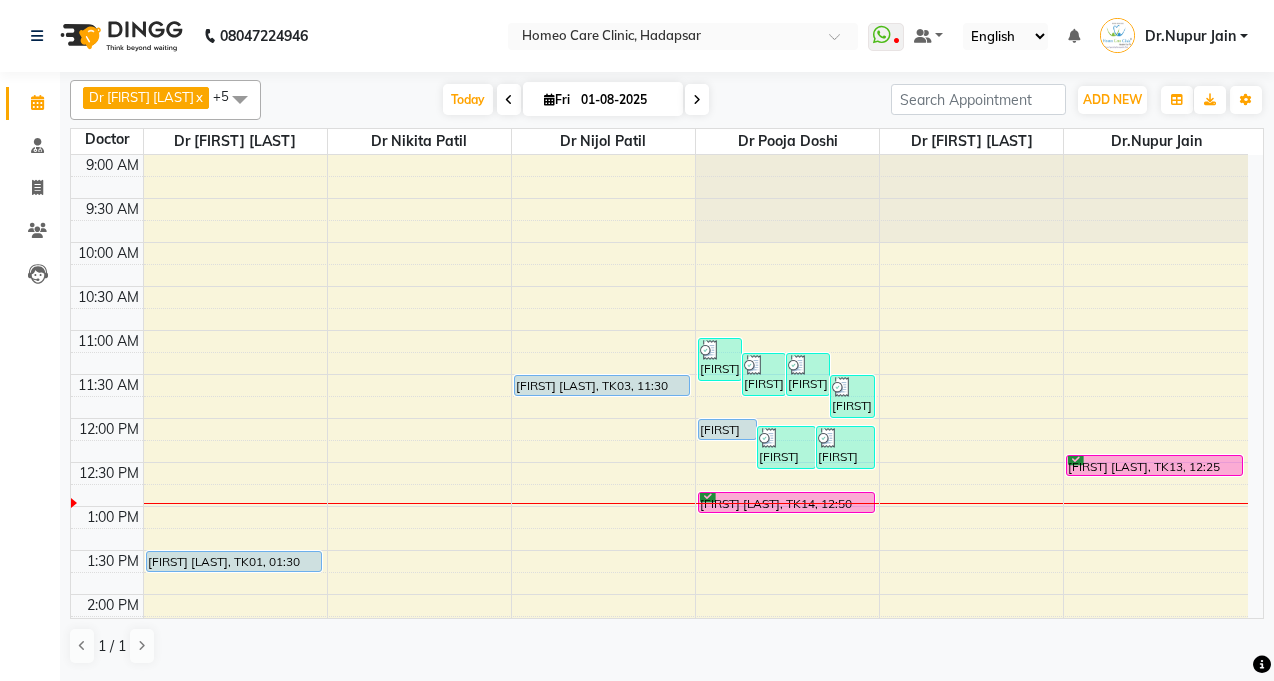 click at bounding box center (240, 99) 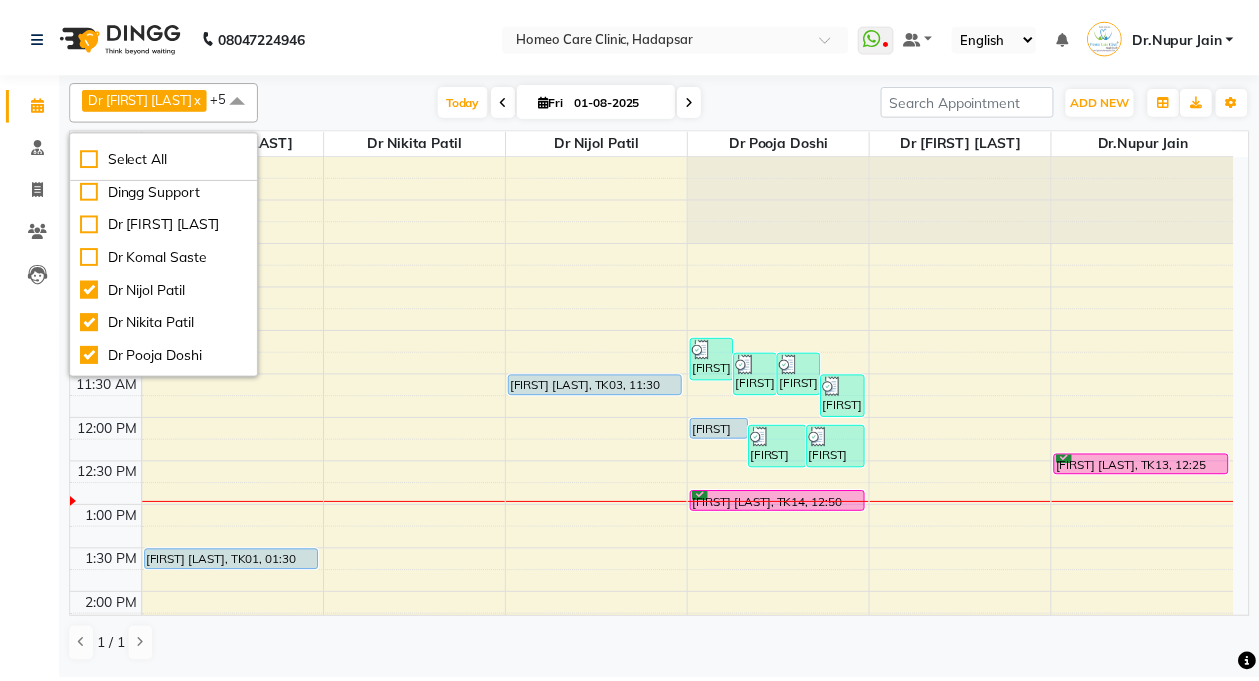 scroll, scrollTop: 0, scrollLeft: 0, axis: both 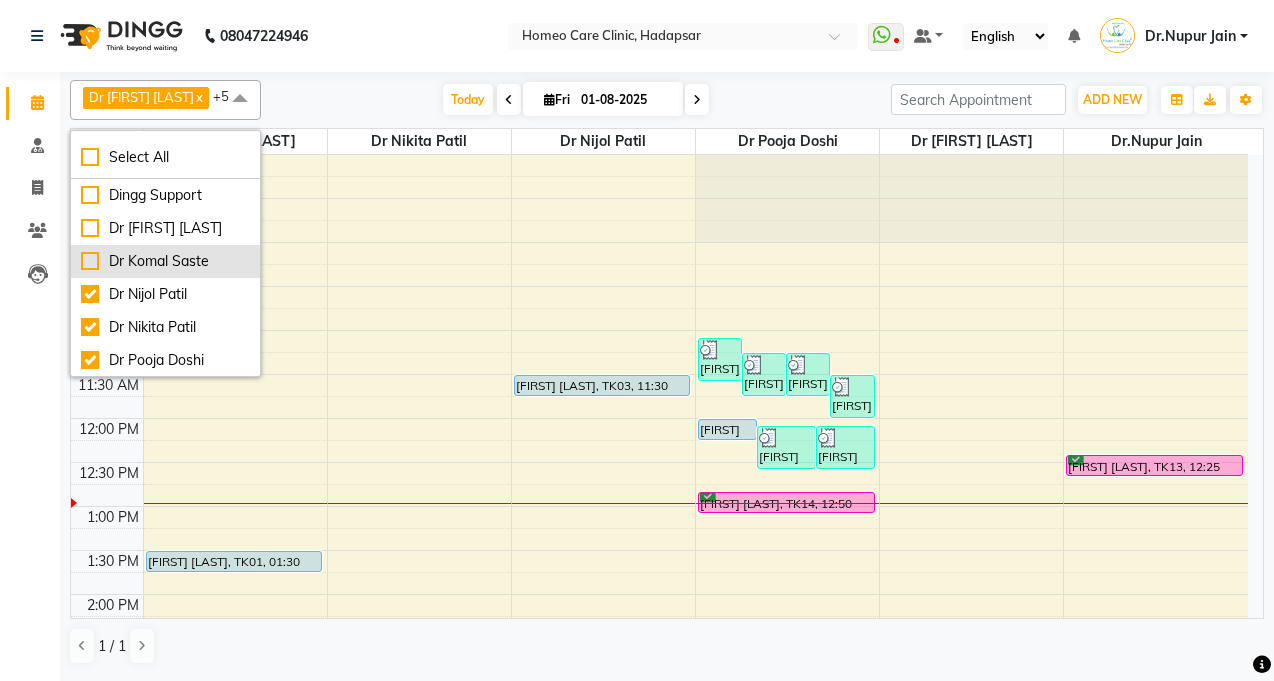 click on "Dr Komal Saste" at bounding box center [165, 261] 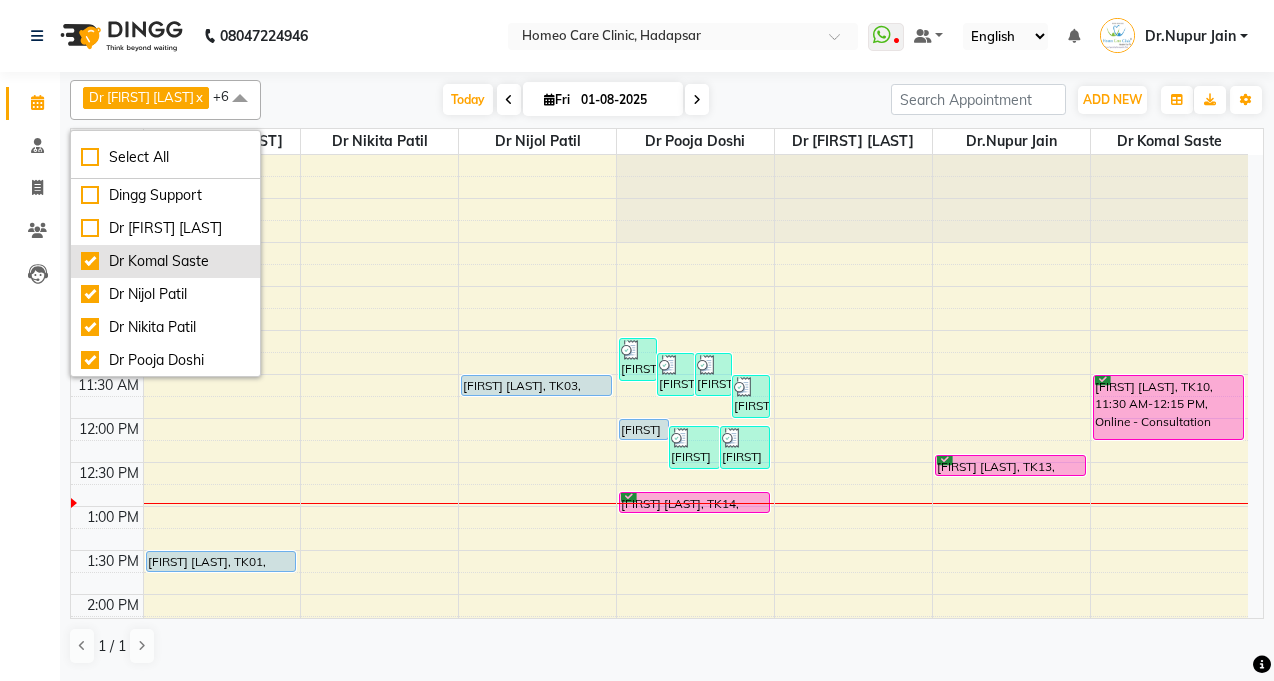 click on "Dr Komal Saste" at bounding box center [165, 261] 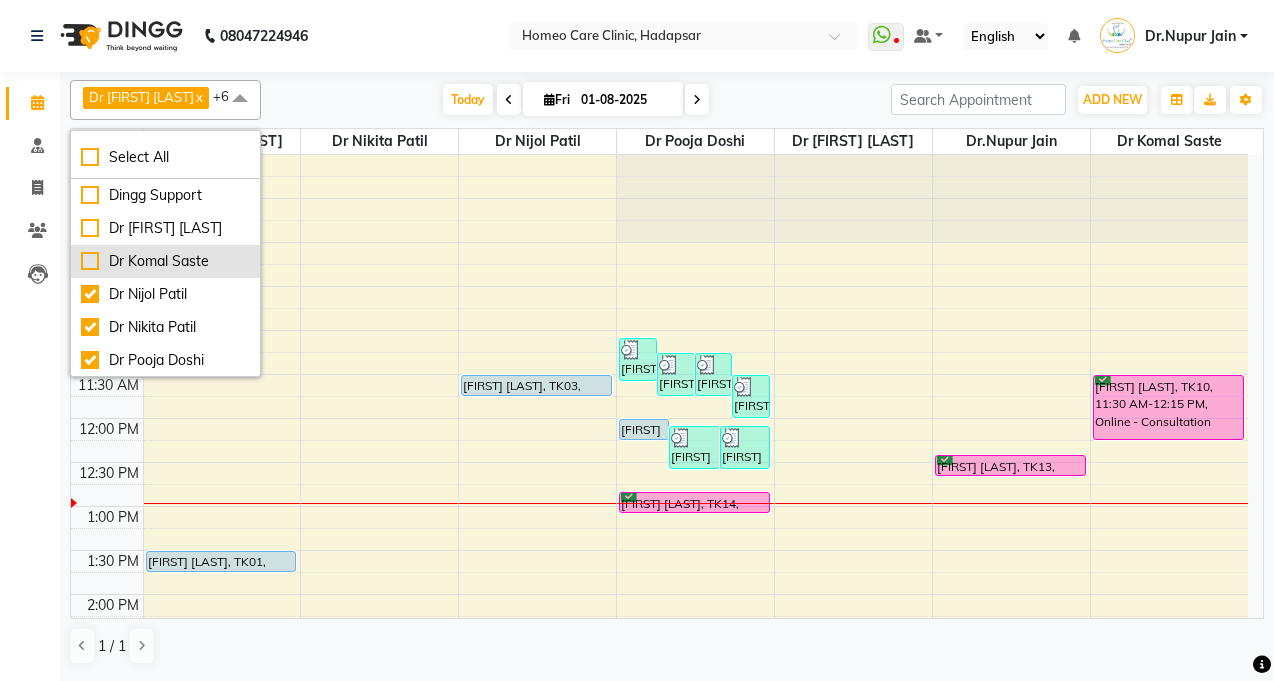 checkbox on "false" 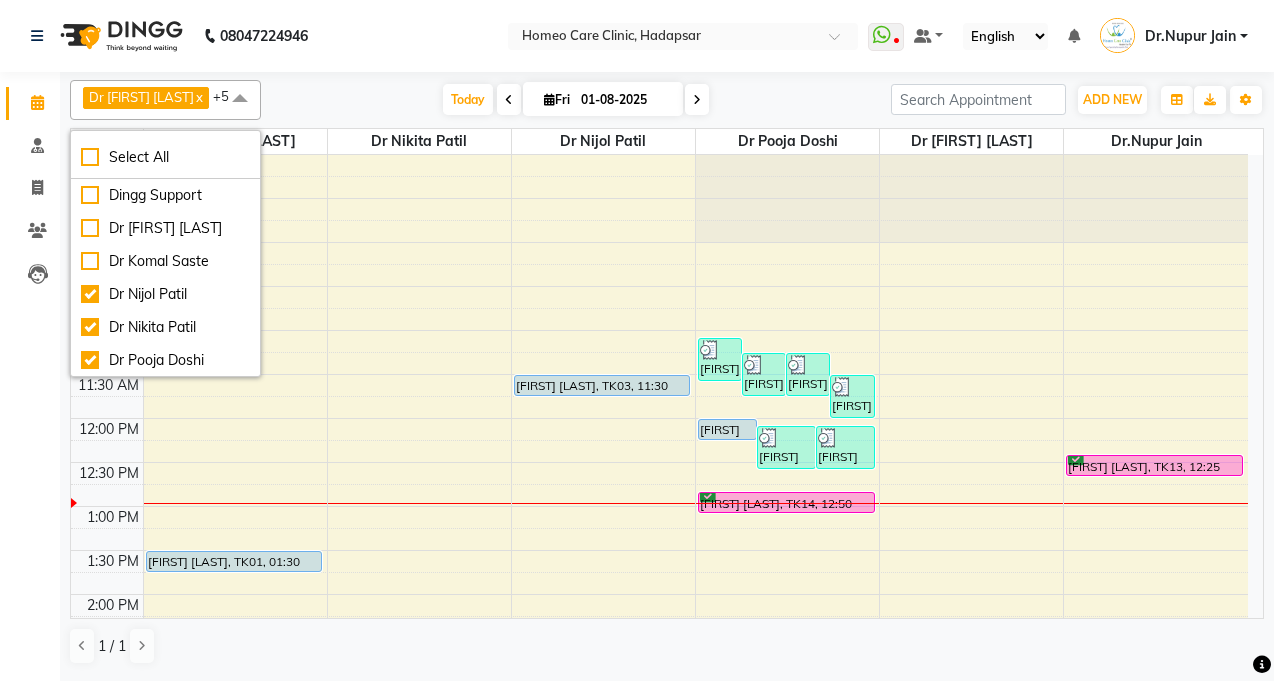 click on "Calendar  Consultation  Invoice  Patients  Leads  Completed InProgress Upcoming Dropped Tentative Check-In Confirm Bookings Segments Page Builder" 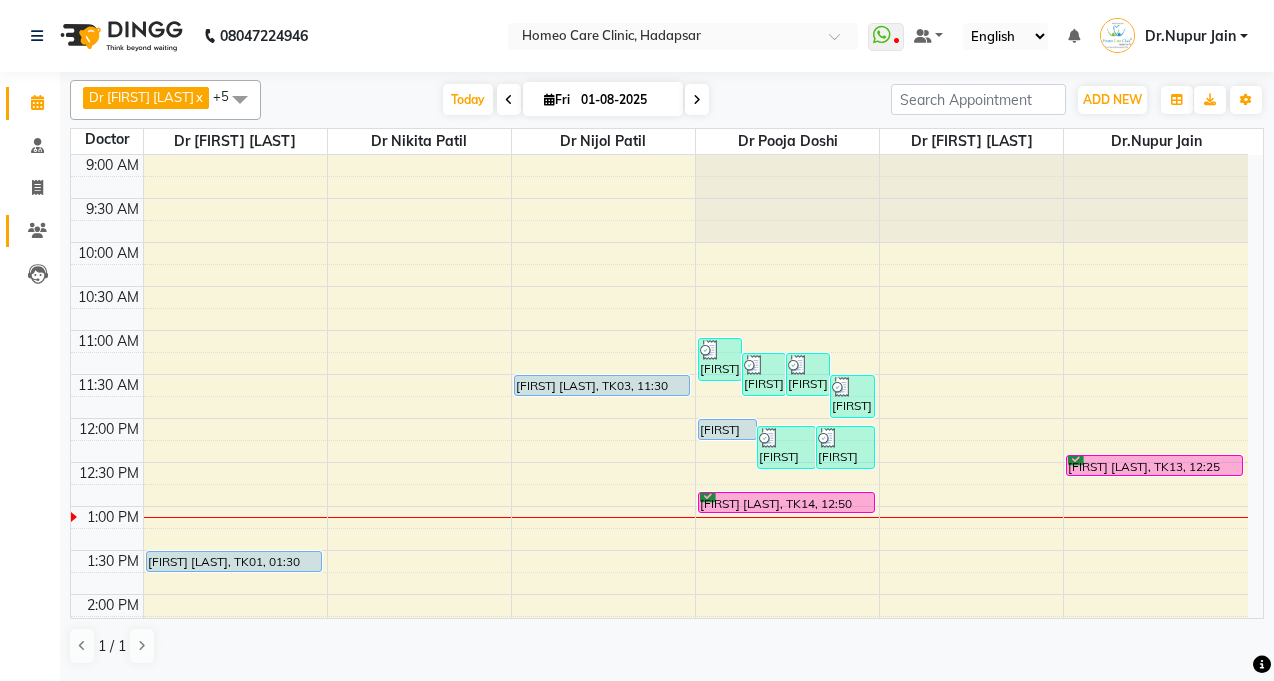 click 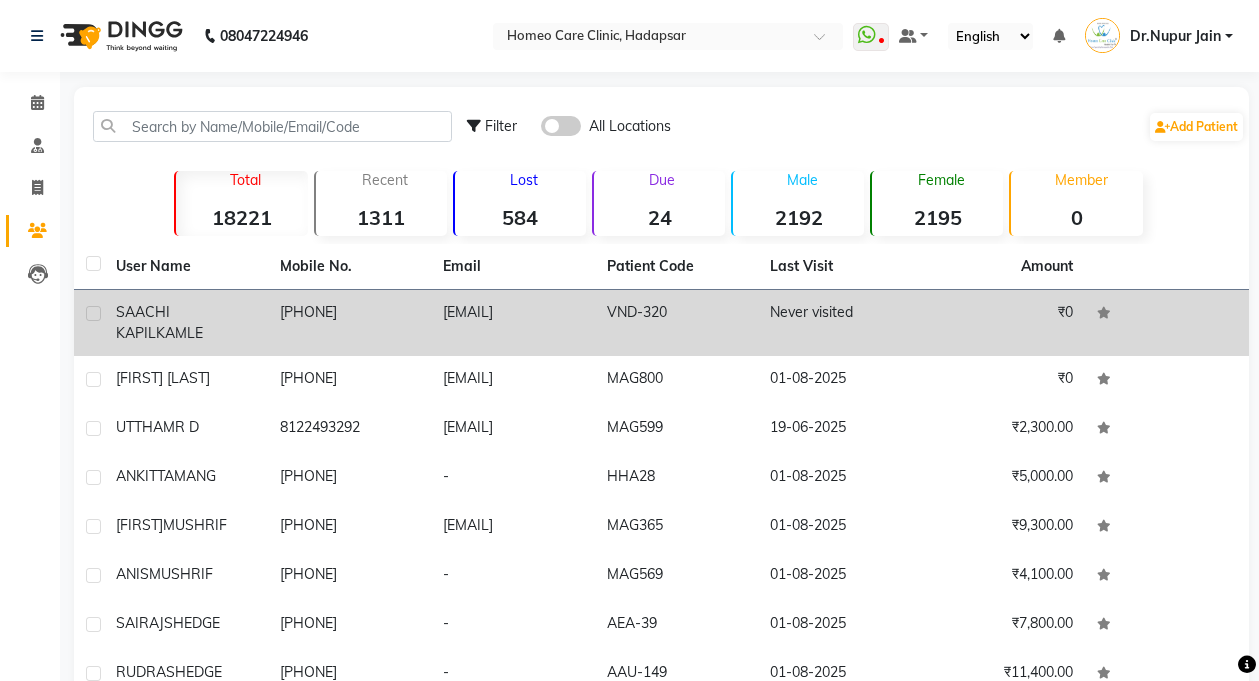 click on "SAACHI KAPIL" 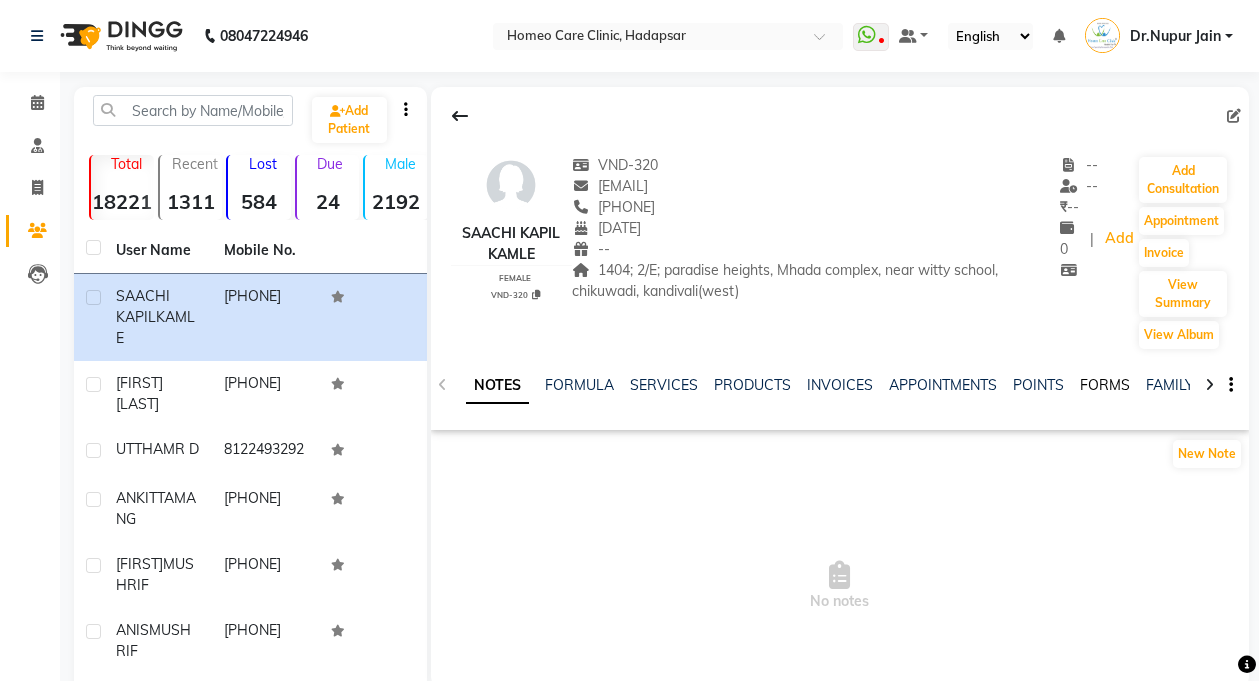 click on "FORMS" 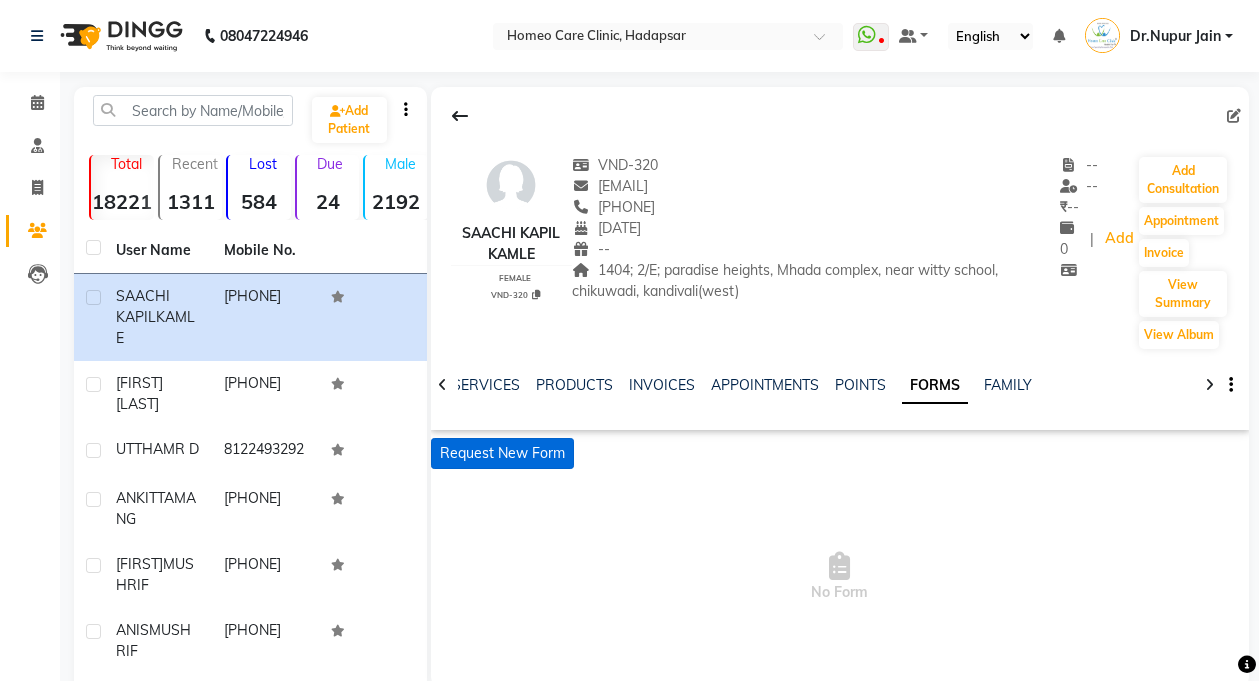 click on "Request New Form" 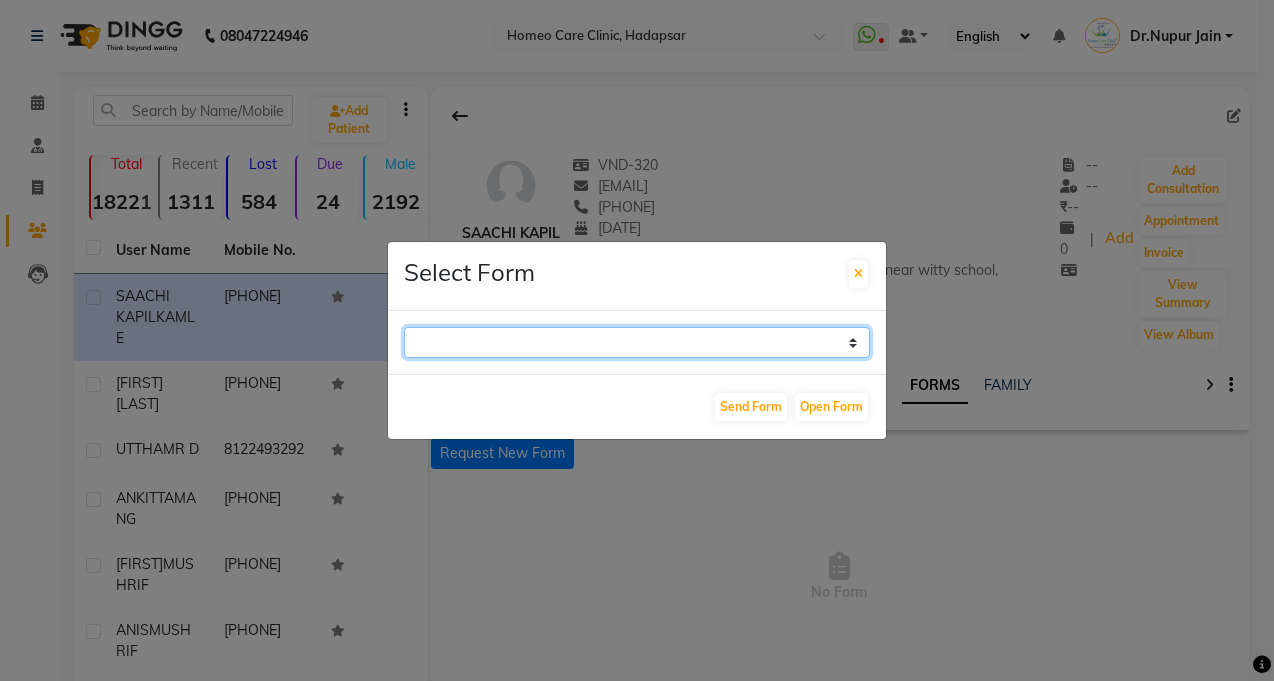 click on "Case Taking Form" 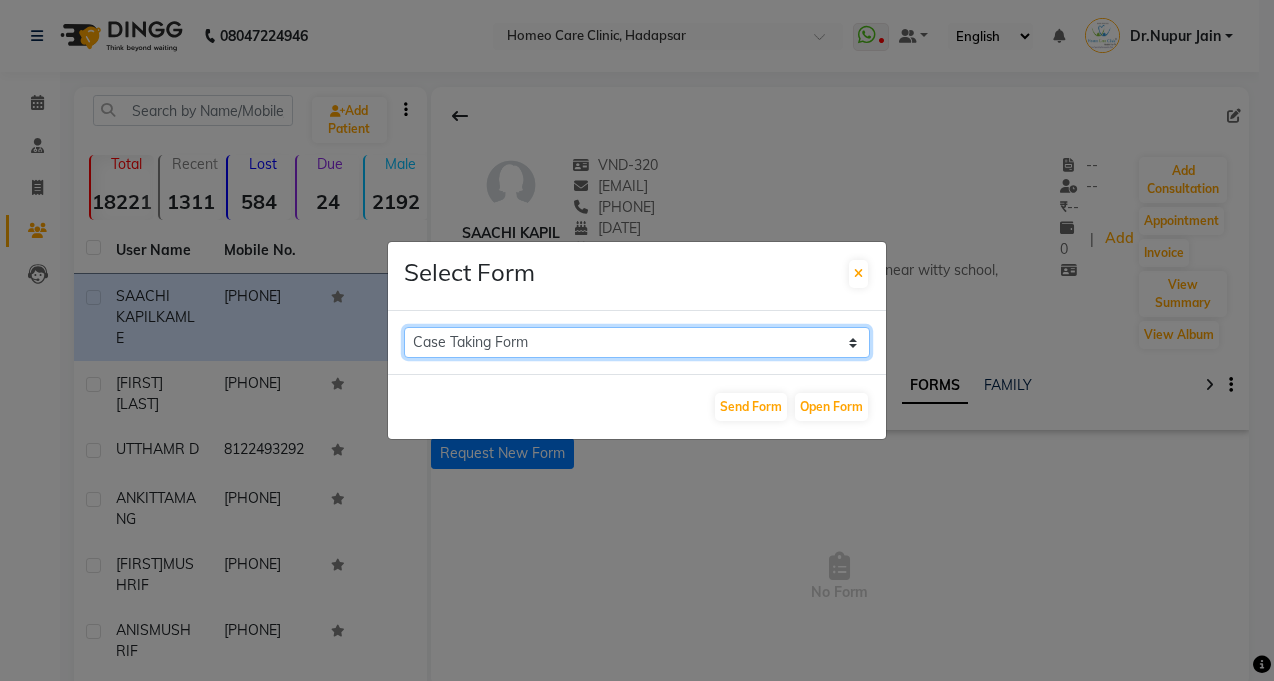 click on "Case Taking Form" 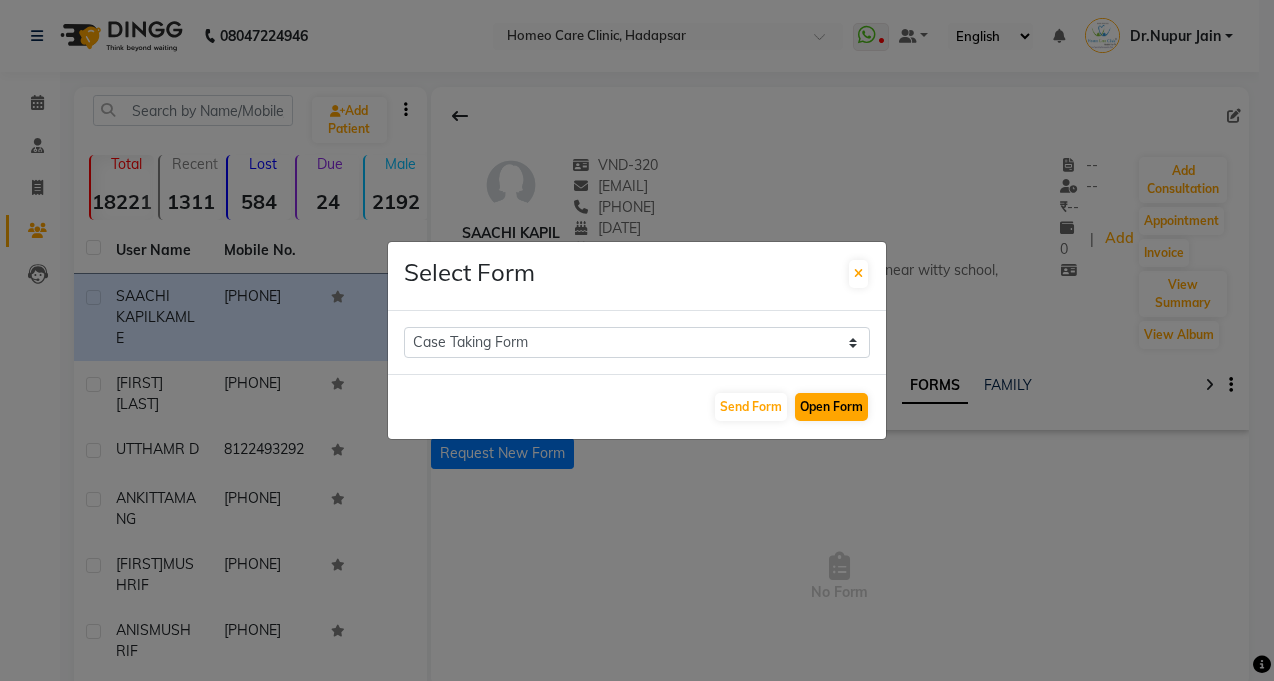 click on "Open Form" 